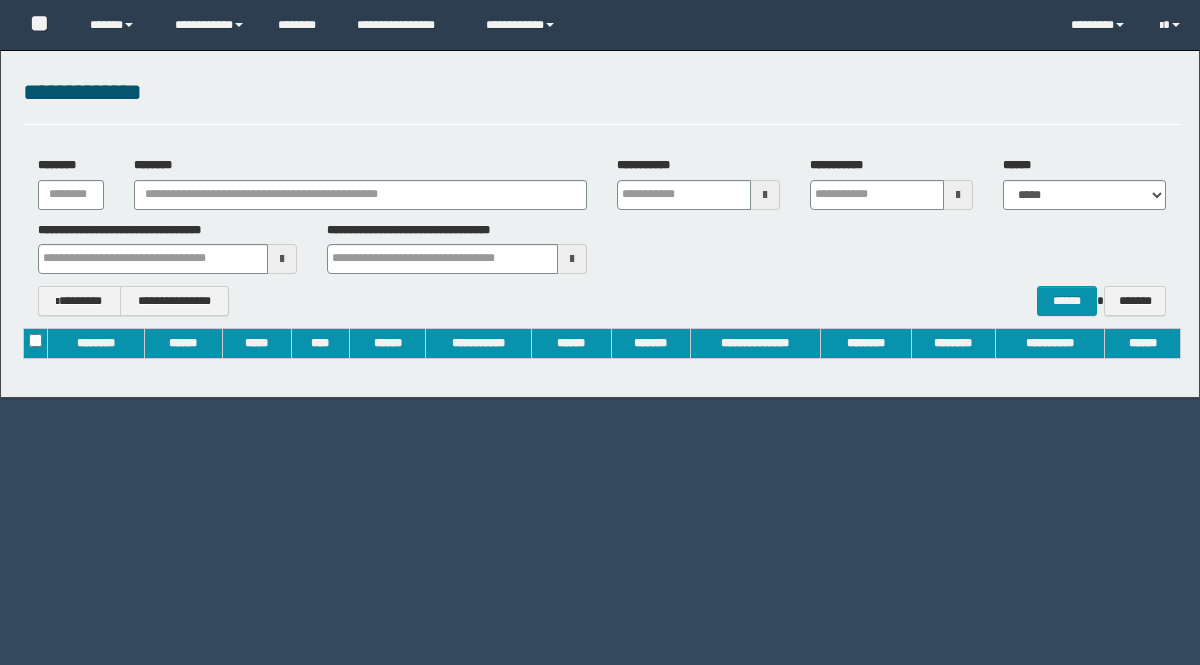 scroll, scrollTop: 0, scrollLeft: 0, axis: both 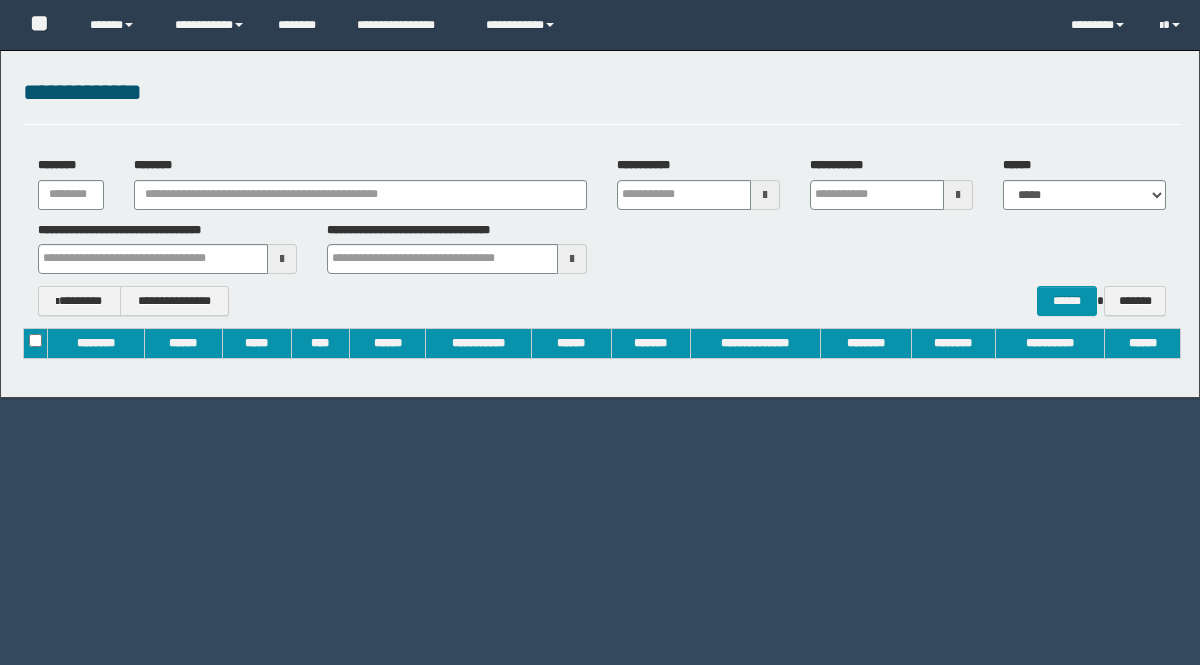 type on "**********" 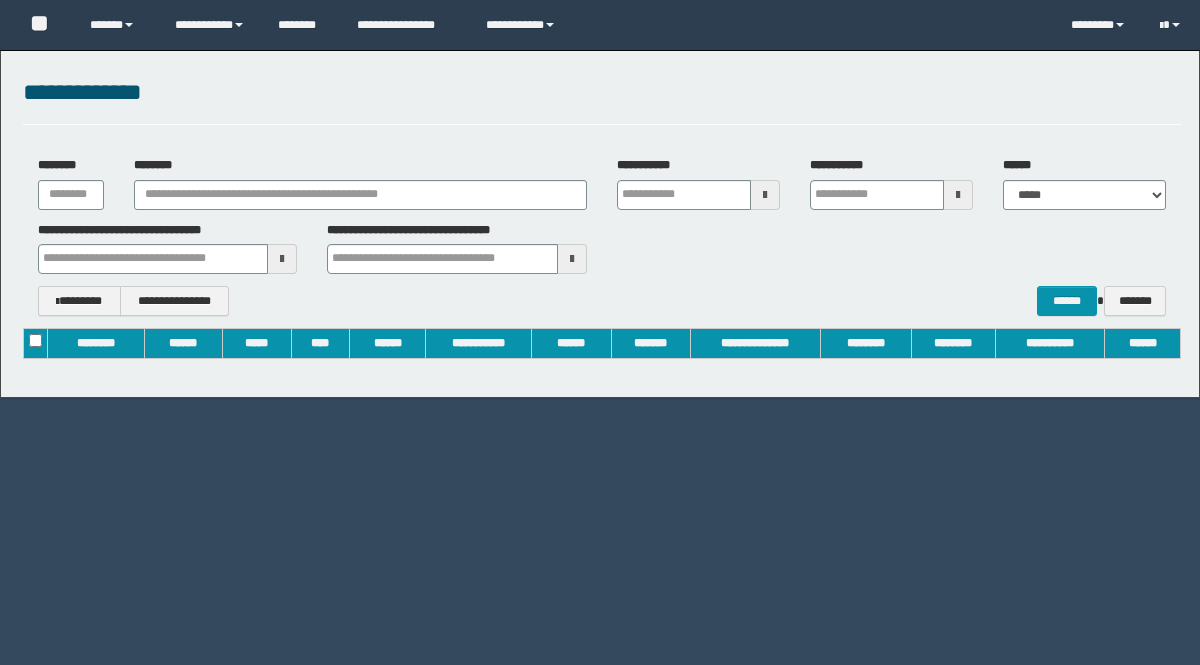 type 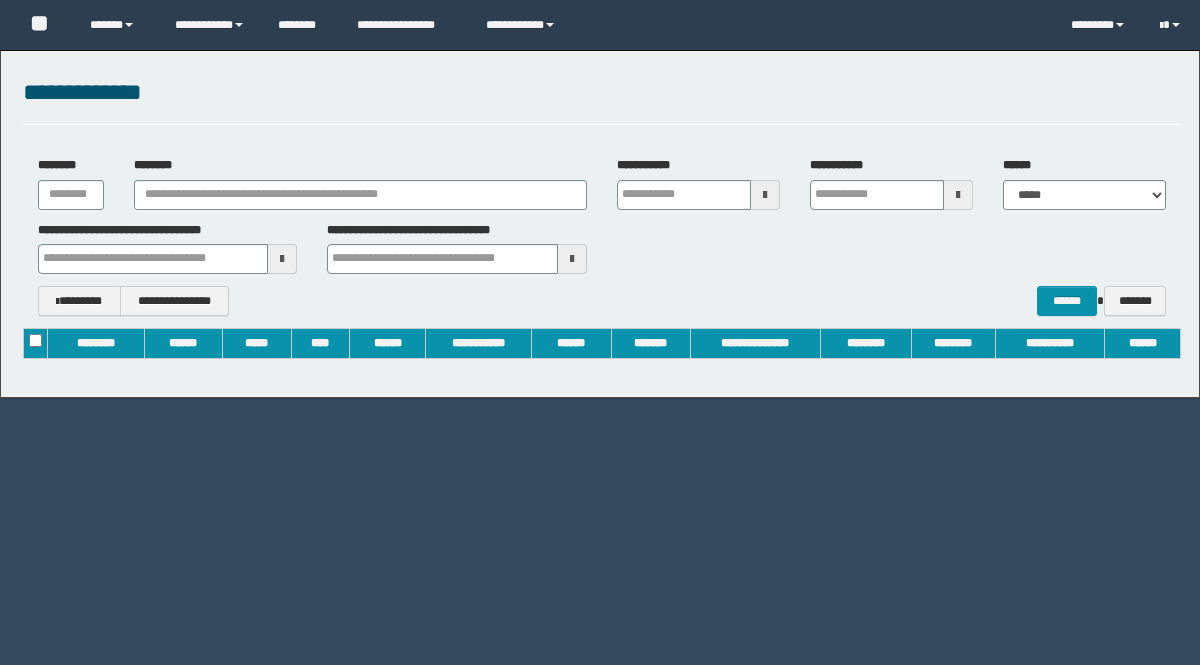 type 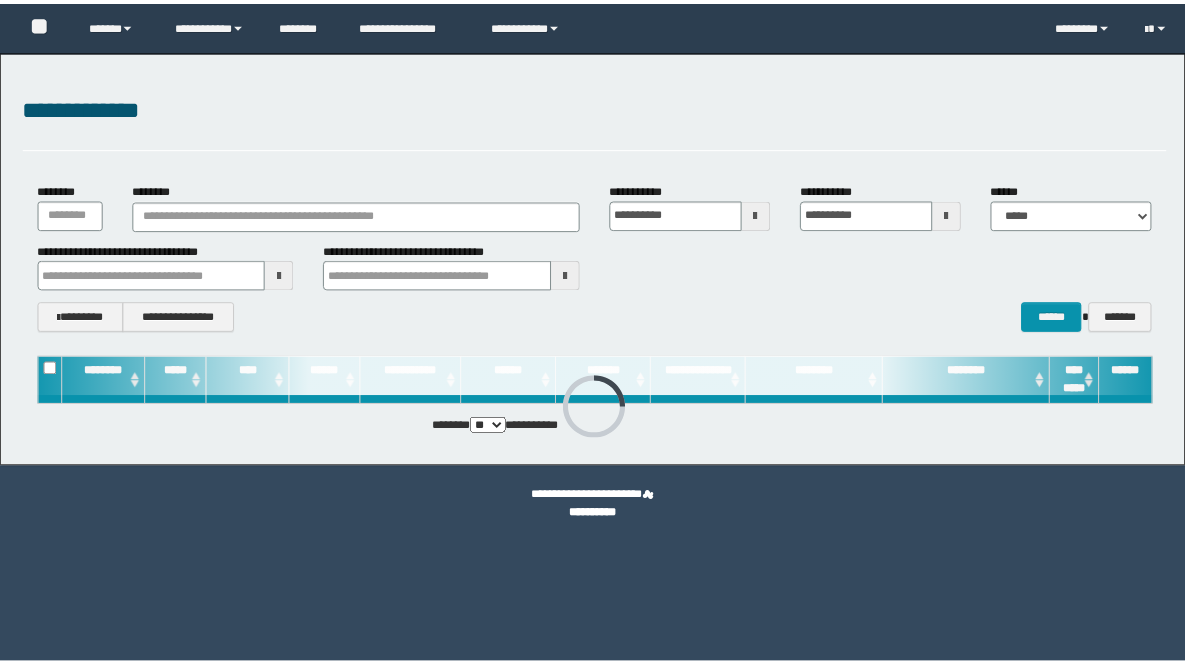 scroll, scrollTop: 0, scrollLeft: 0, axis: both 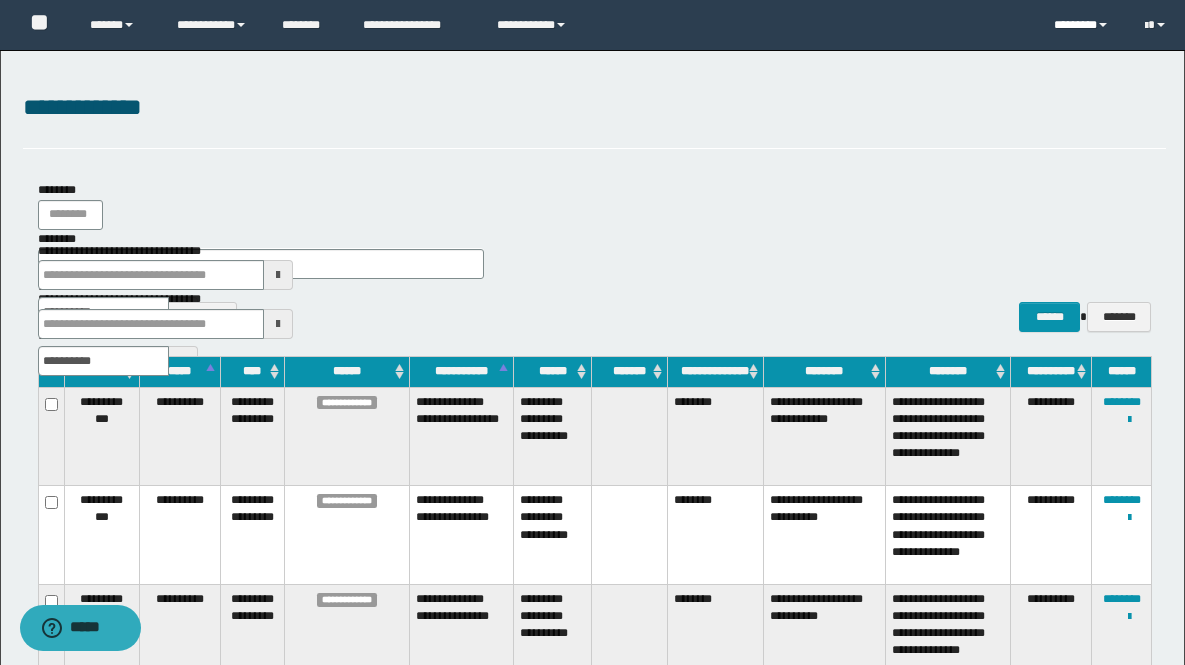 click on "********" at bounding box center (1084, 25) 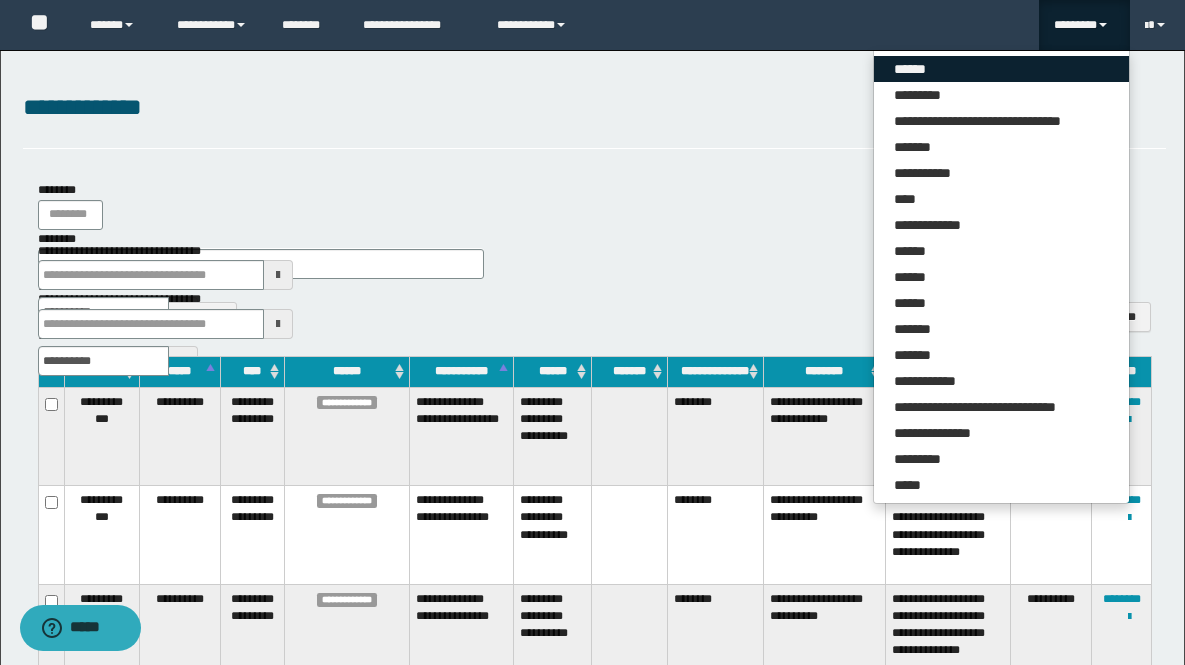 click on "******" at bounding box center (1001, 69) 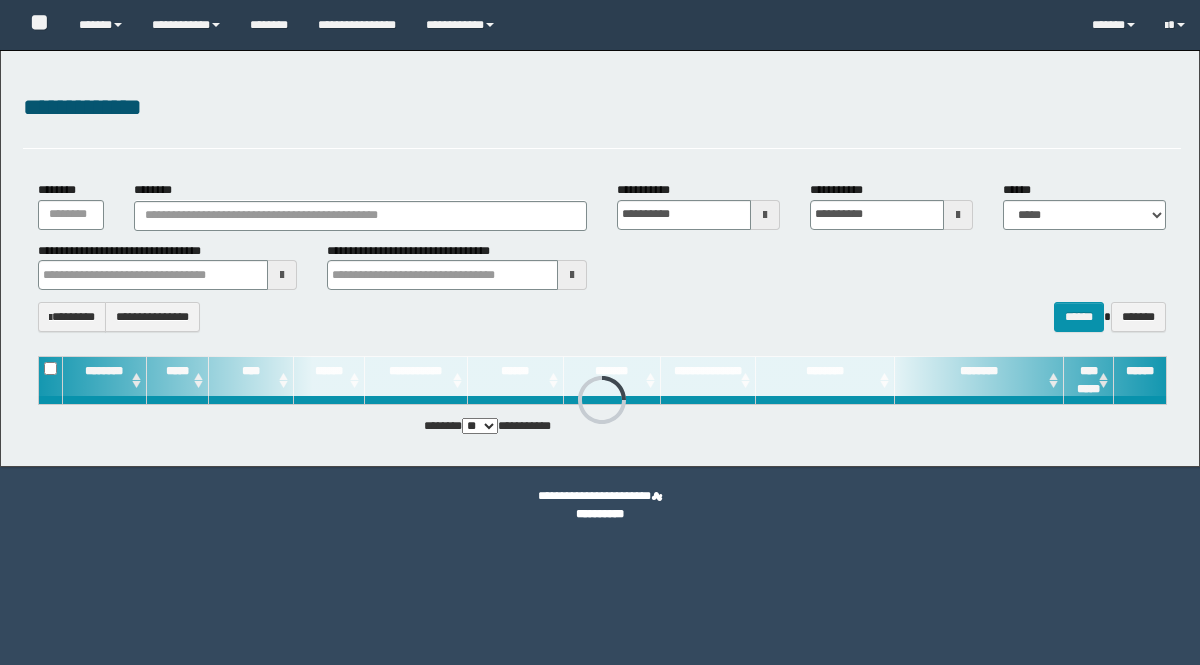 scroll, scrollTop: 0, scrollLeft: 0, axis: both 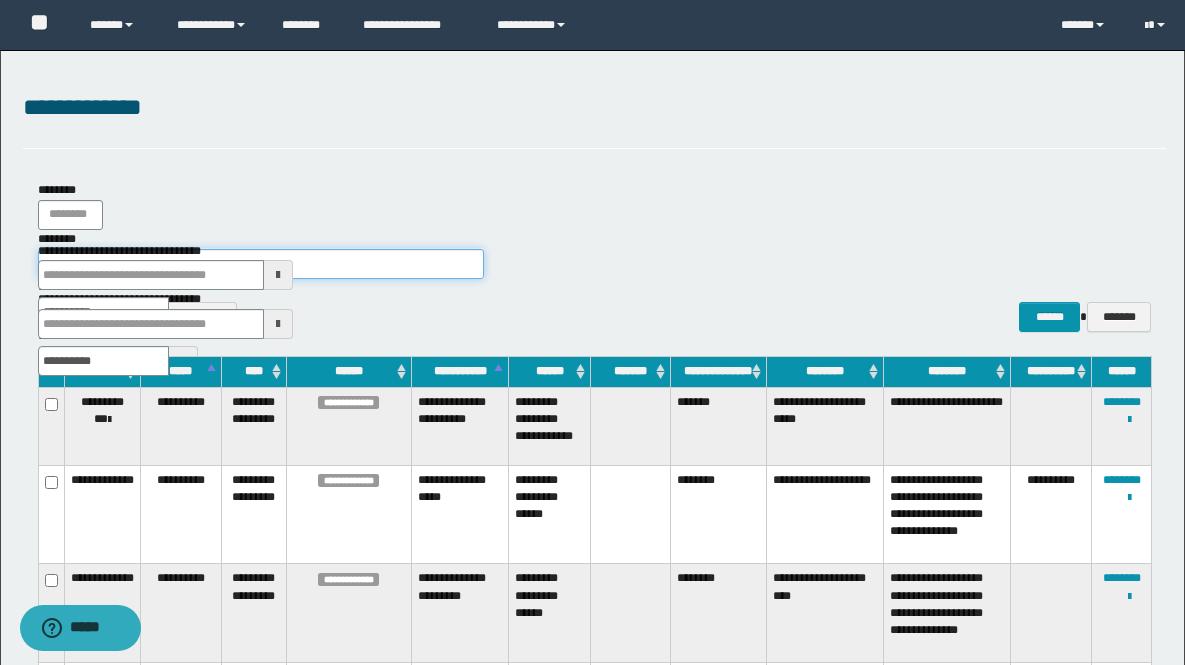 click on "********" at bounding box center (261, 264) 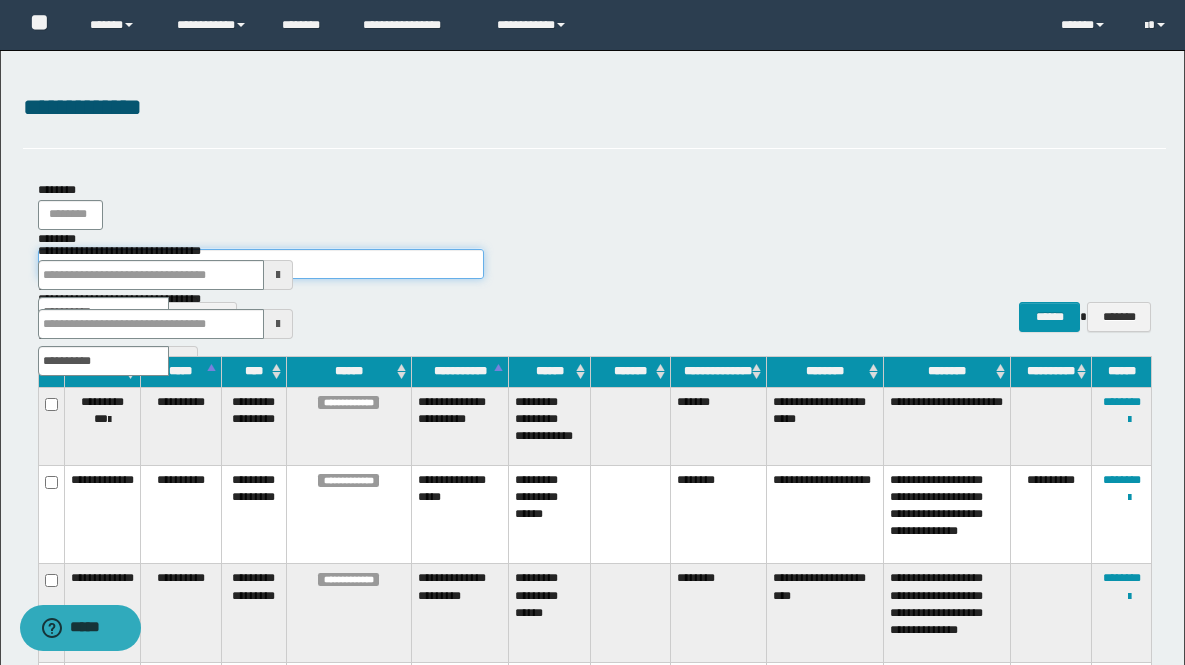 type on "*****" 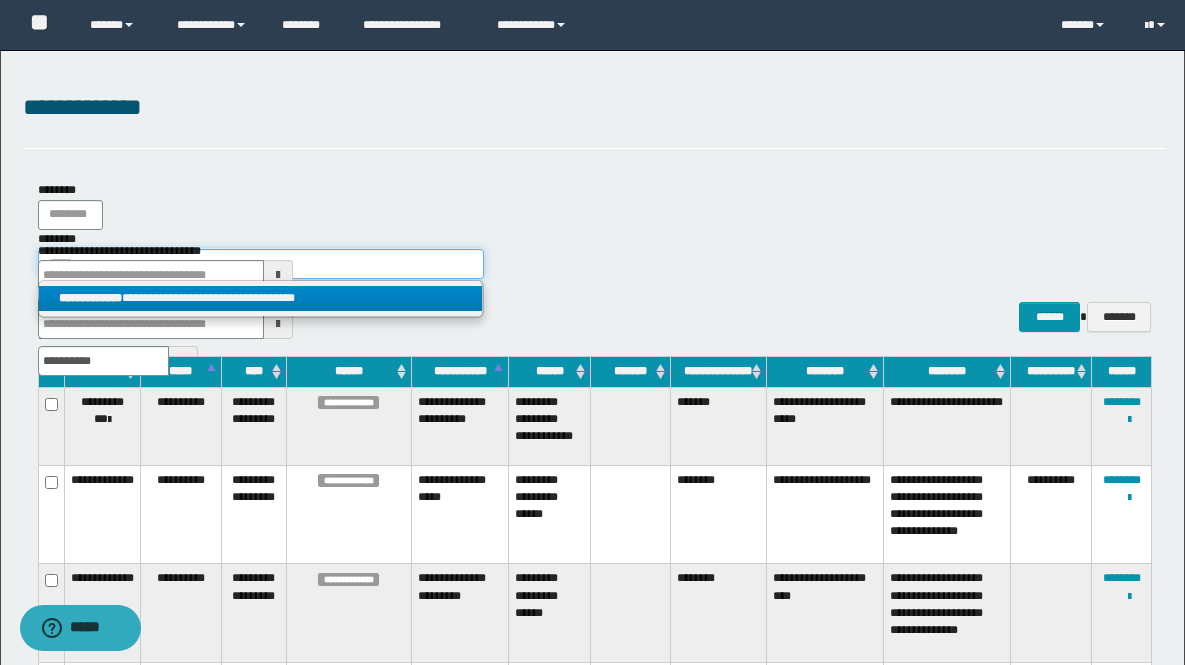 type on "*****" 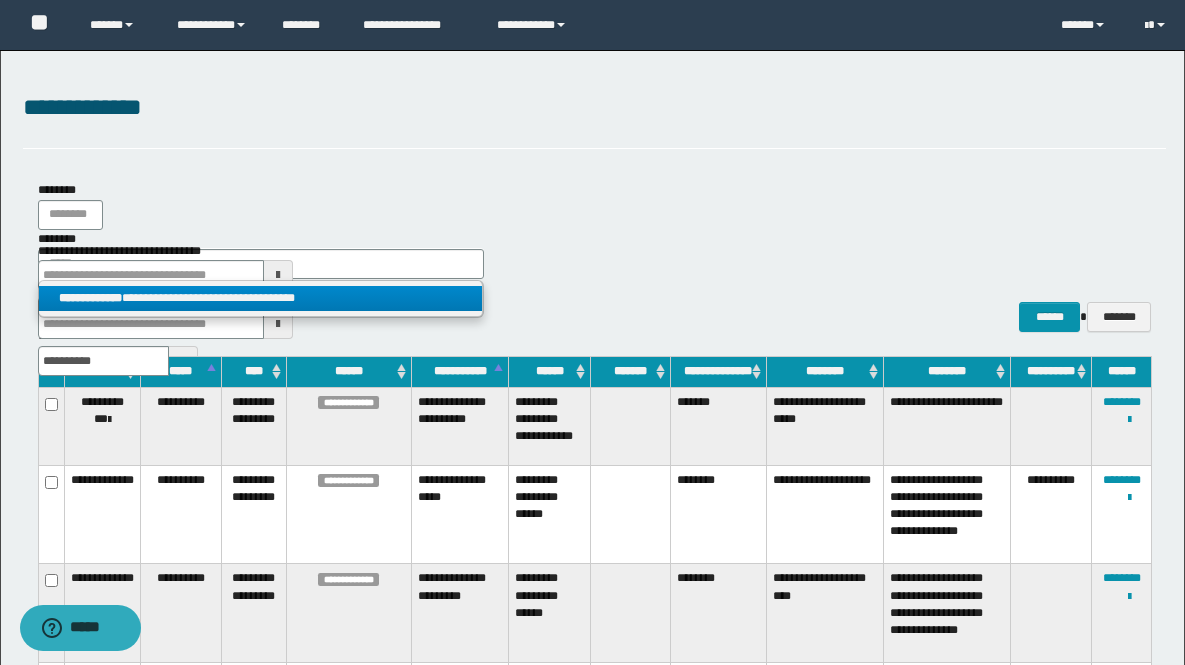 click on "**********" at bounding box center (260, 298) 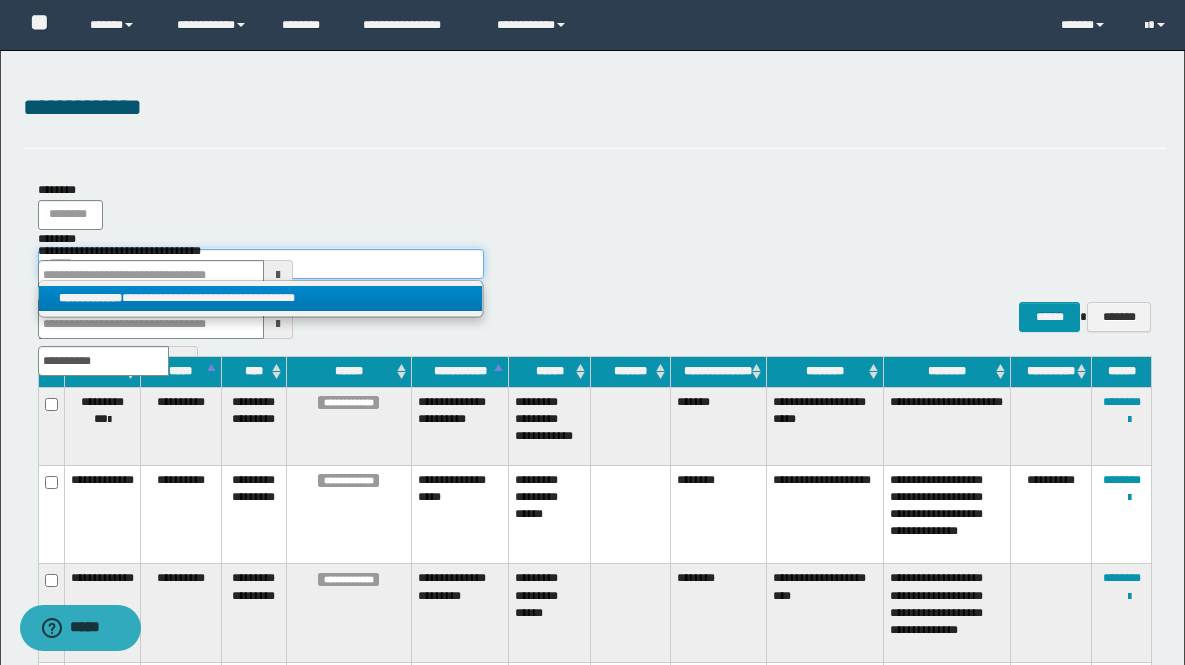 type 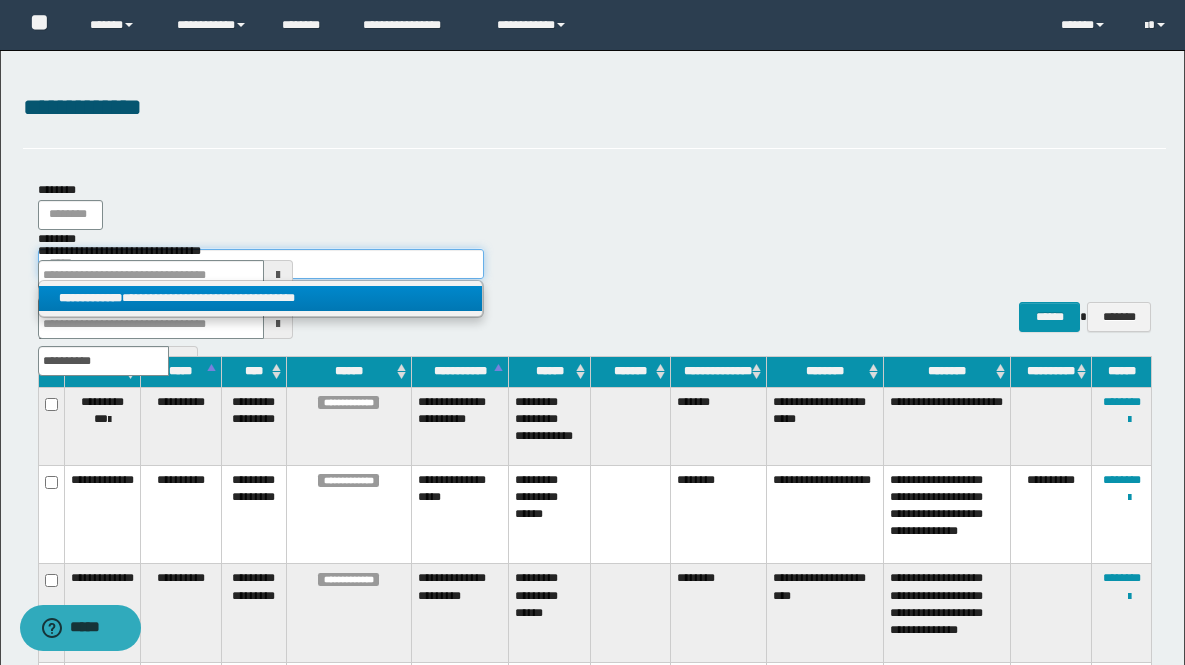 type on "**********" 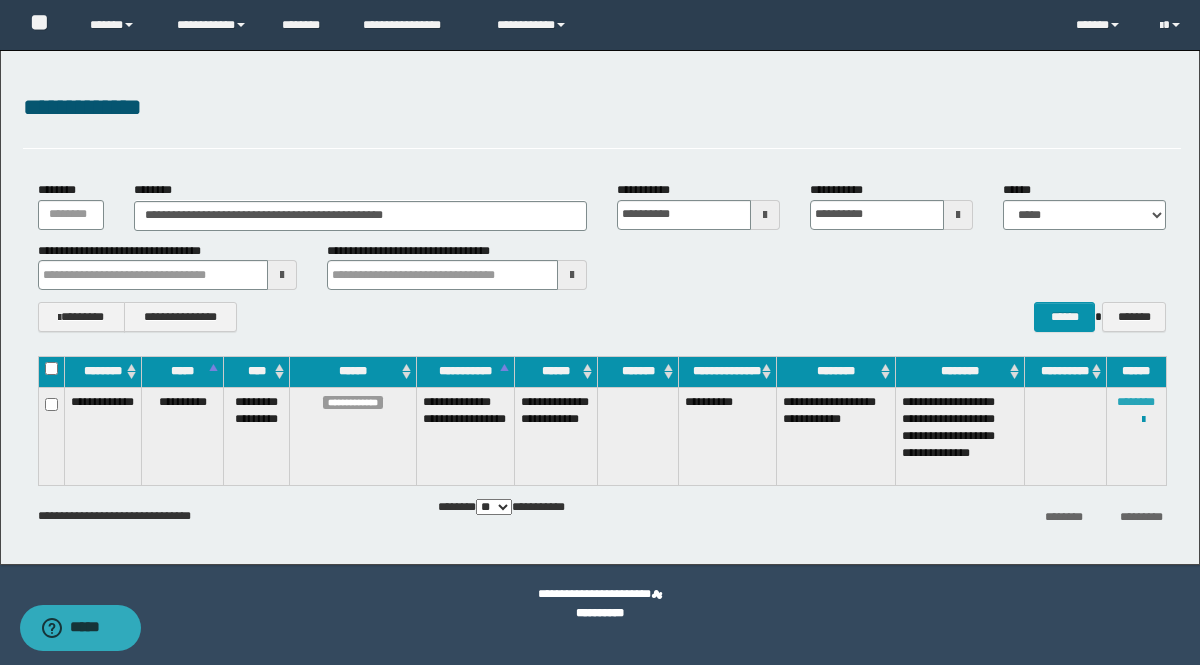 click on "********" at bounding box center (1136, 402) 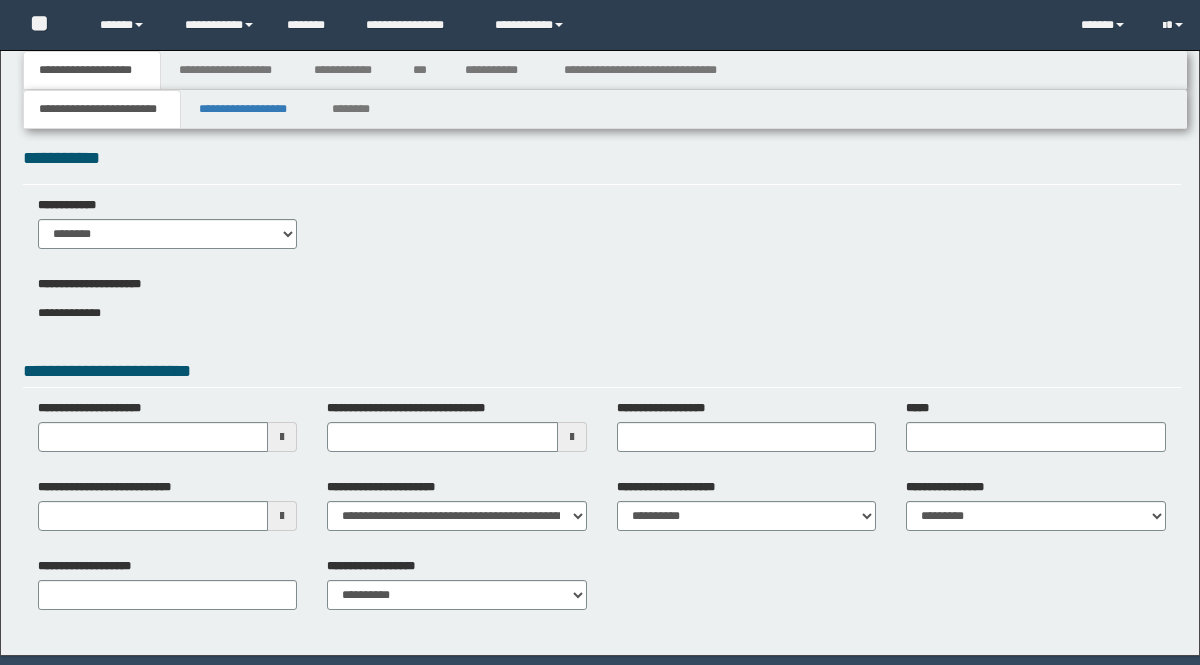 scroll, scrollTop: 0, scrollLeft: 0, axis: both 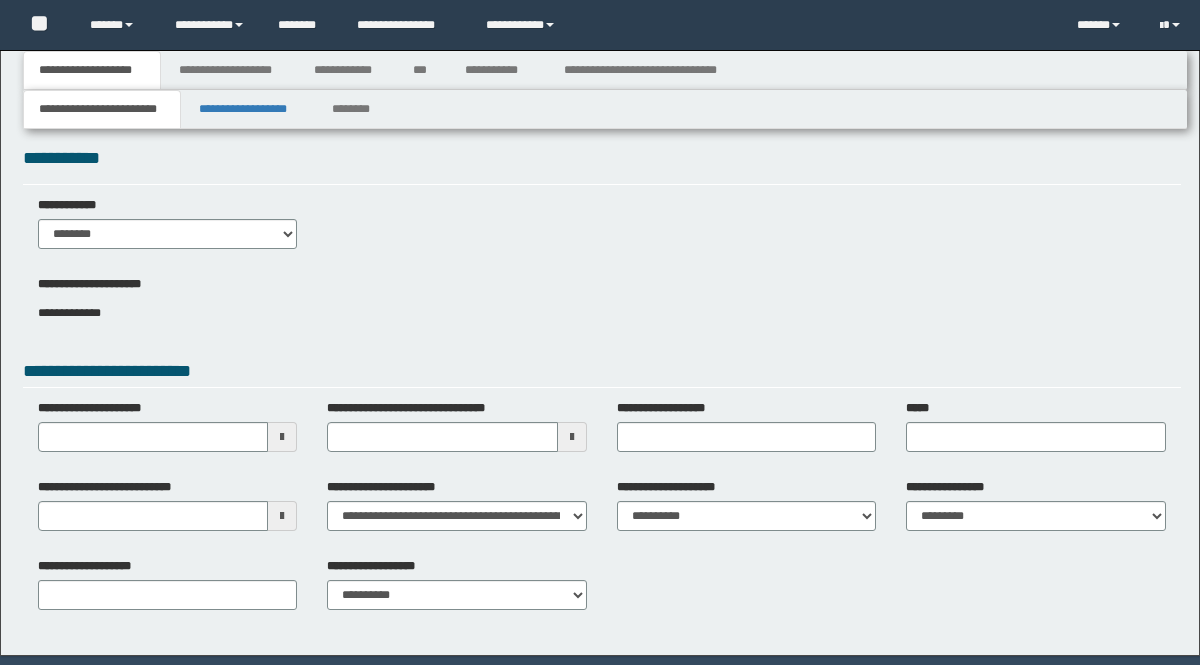 type 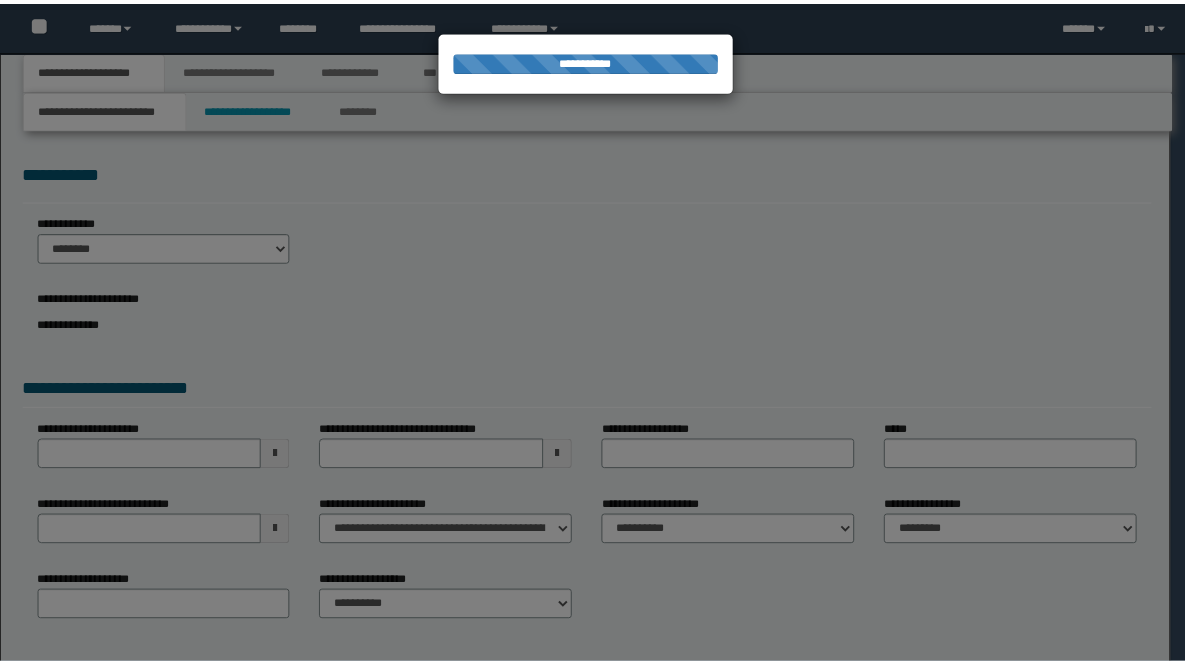 scroll, scrollTop: 0, scrollLeft: 0, axis: both 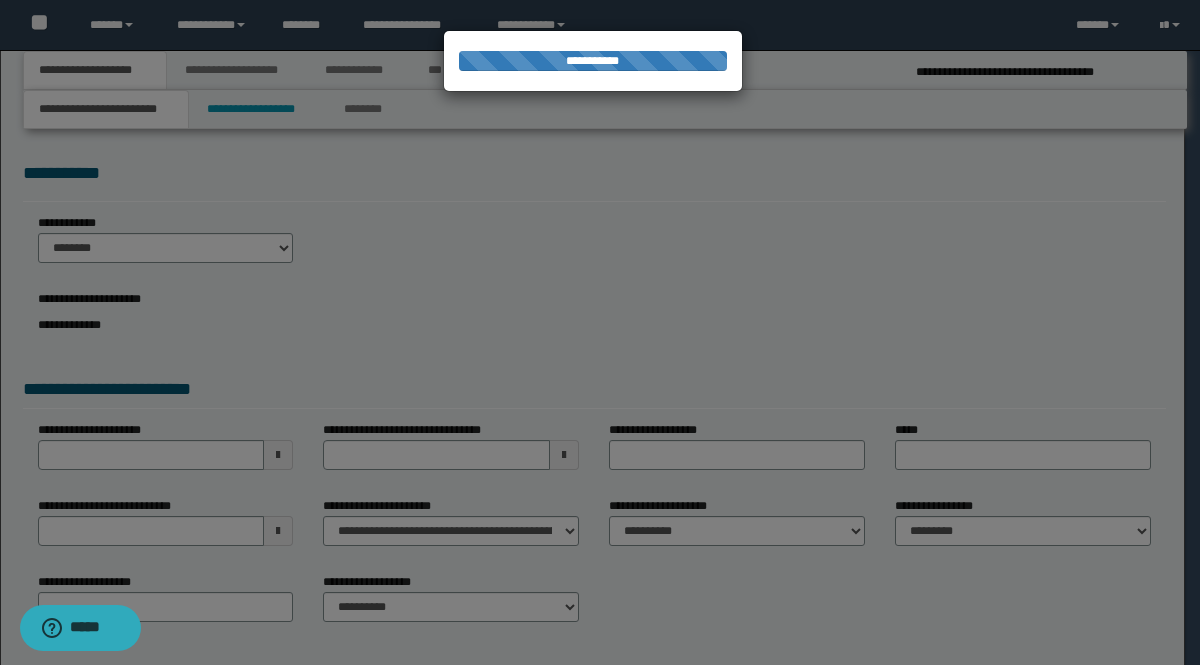 select on "*" 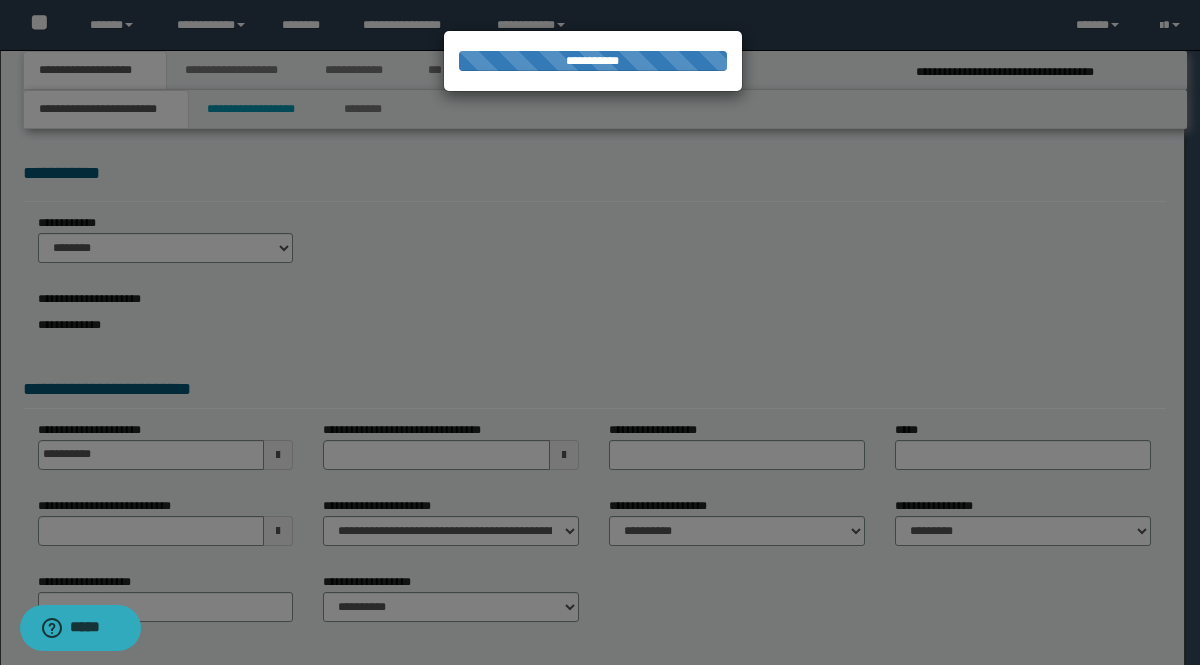 select on "*" 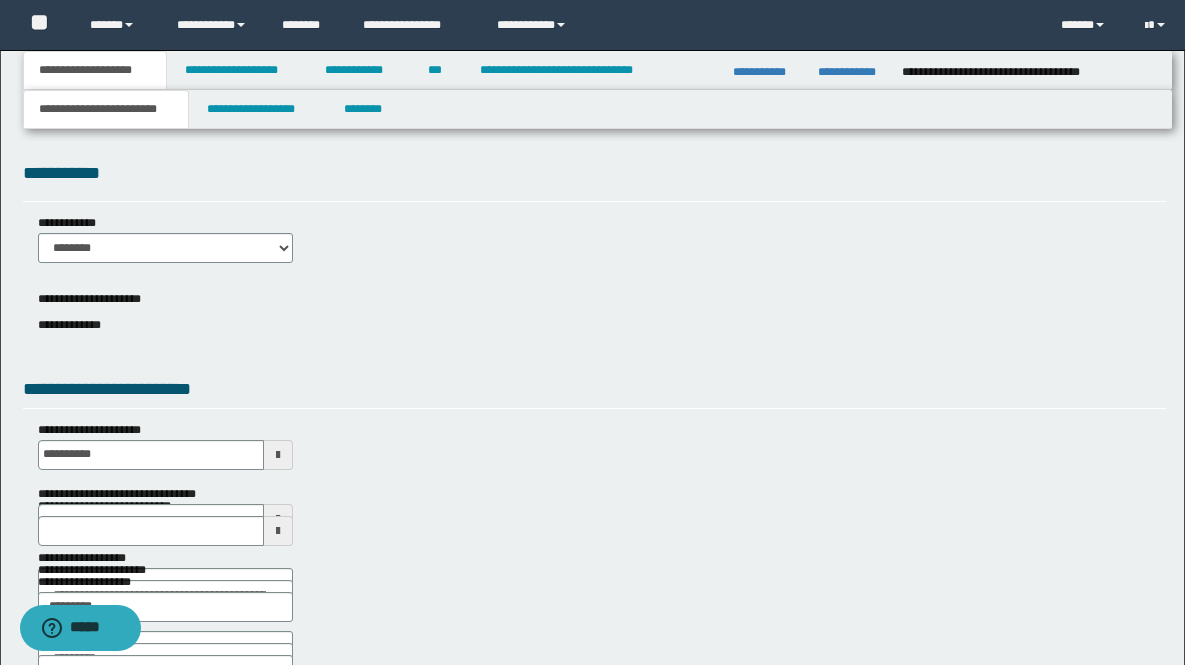 type 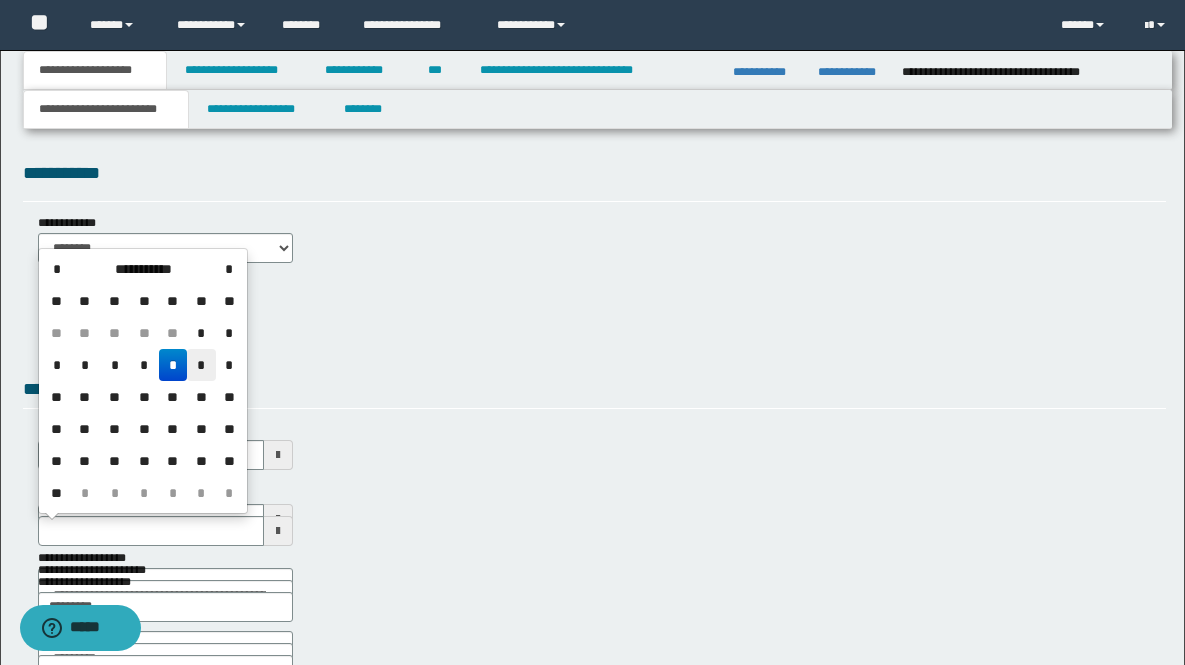click on "*" at bounding box center [201, 365] 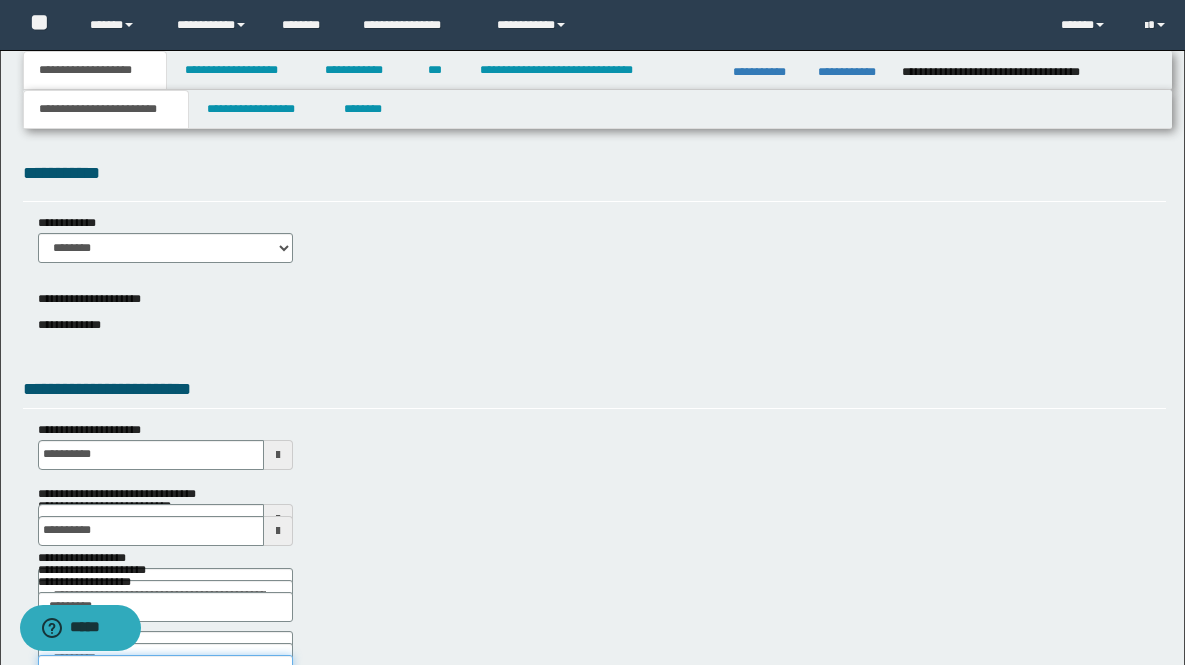 click on "**********" at bounding box center (166, 670) 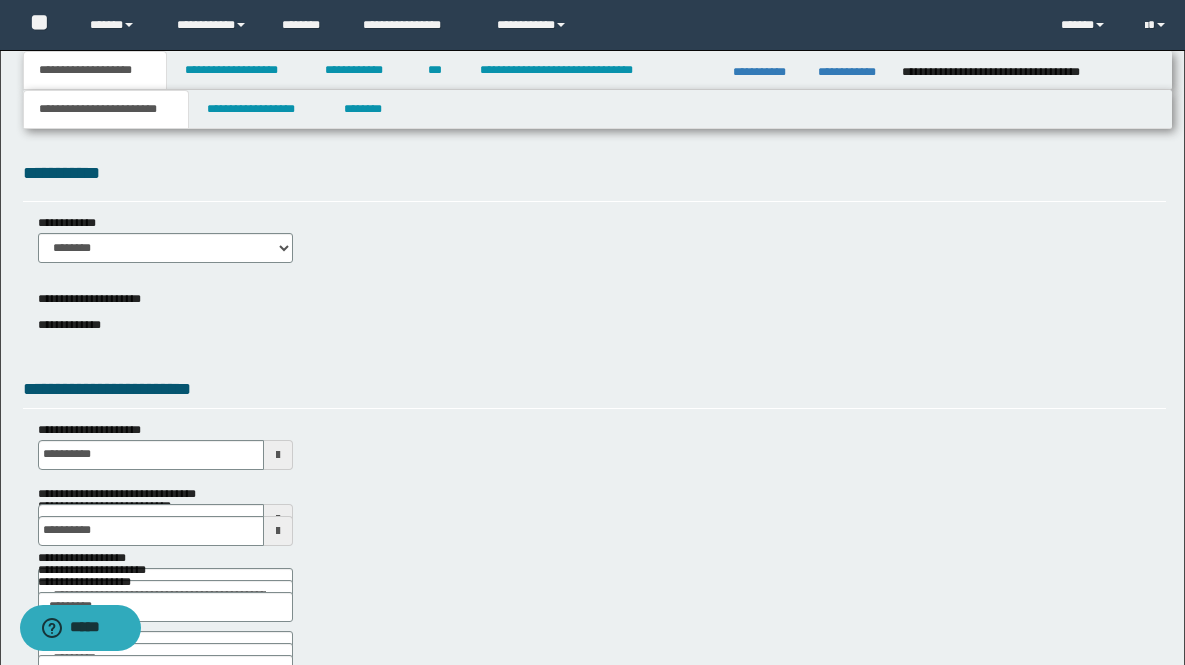 click at bounding box center (278, 519) 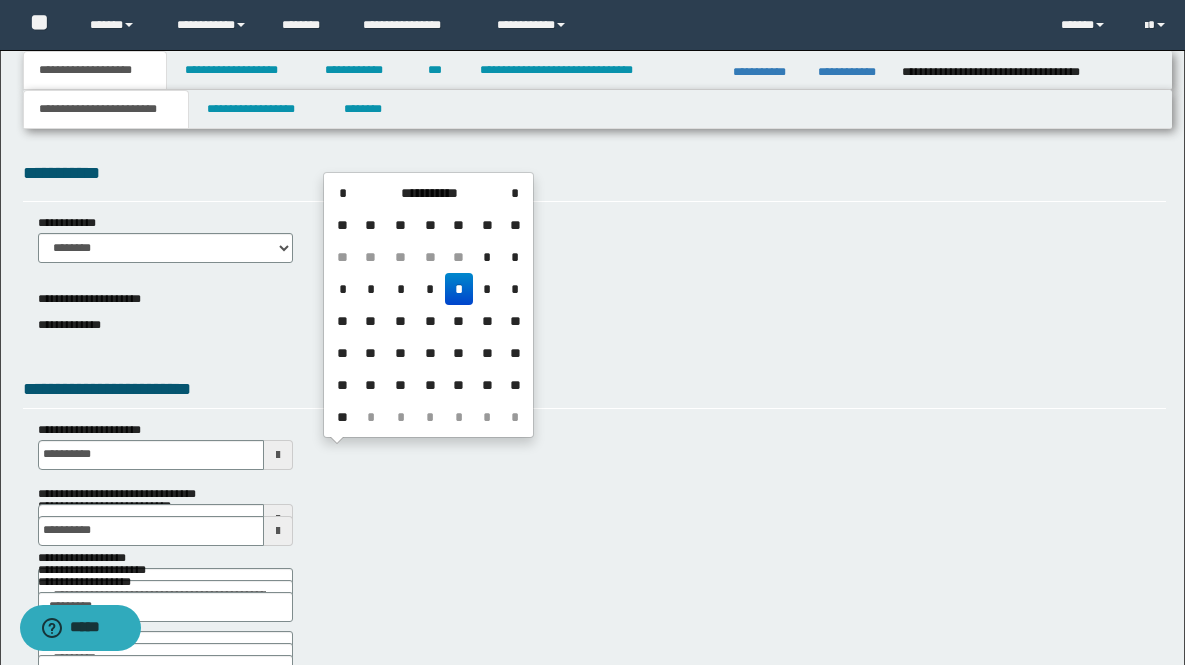 click on "*" at bounding box center (459, 289) 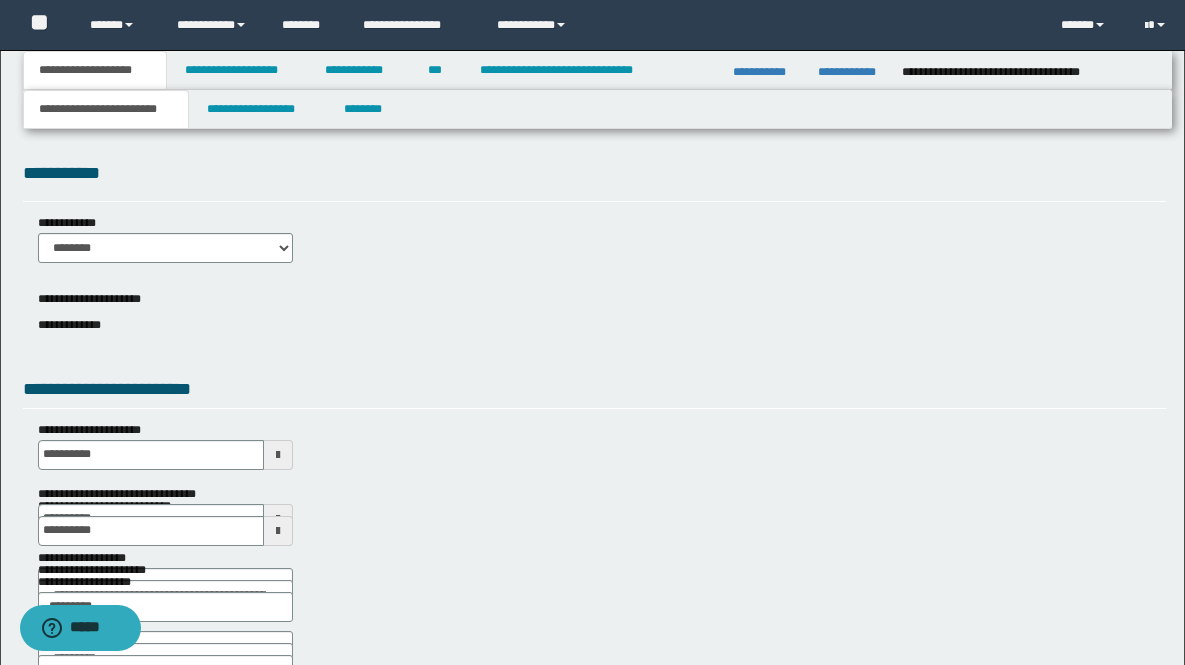 click at bounding box center [278, 519] 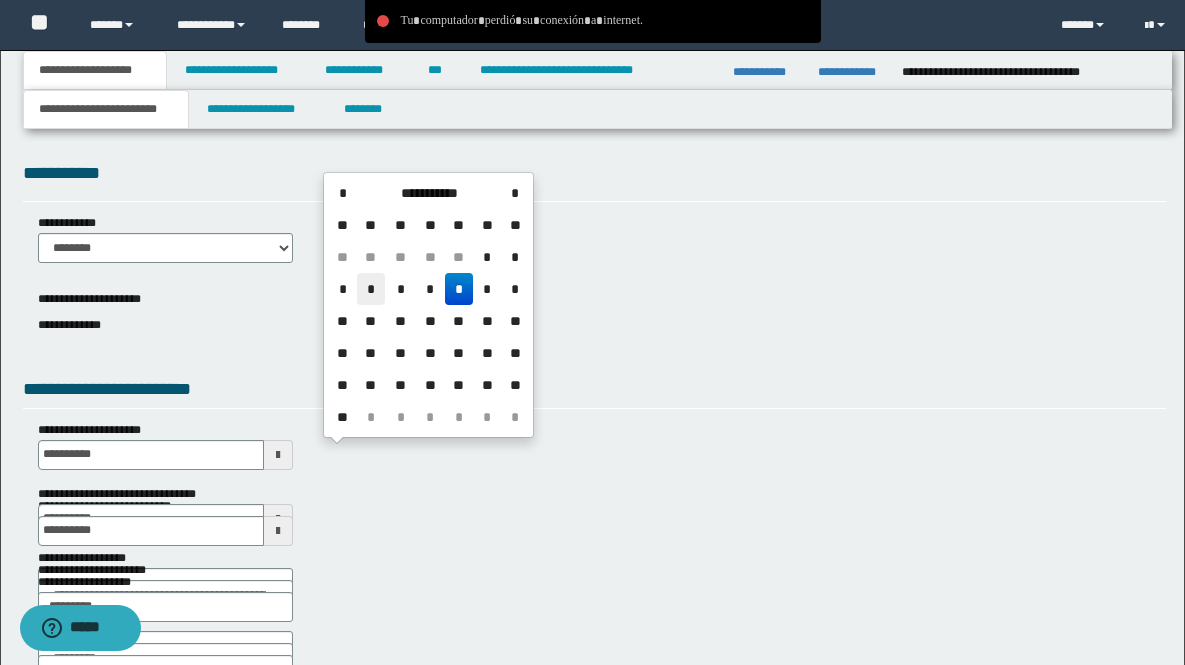 click on "*" at bounding box center [371, 289] 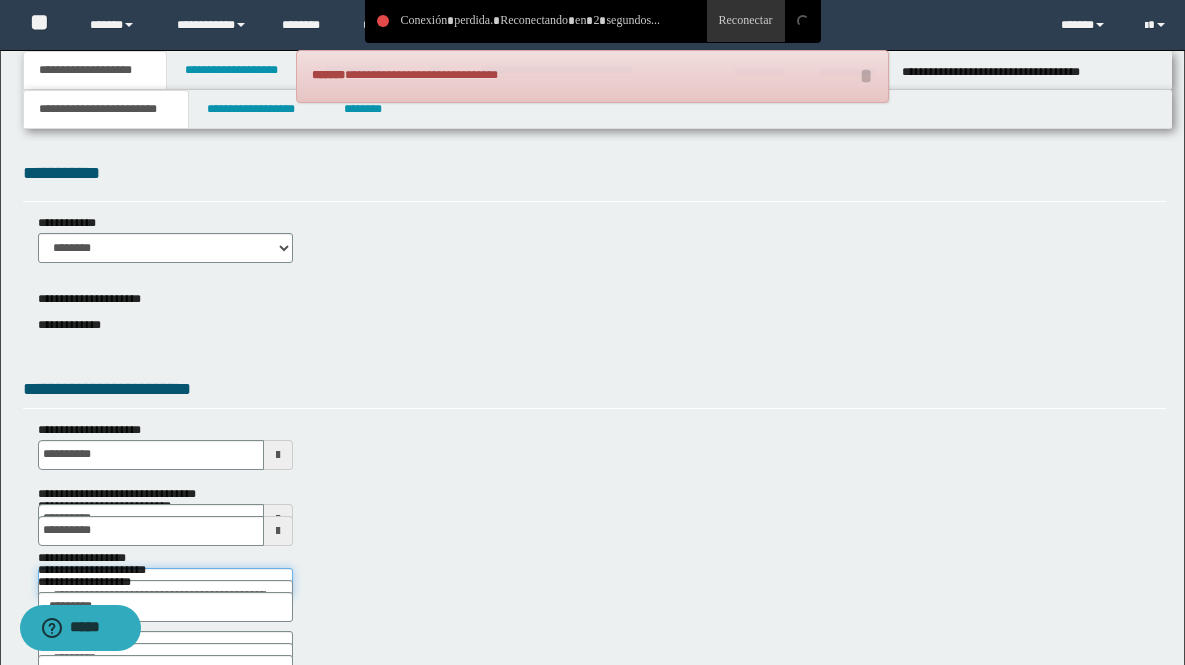 click on "**********" at bounding box center [166, 583] 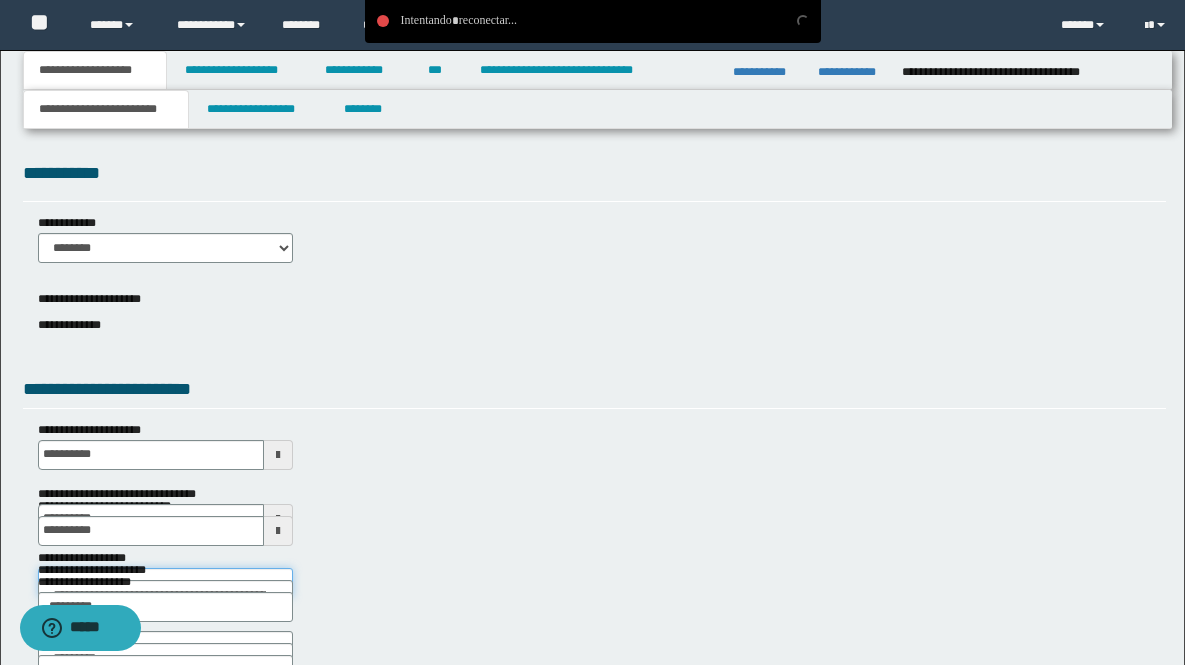 type on "**********" 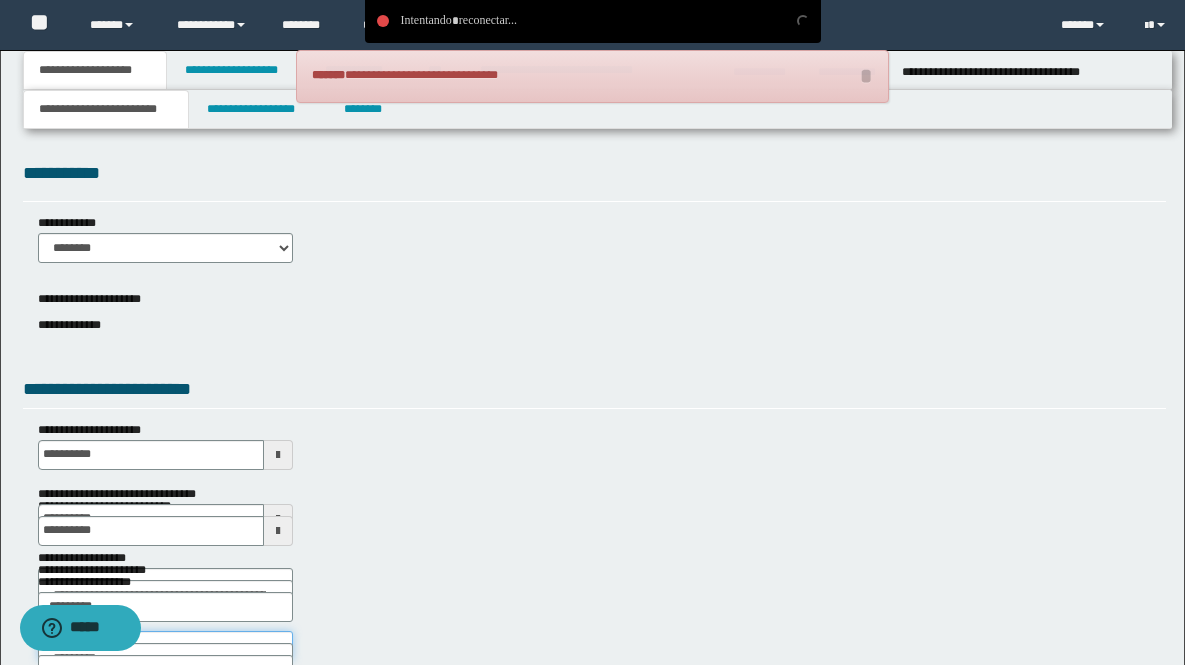 click on "*****" at bounding box center [166, 646] 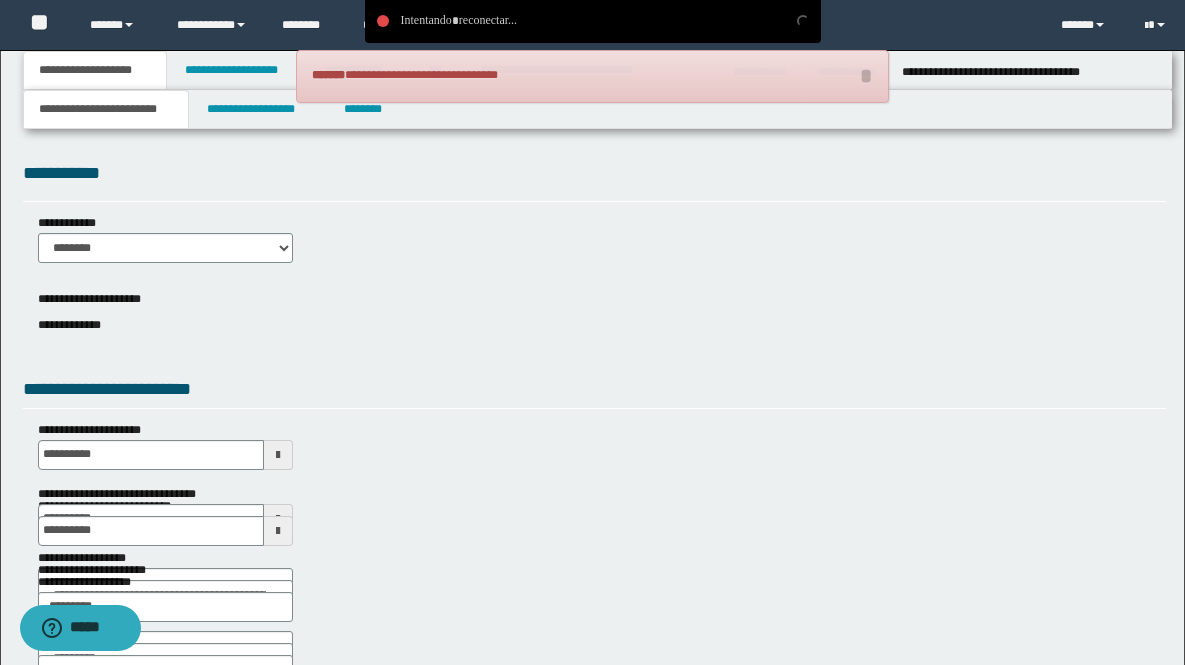 click on "**********" at bounding box center [166, 722] 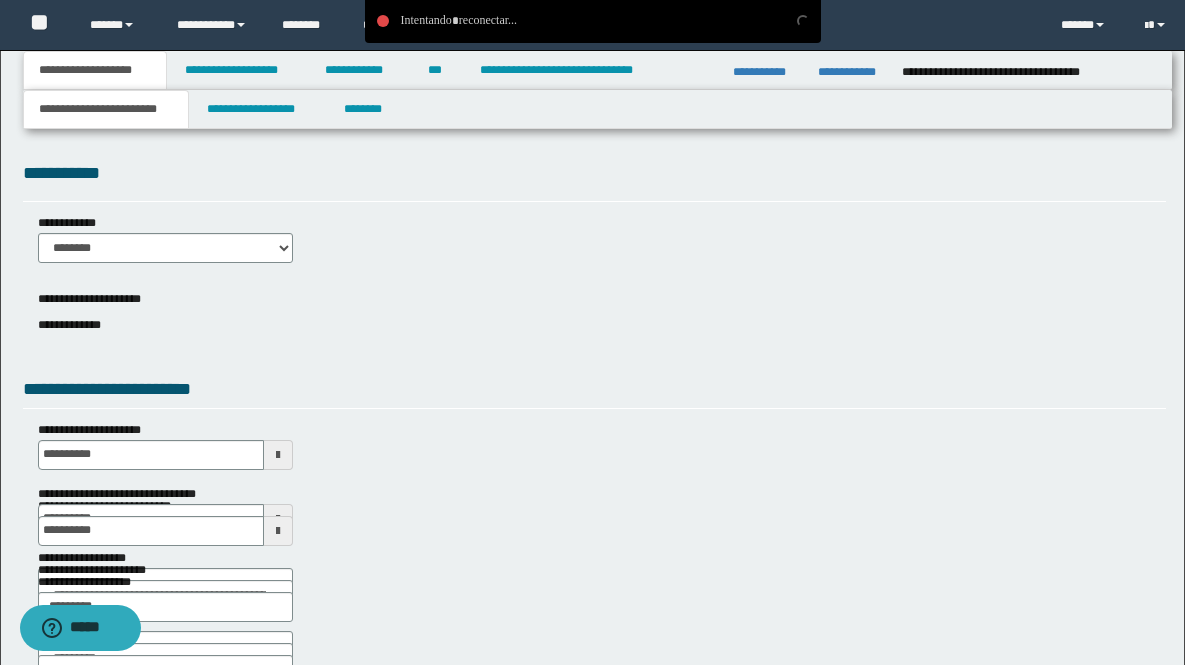 select on "*" 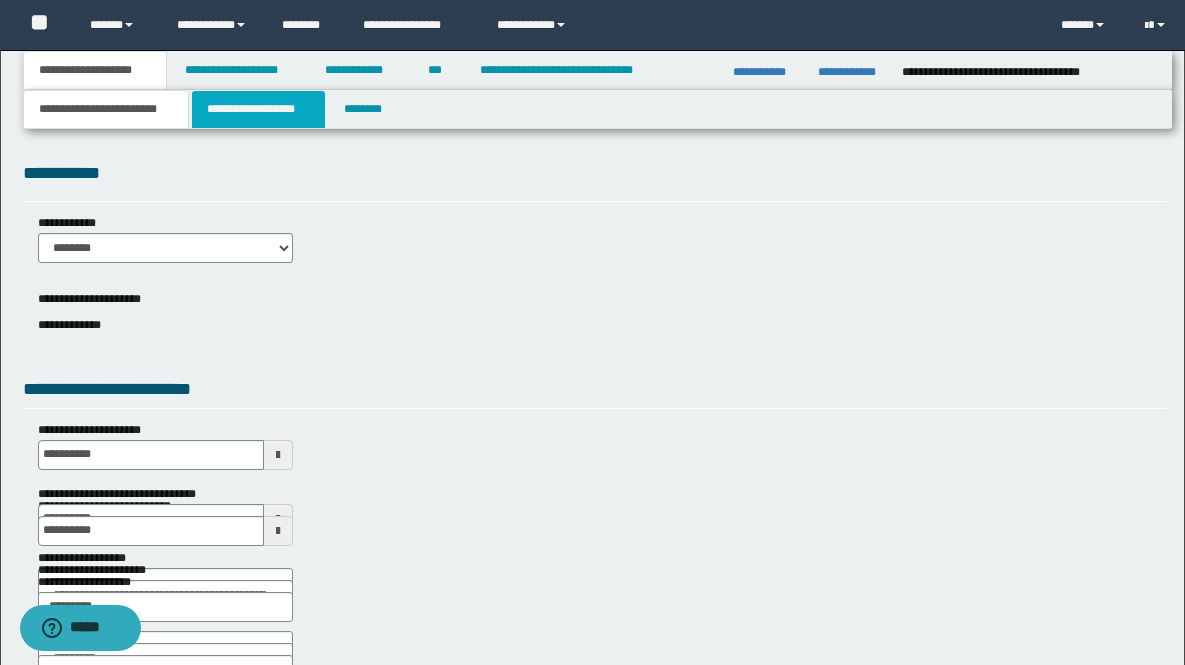 click on "**********" at bounding box center (258, 109) 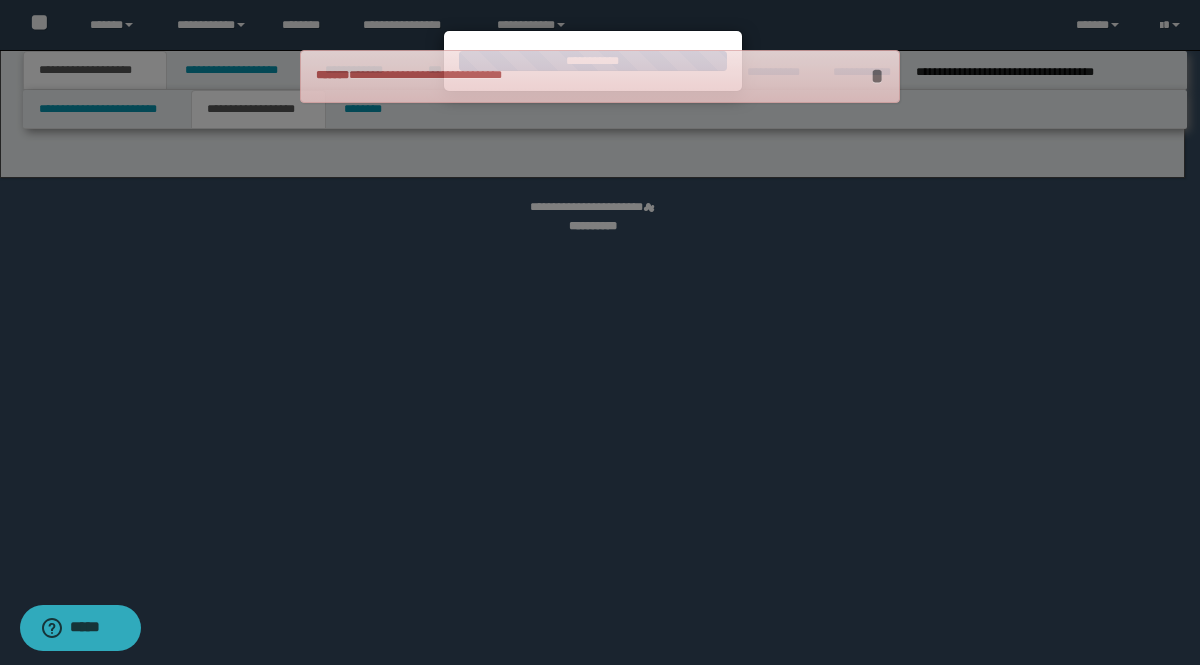 click on "*" at bounding box center (877, 76) 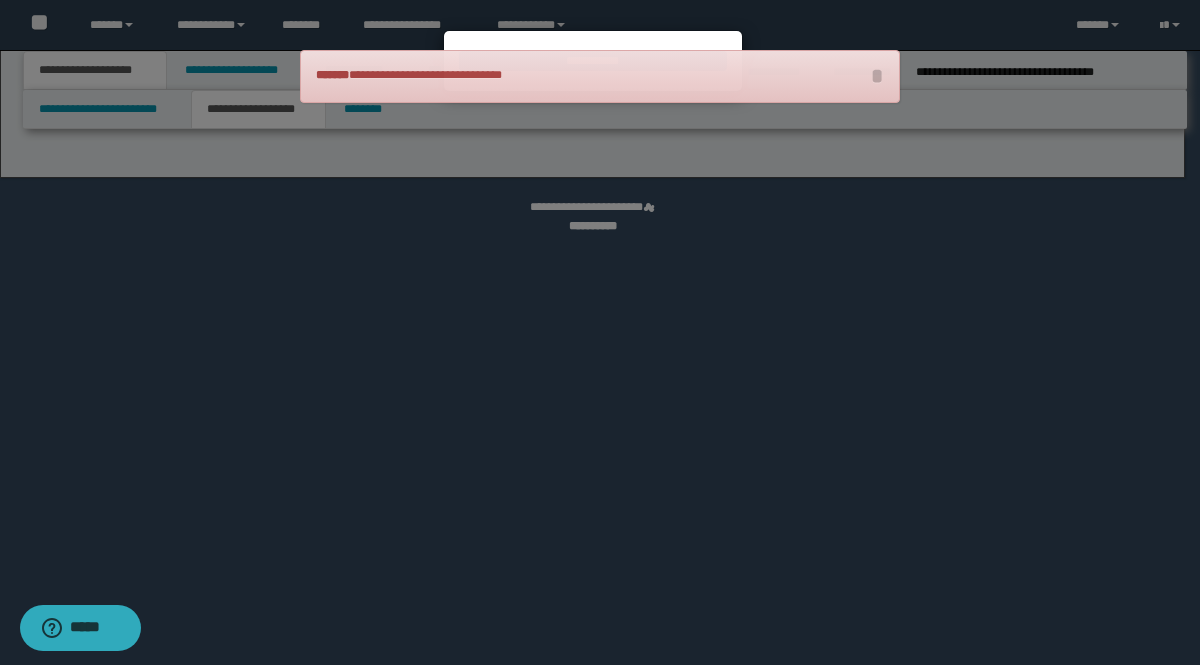click at bounding box center (600, 332) 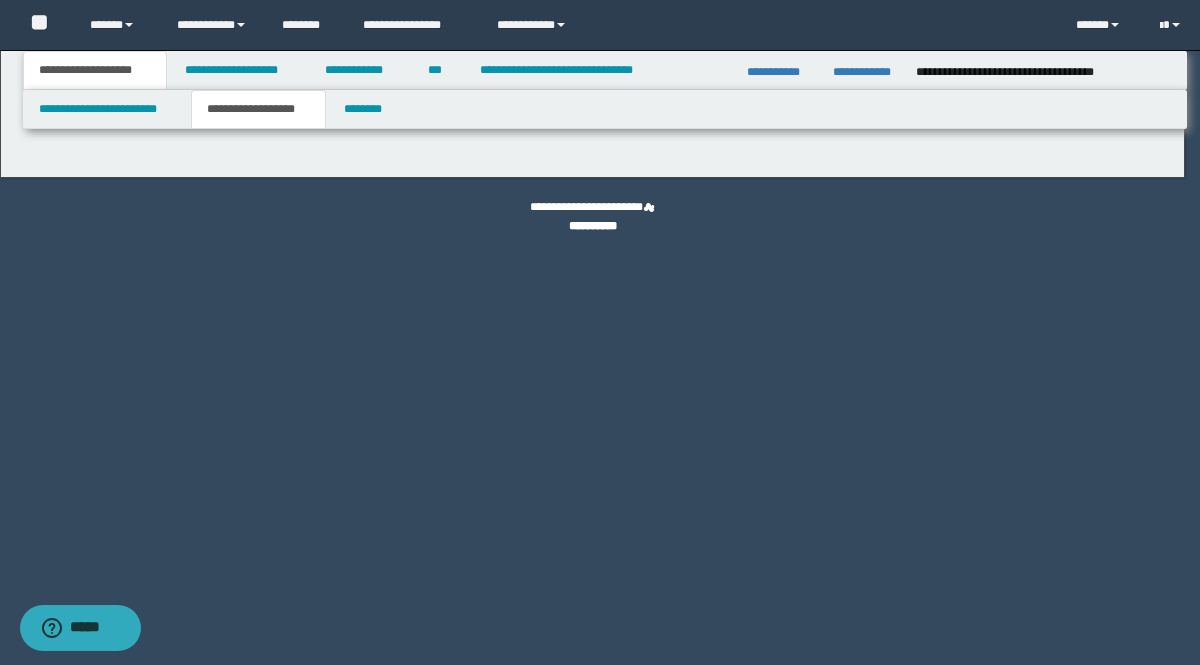 type on "**********" 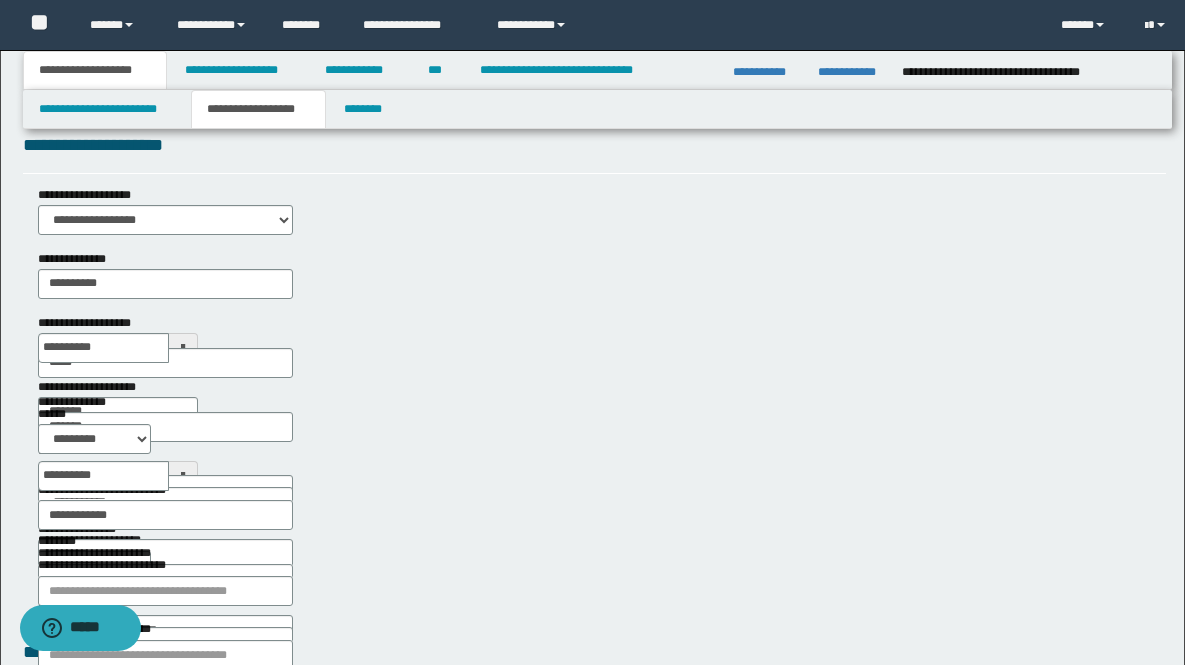 scroll, scrollTop: 0, scrollLeft: 0, axis: both 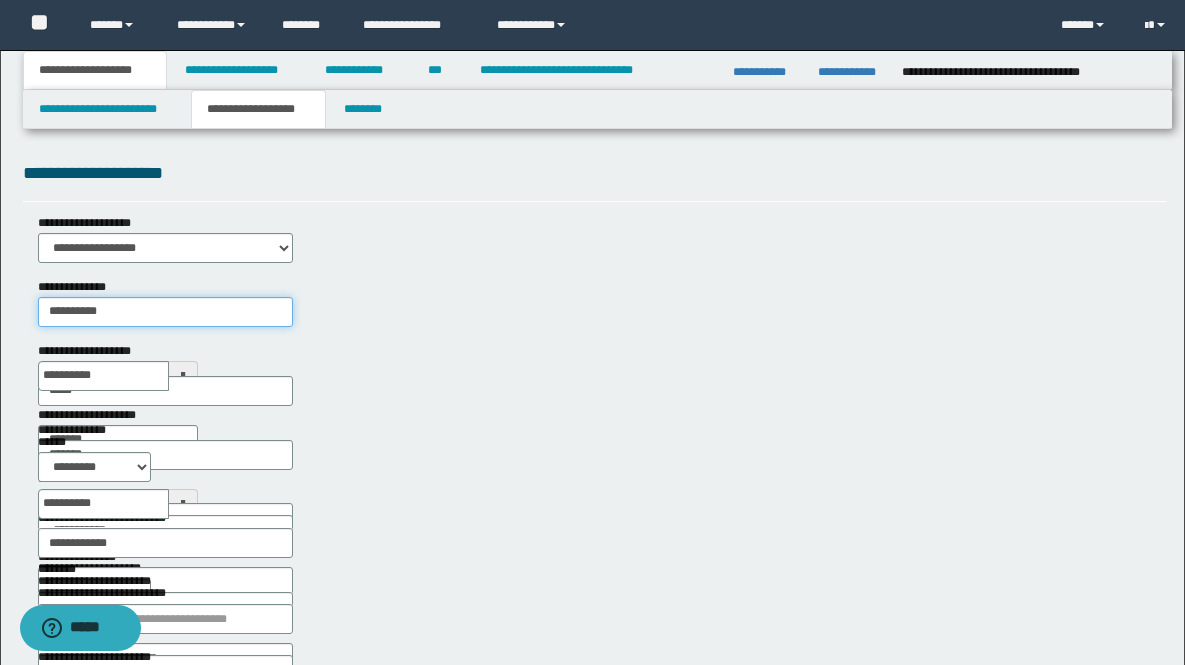 drag, startPoint x: 467, startPoint y: 250, endPoint x: 315, endPoint y: 228, distance: 153.58385 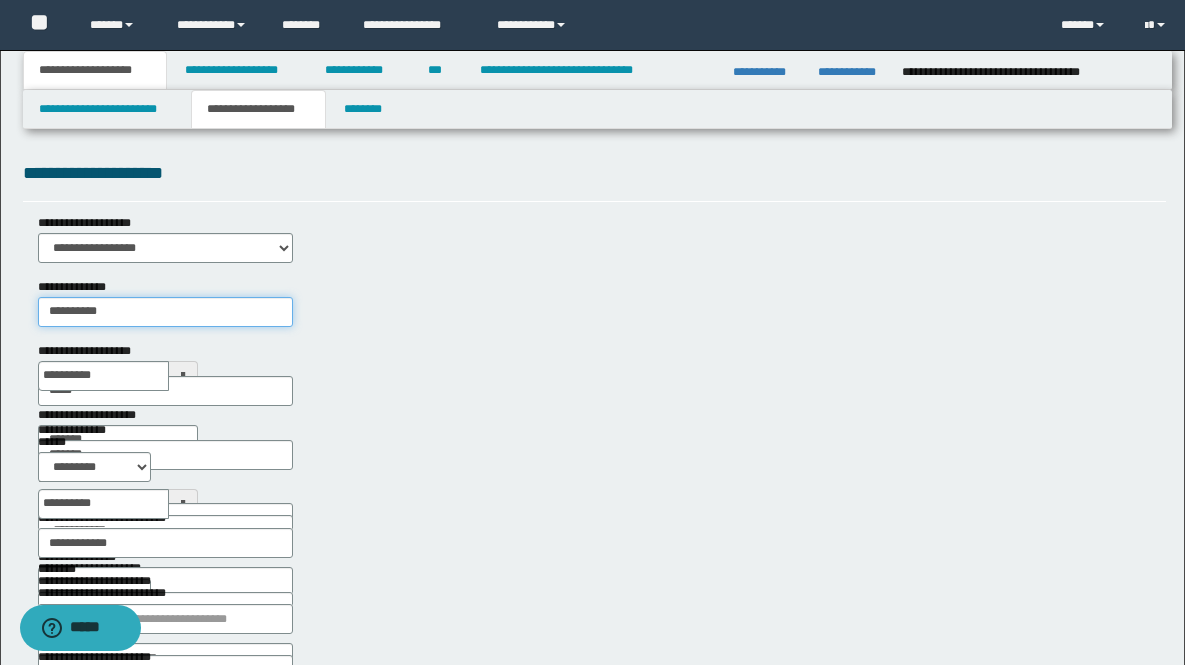 click on "**********" at bounding box center (166, 310) 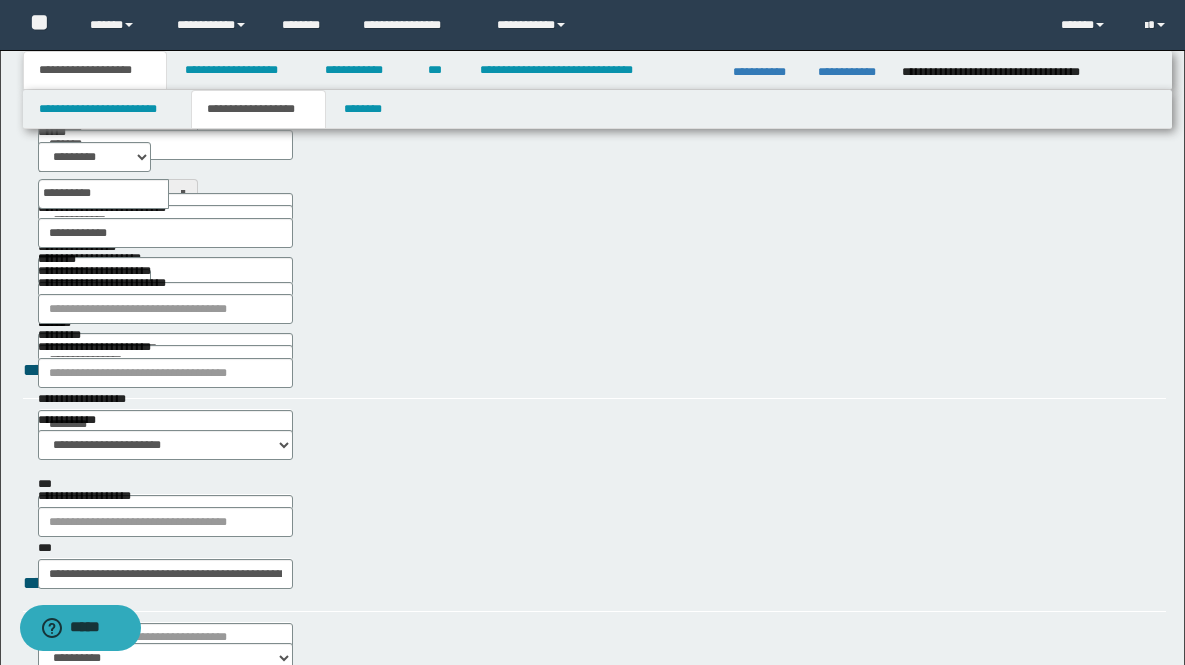 scroll, scrollTop: 442, scrollLeft: 0, axis: vertical 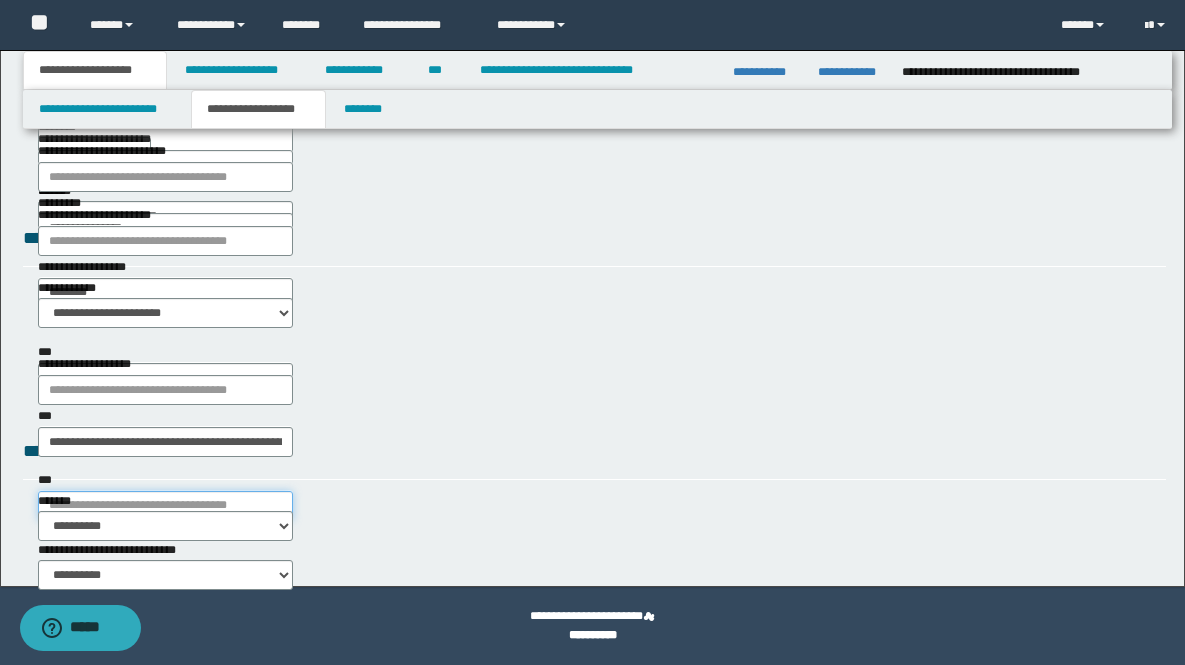 click on "***" at bounding box center (166, 506) 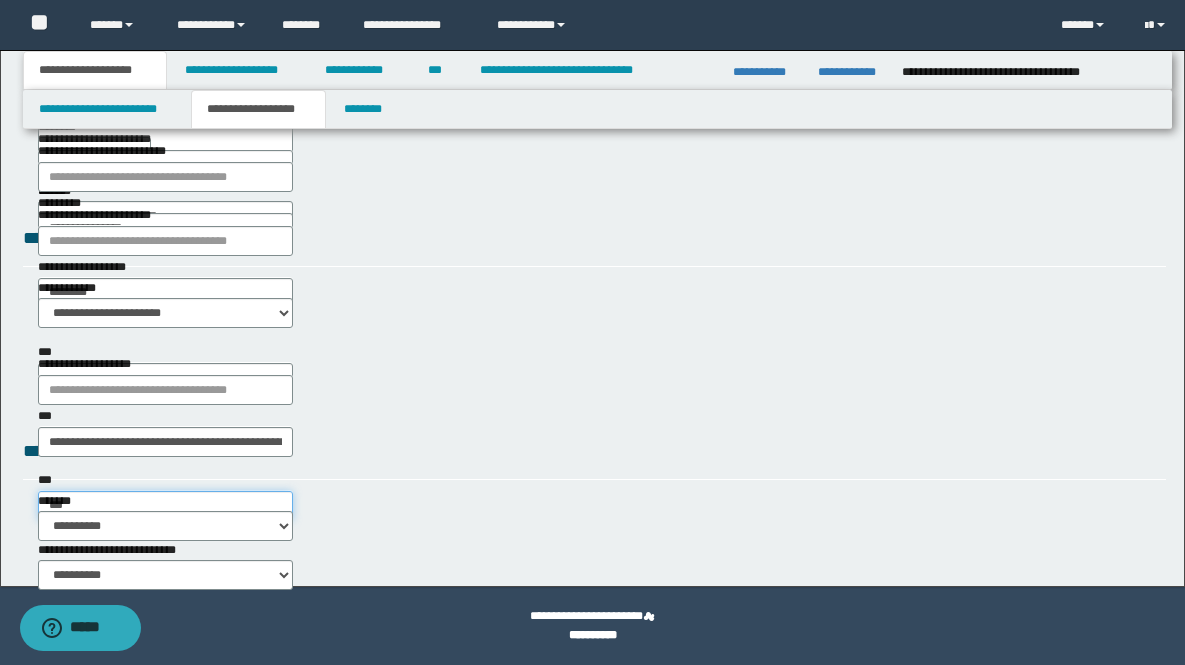 type on "****" 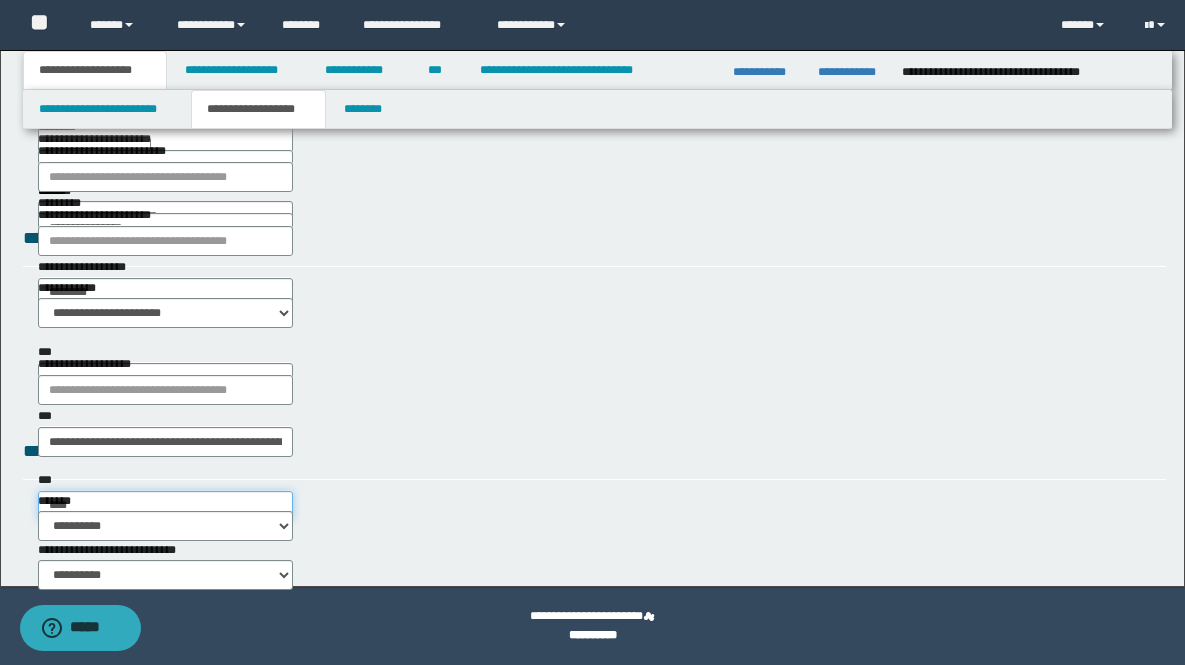 type on "****" 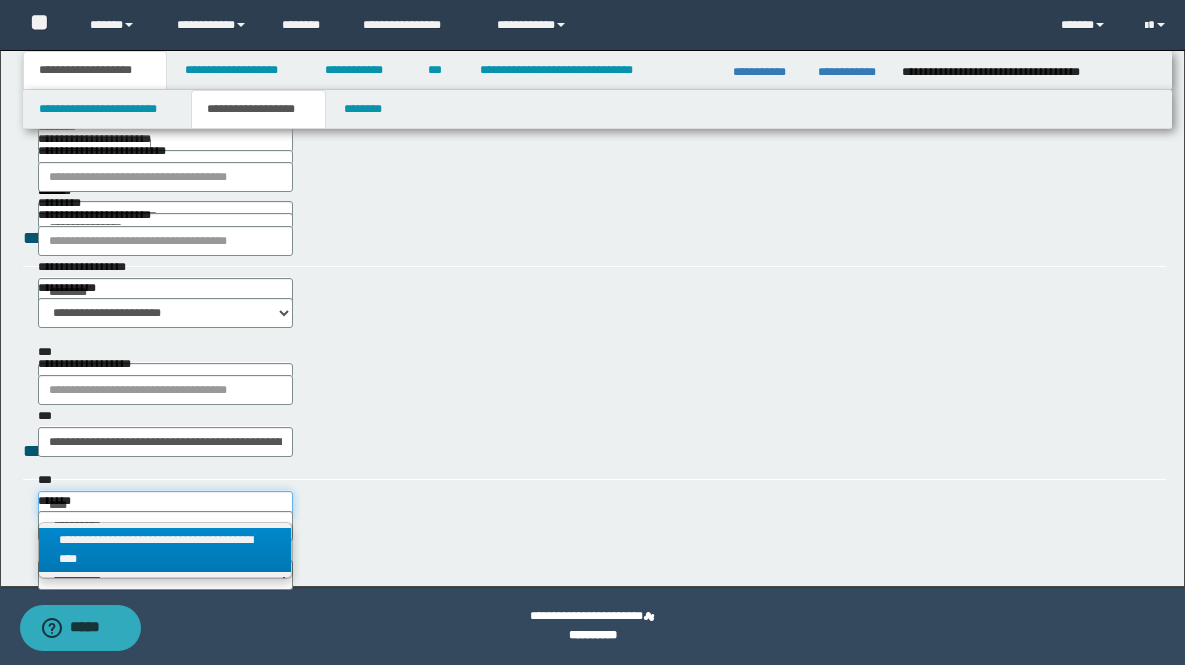 type on "****" 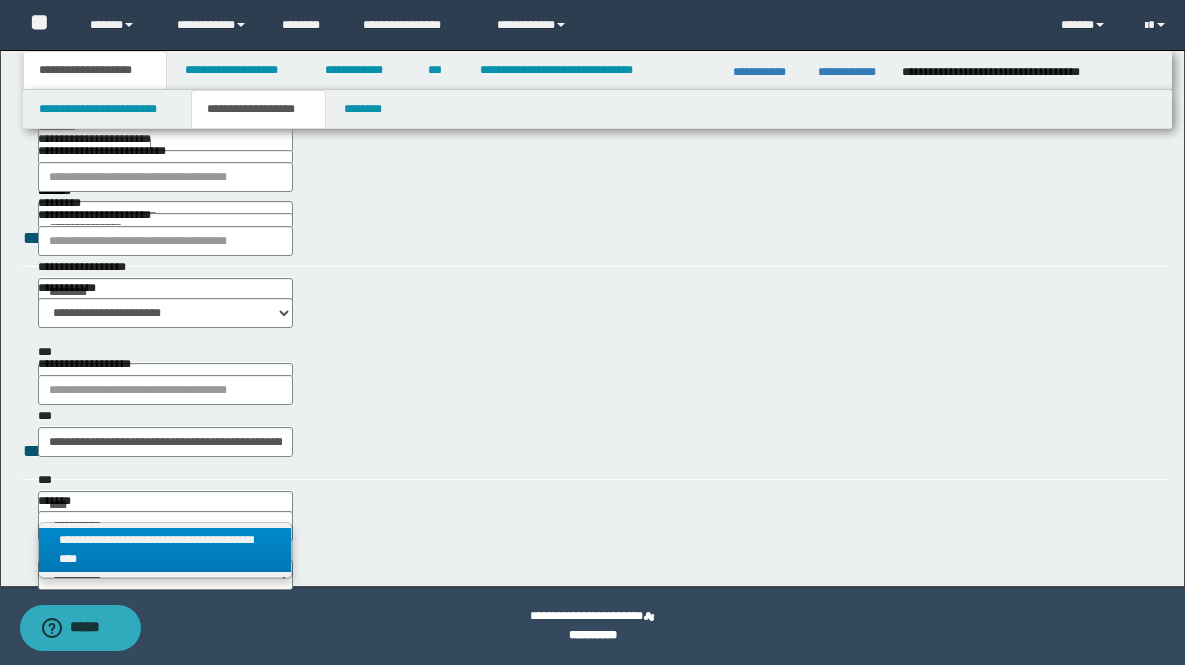type 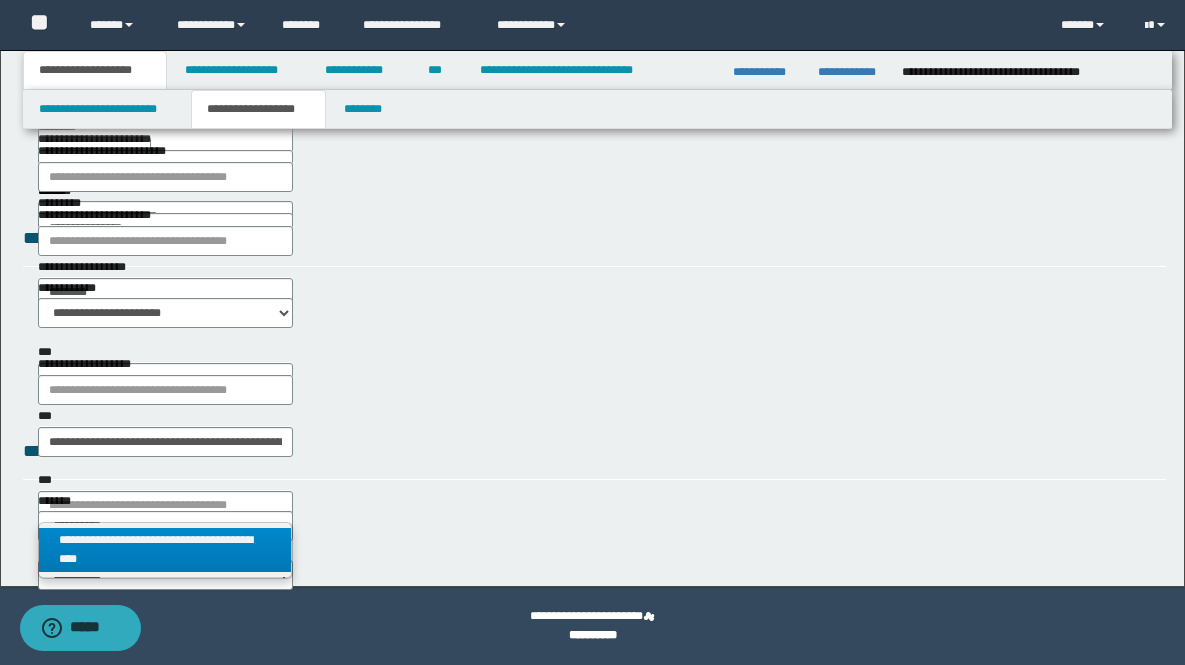 click on "**********" at bounding box center [165, 550] 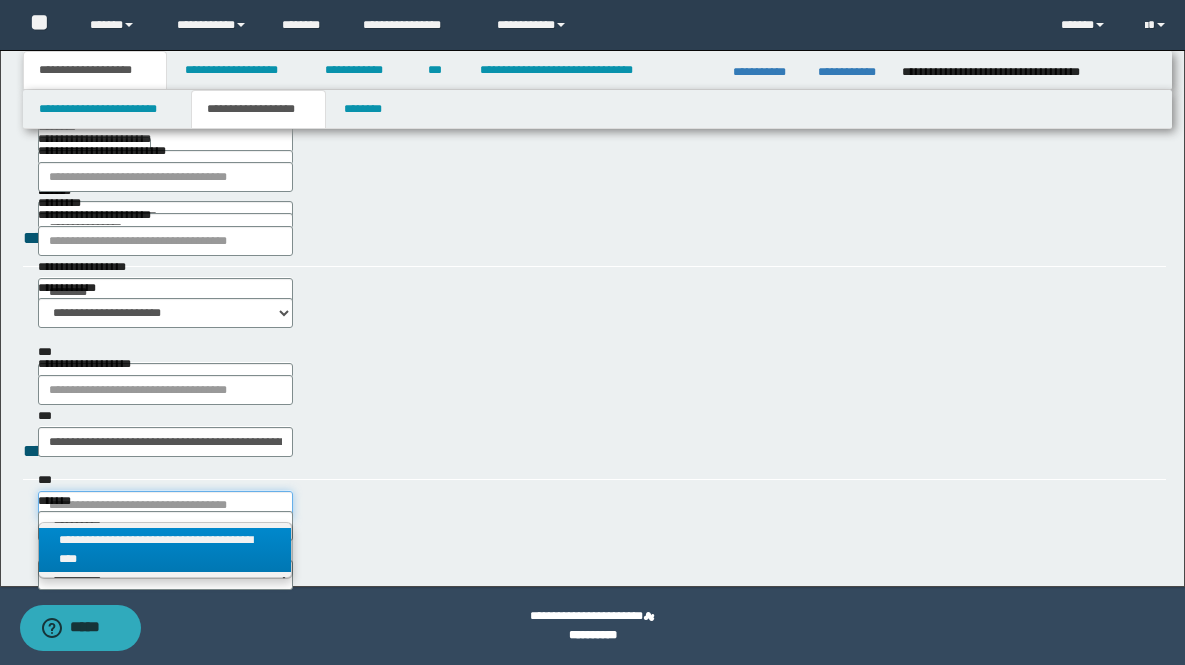 type 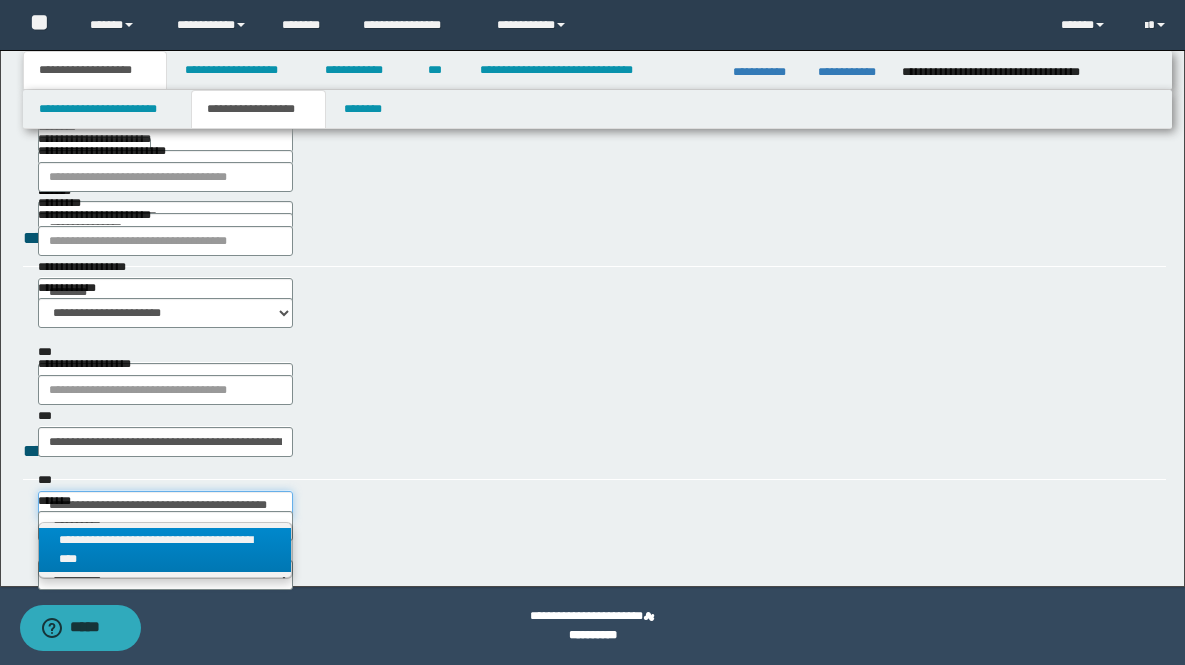 scroll, scrollTop: 0, scrollLeft: 74, axis: horizontal 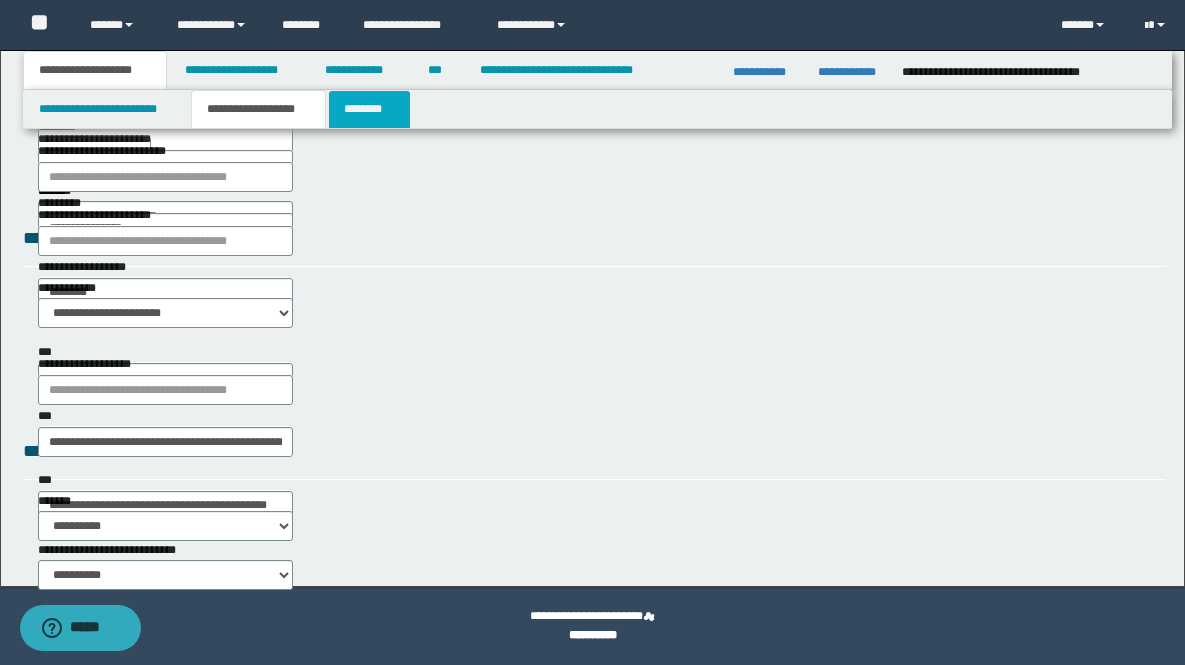 click on "********" at bounding box center (369, 109) 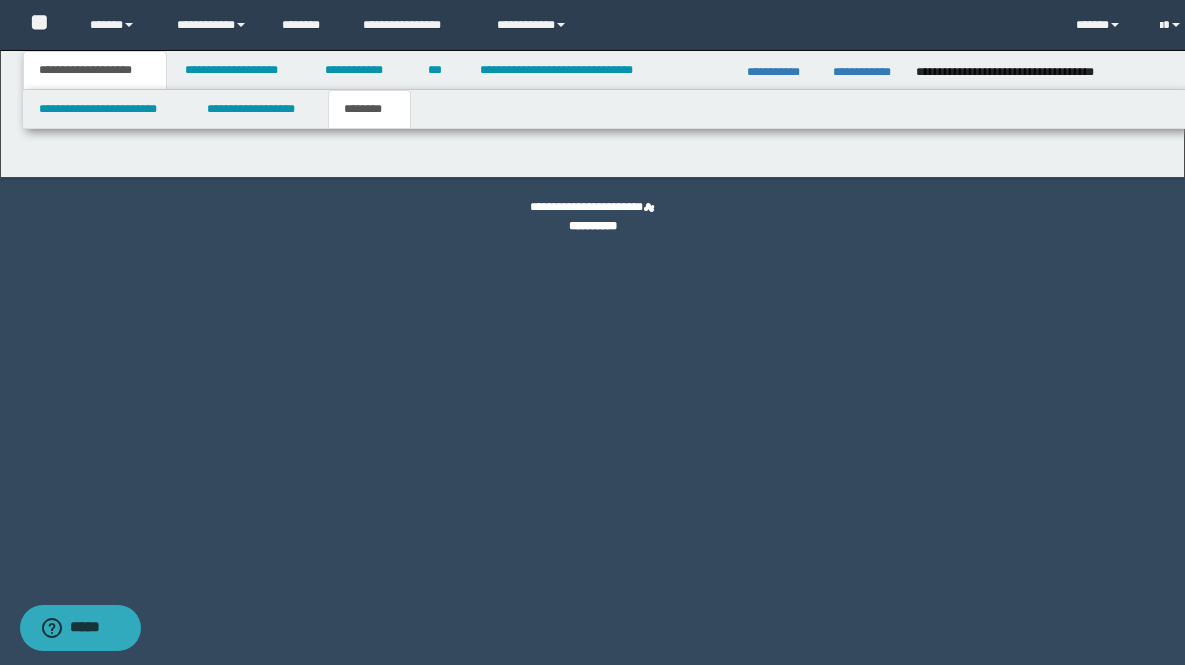 scroll, scrollTop: 0, scrollLeft: 0, axis: both 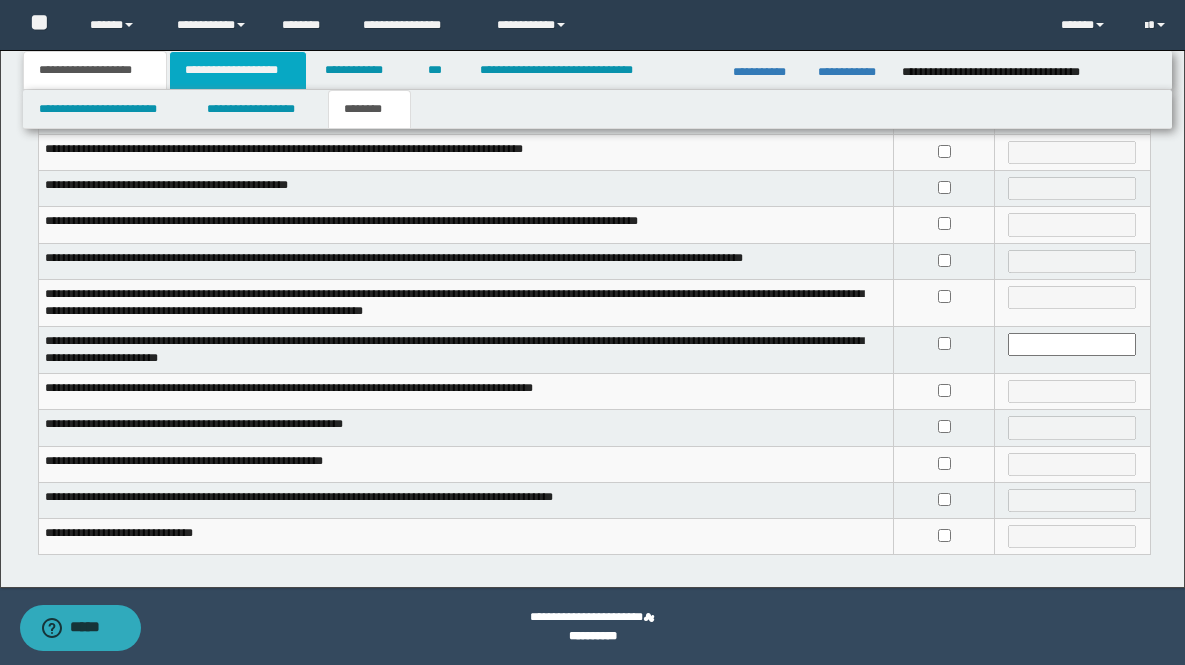 click on "**********" at bounding box center (238, 70) 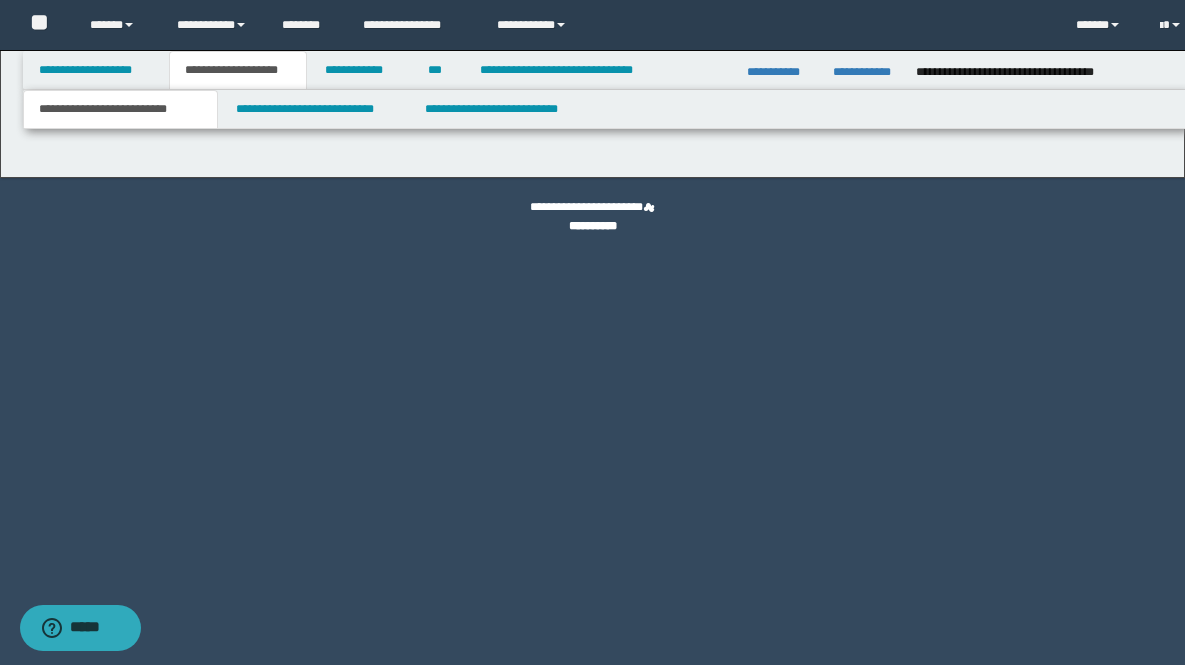 scroll, scrollTop: 0, scrollLeft: 0, axis: both 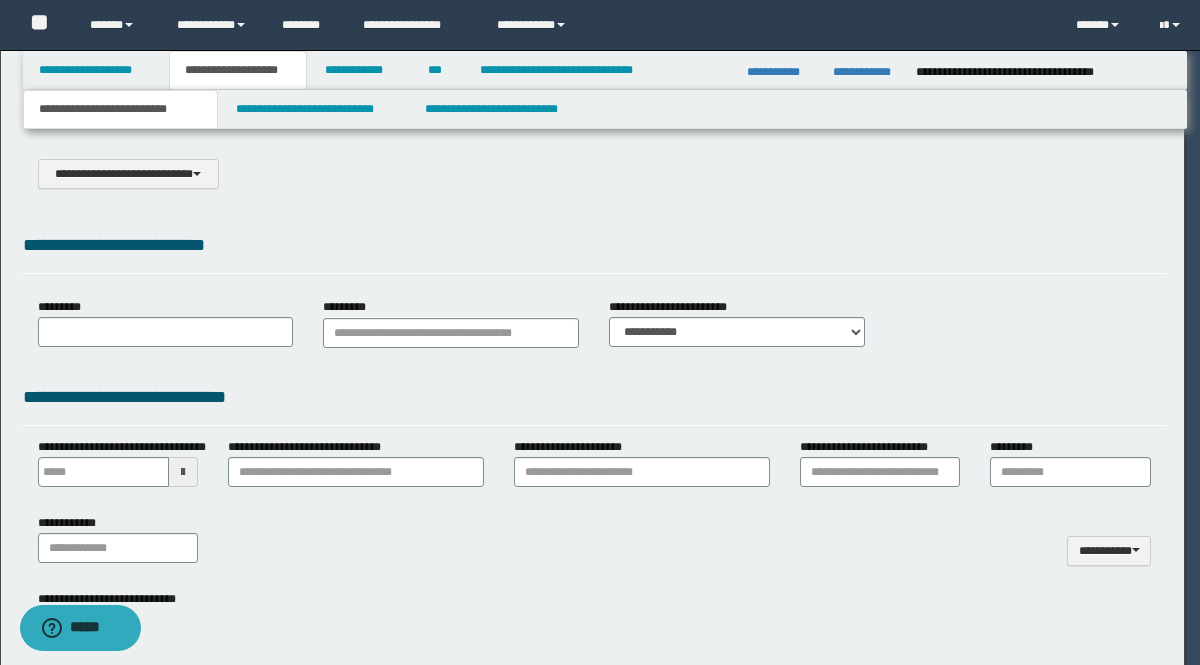 type on "**********" 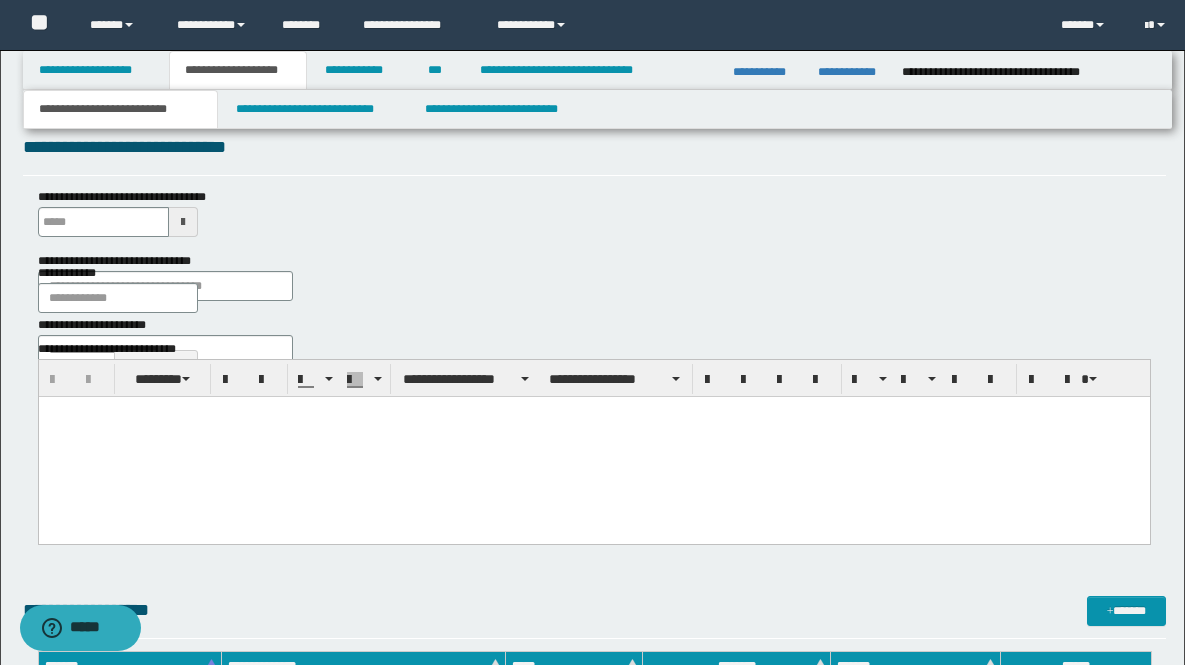 scroll, scrollTop: 814, scrollLeft: 0, axis: vertical 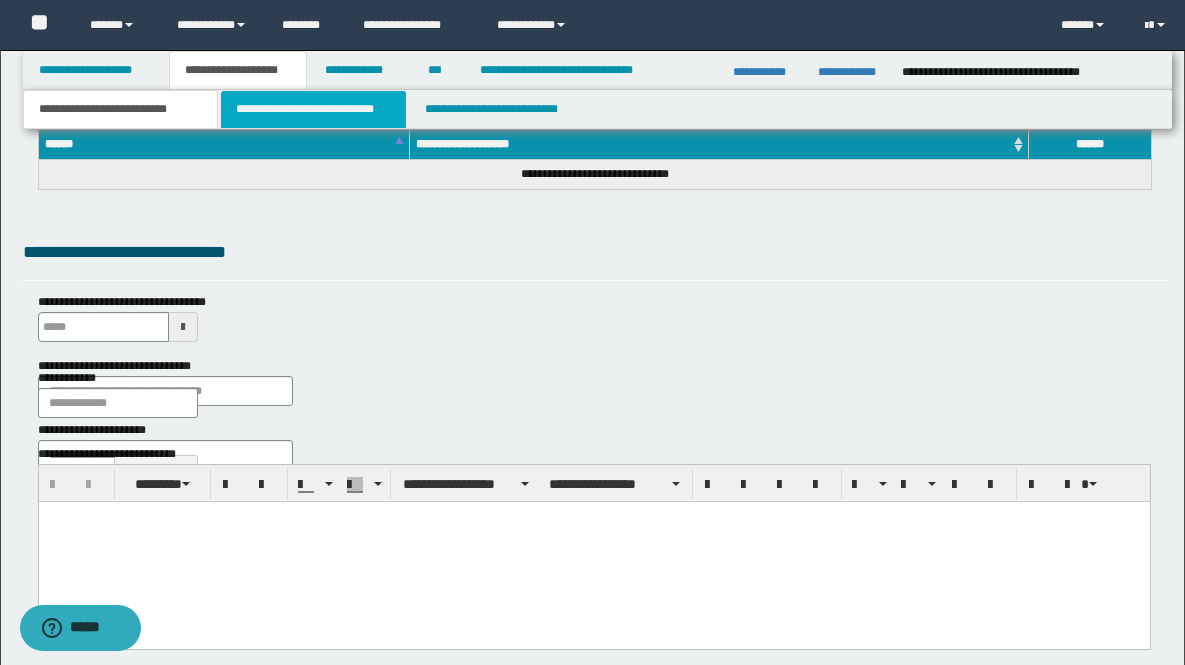 click on "**********" at bounding box center [314, 109] 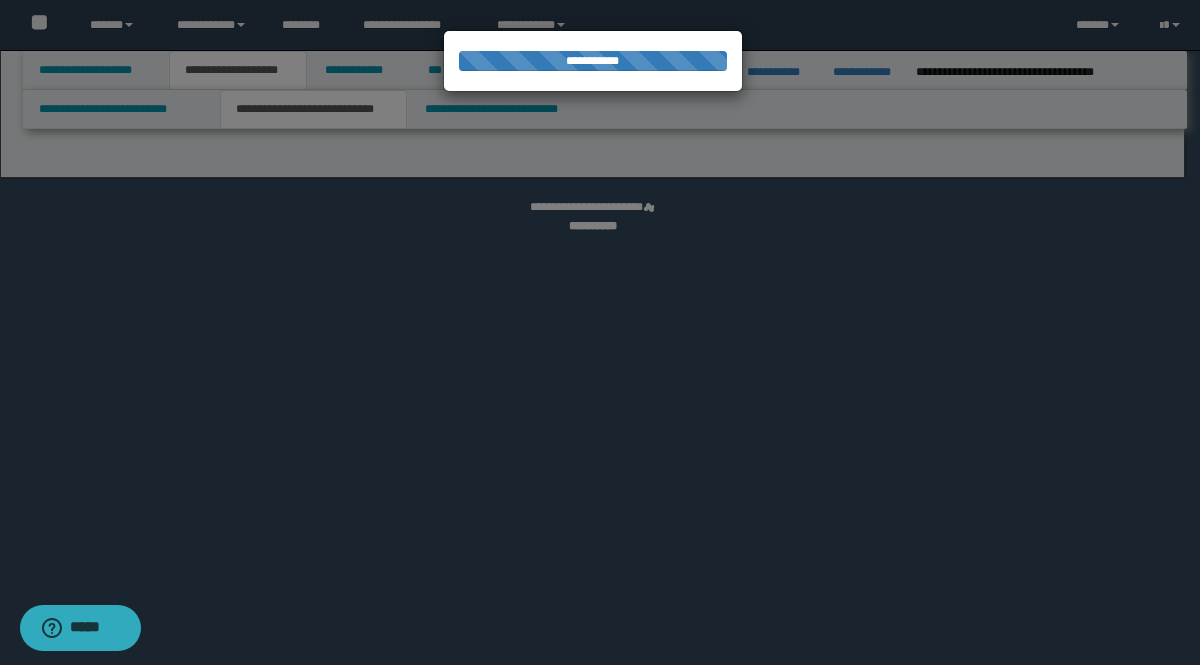select on "*" 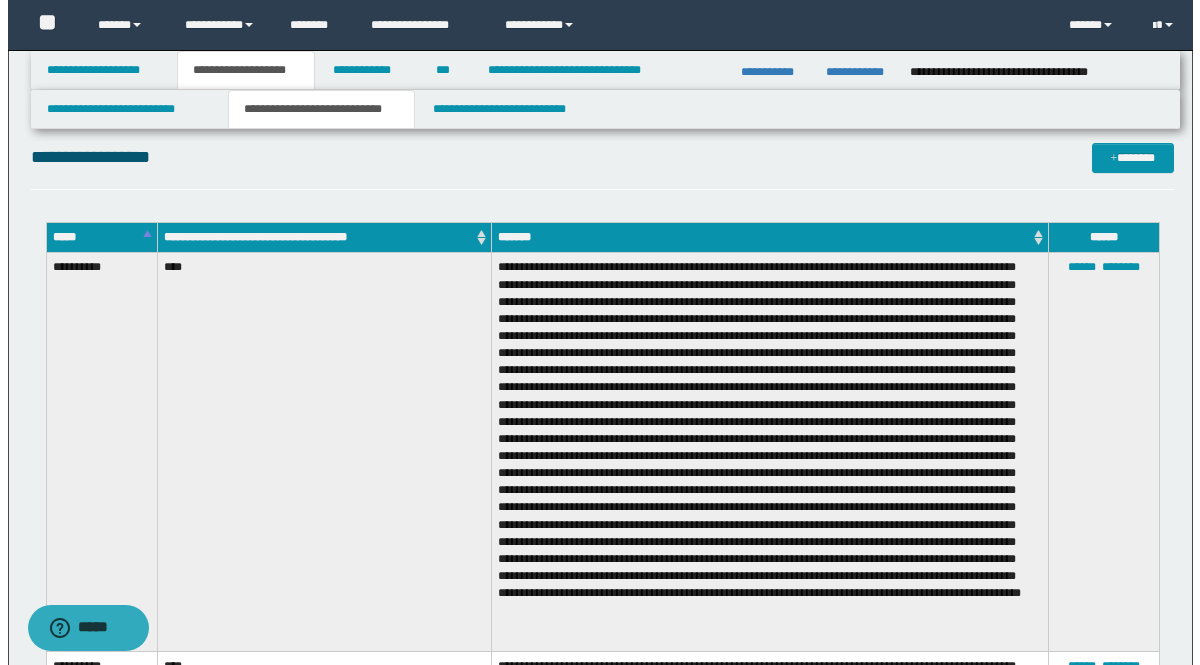 scroll, scrollTop: 0, scrollLeft: 0, axis: both 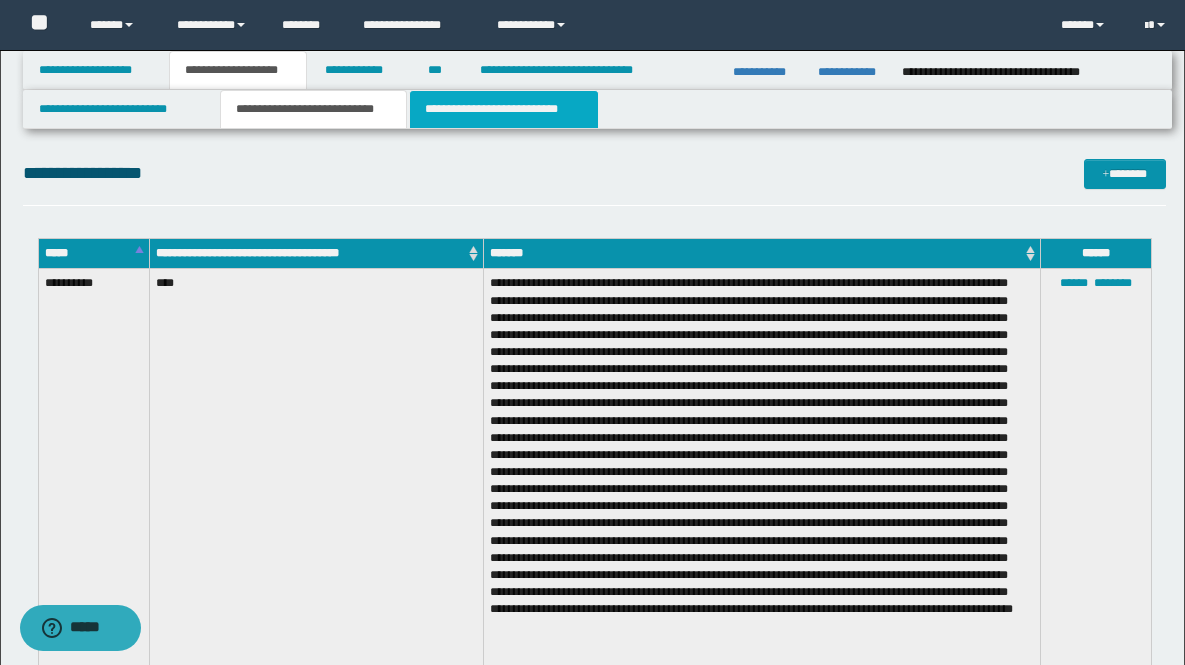click on "**********" at bounding box center [504, 109] 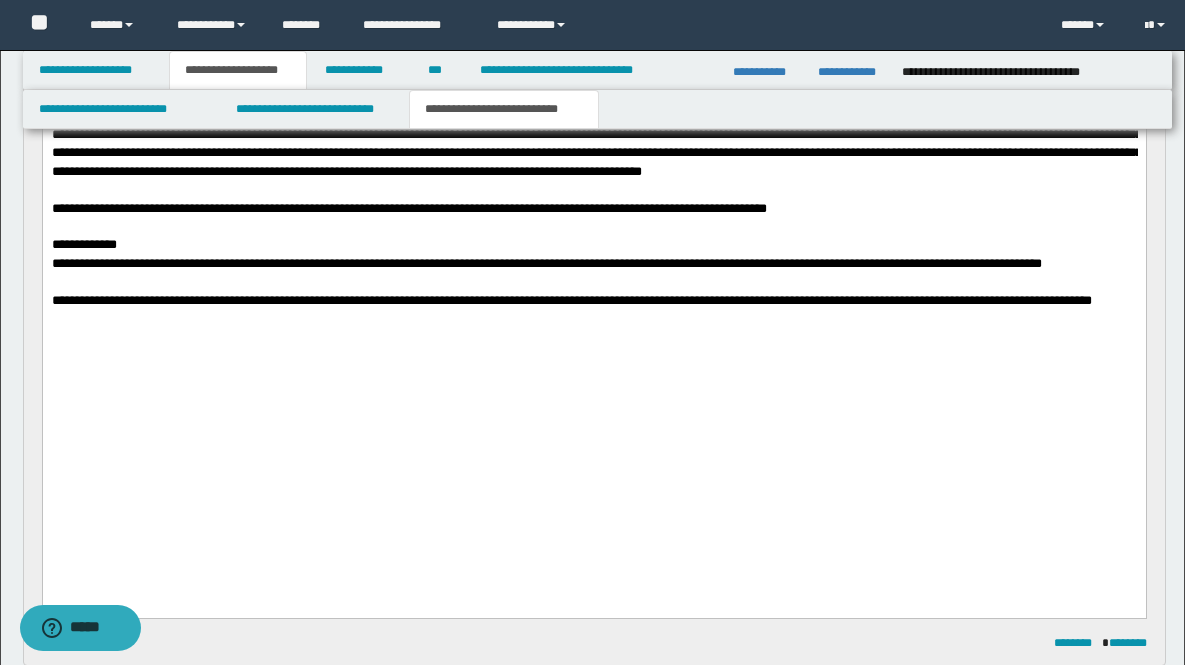 scroll, scrollTop: 2016, scrollLeft: 0, axis: vertical 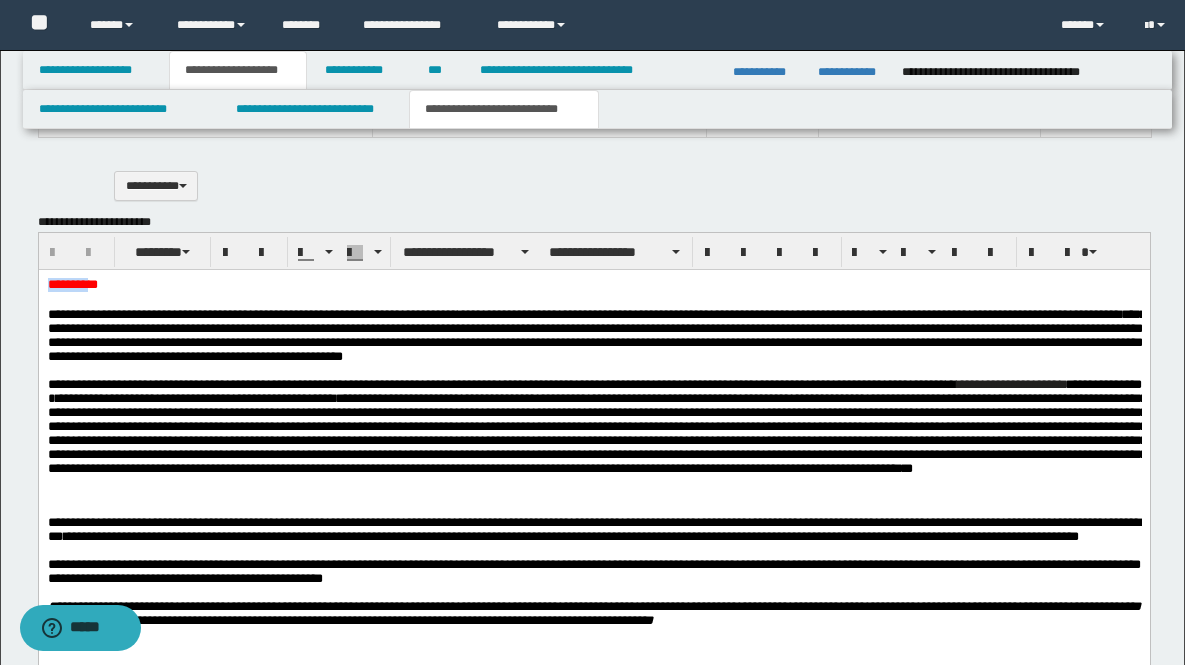 drag, startPoint x: 56, startPoint y: 260, endPoint x: 30, endPoint y: 249, distance: 28.231188 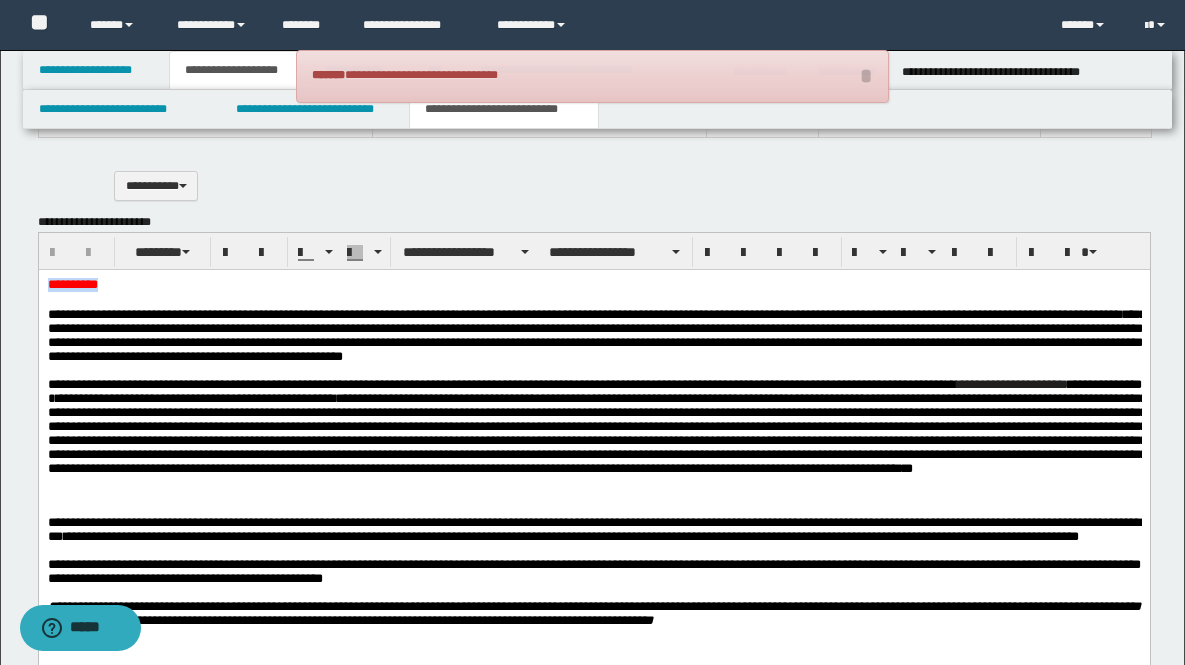 drag, startPoint x: 139, startPoint y: 290, endPoint x: 28, endPoint y: 276, distance: 111.8794 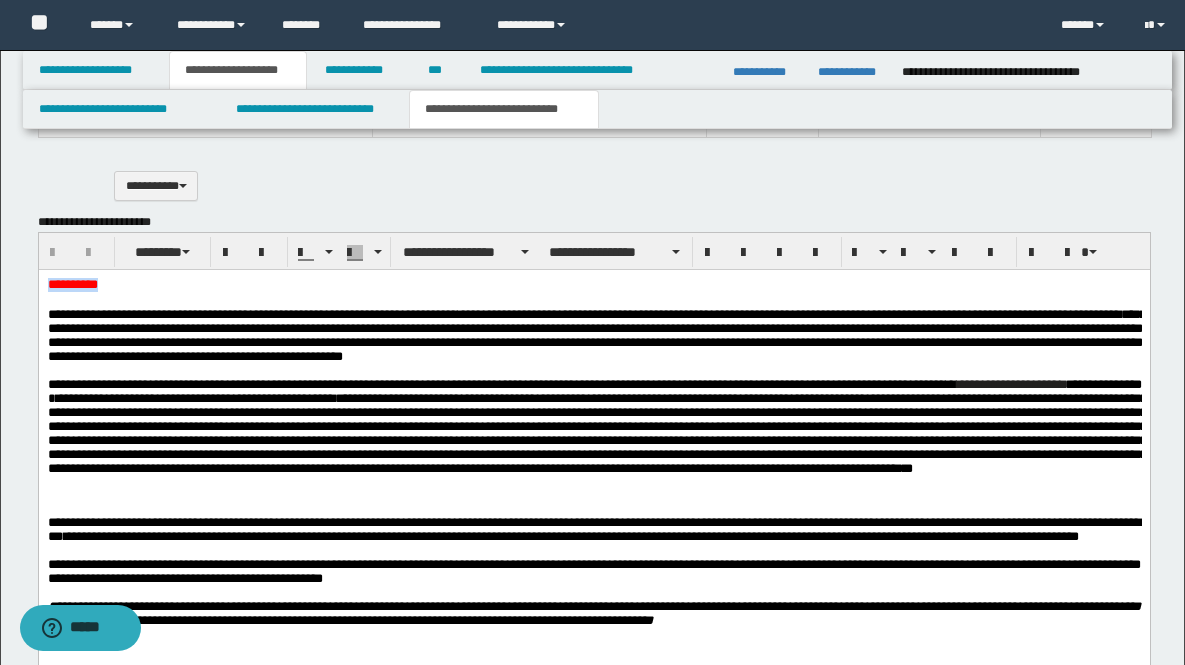 type 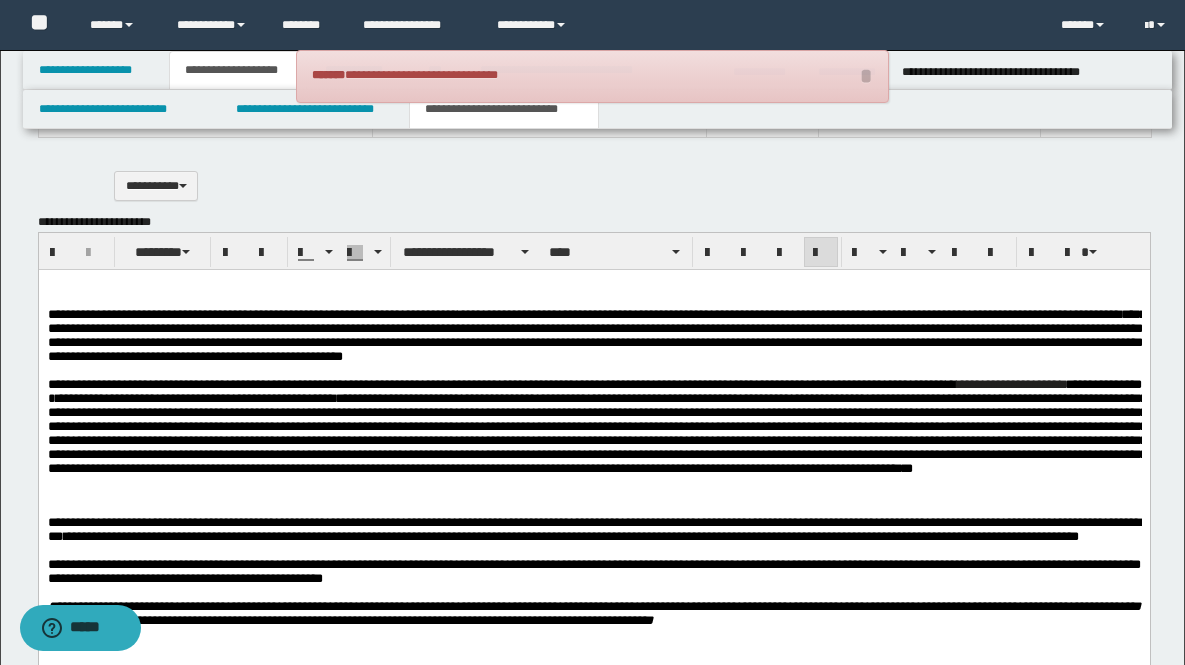click on "**********" at bounding box center (252, 314) 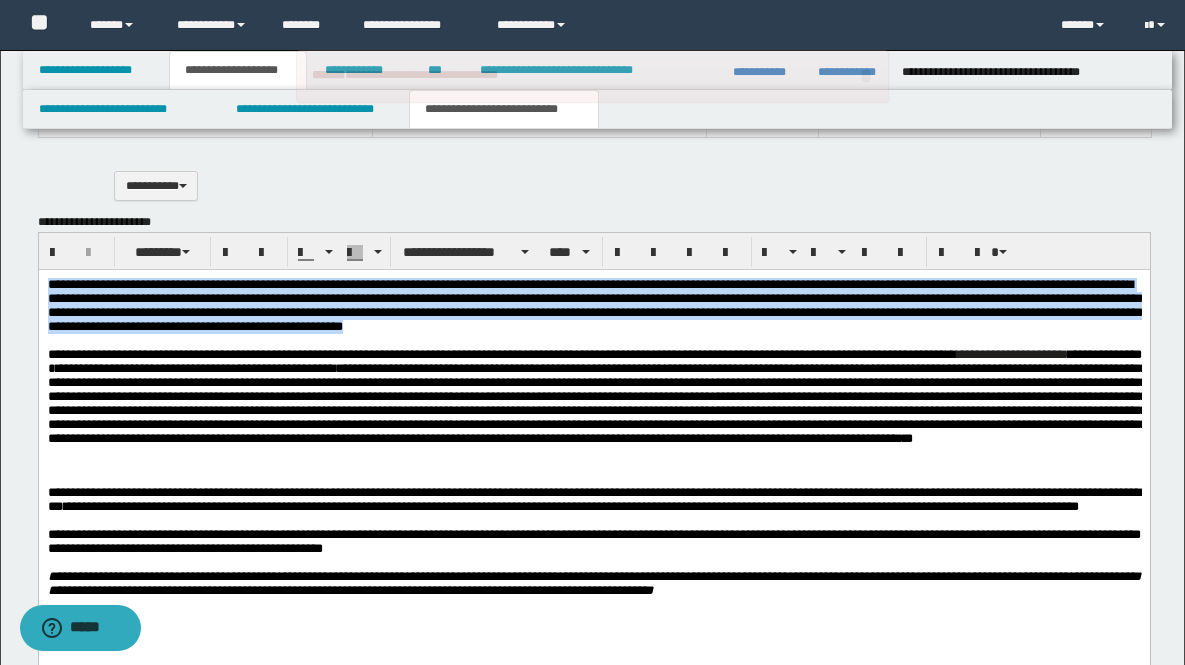 drag, startPoint x: 1073, startPoint y: 329, endPoint x: 77, endPoint y: 276, distance: 997.4091 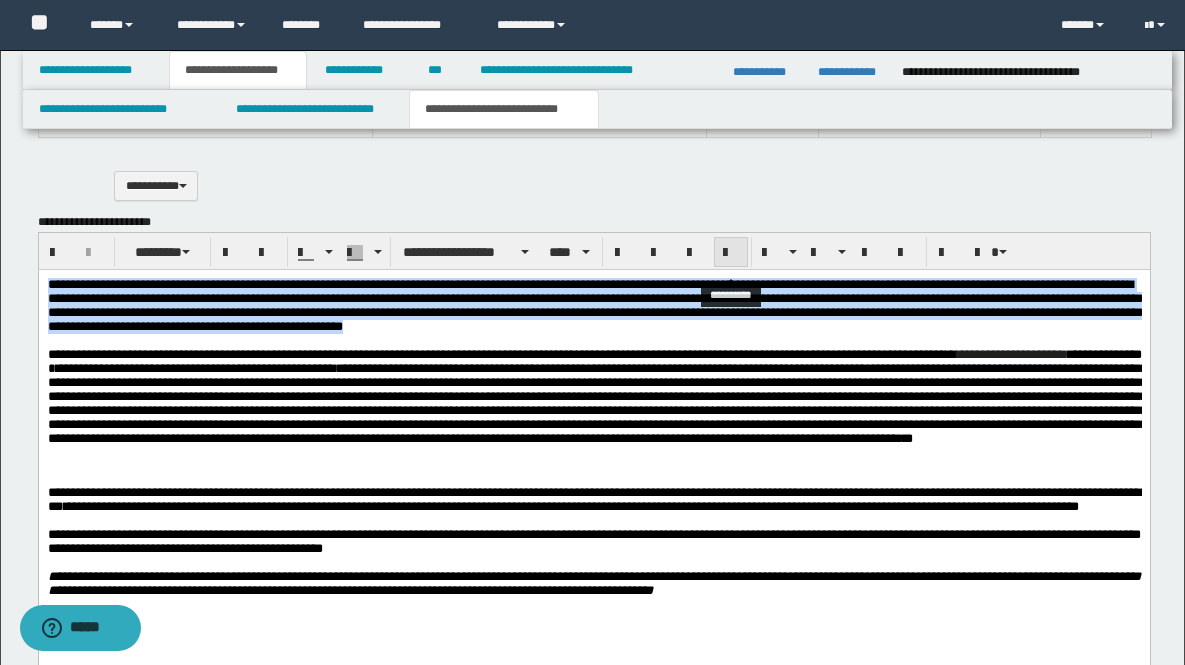 click at bounding box center (731, 253) 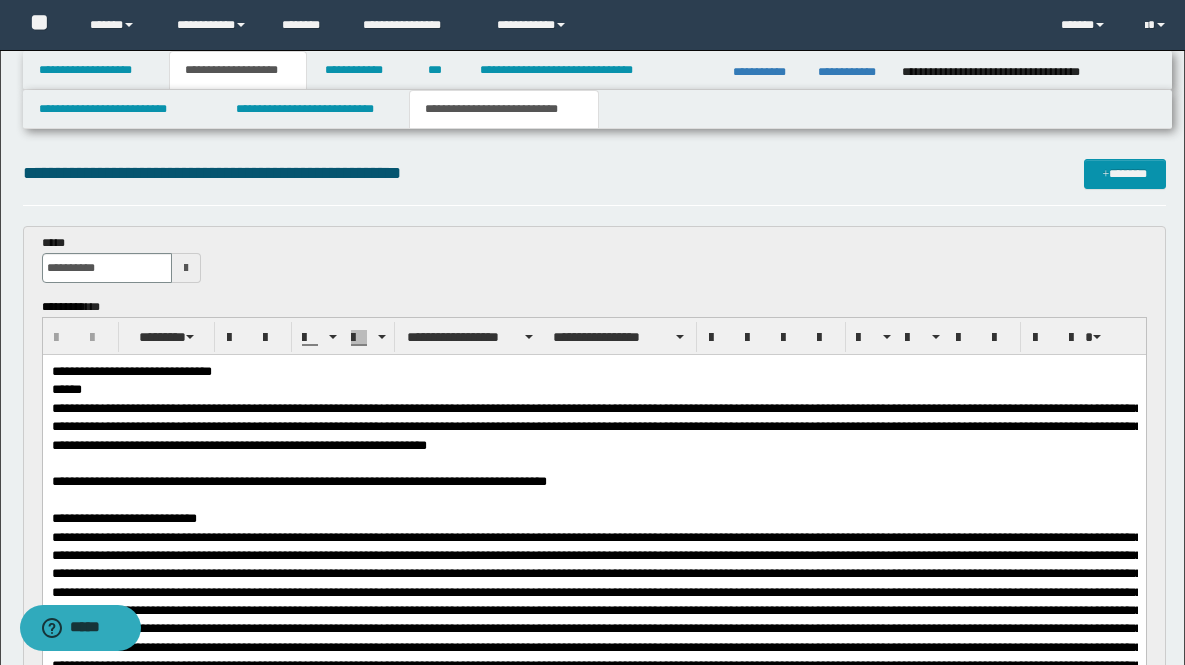 scroll, scrollTop: 4, scrollLeft: 0, axis: vertical 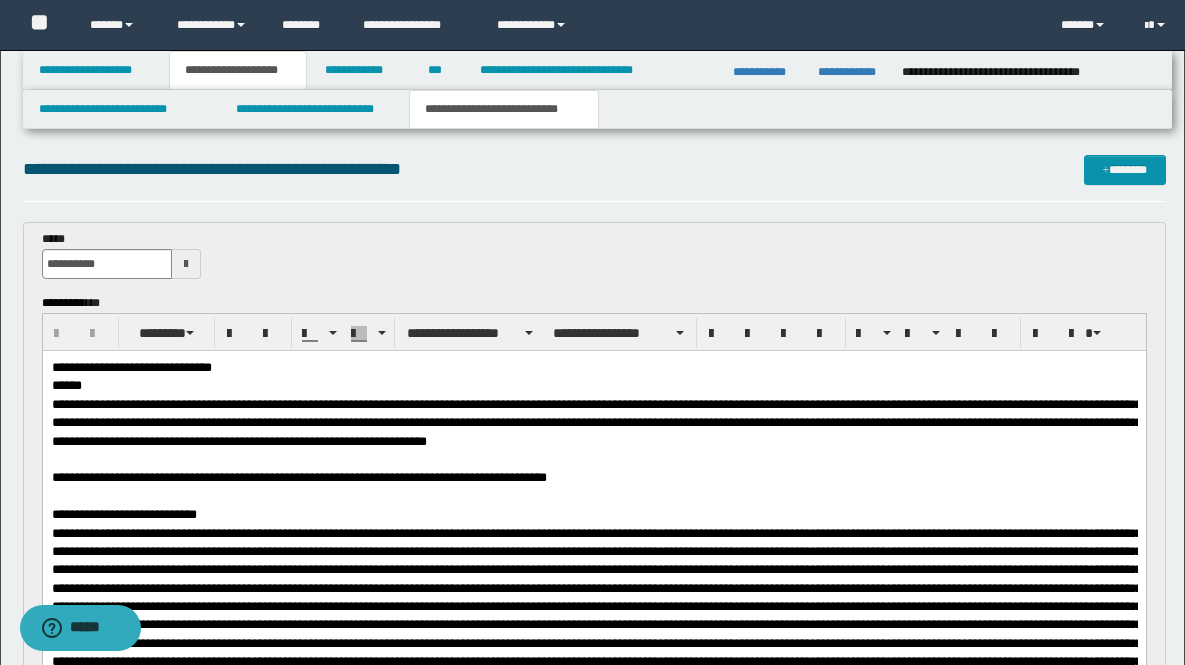 click at bounding box center (186, 264) 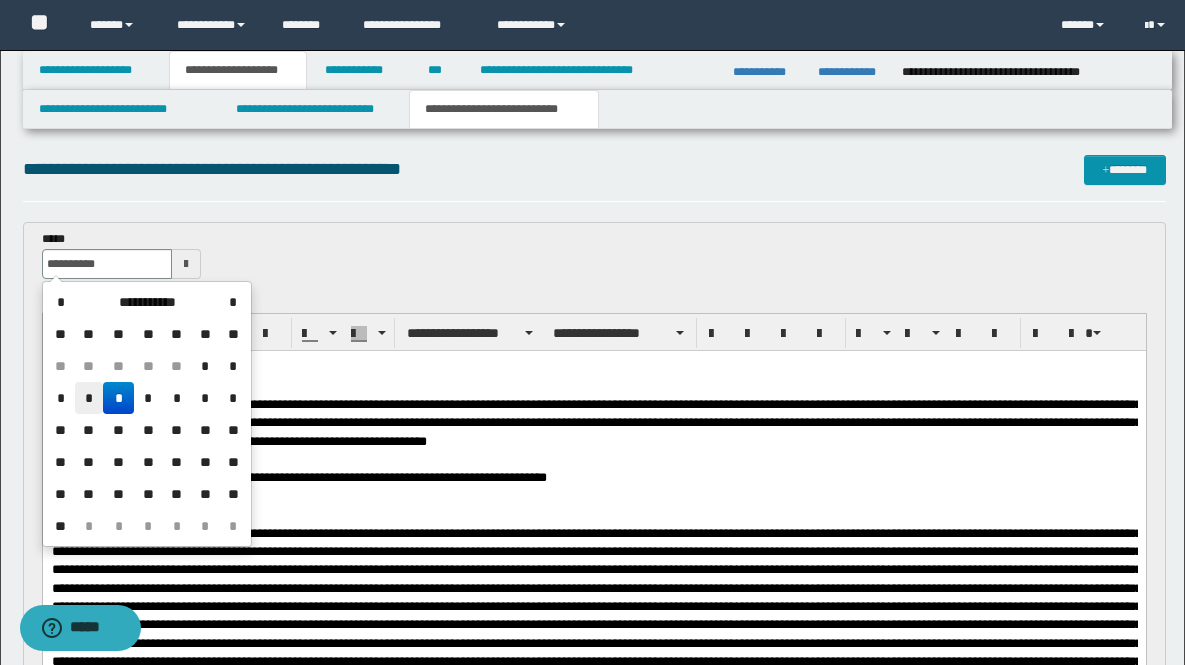 click on "*" at bounding box center [89, 398] 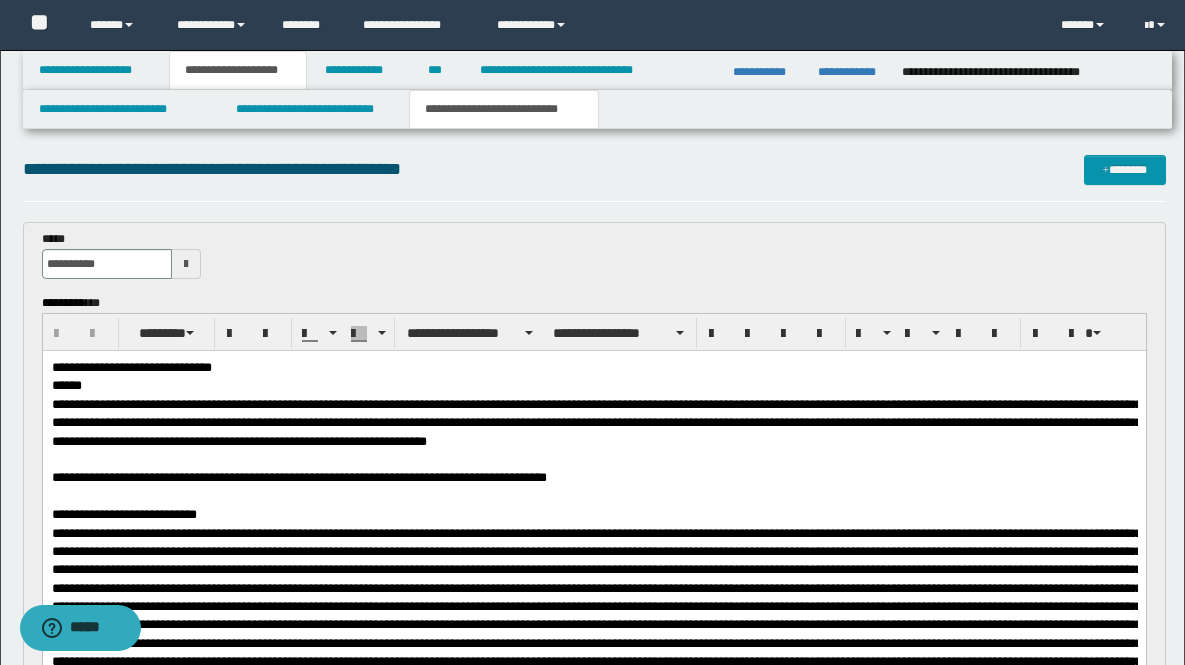 click on "**********" at bounding box center [594, 262] 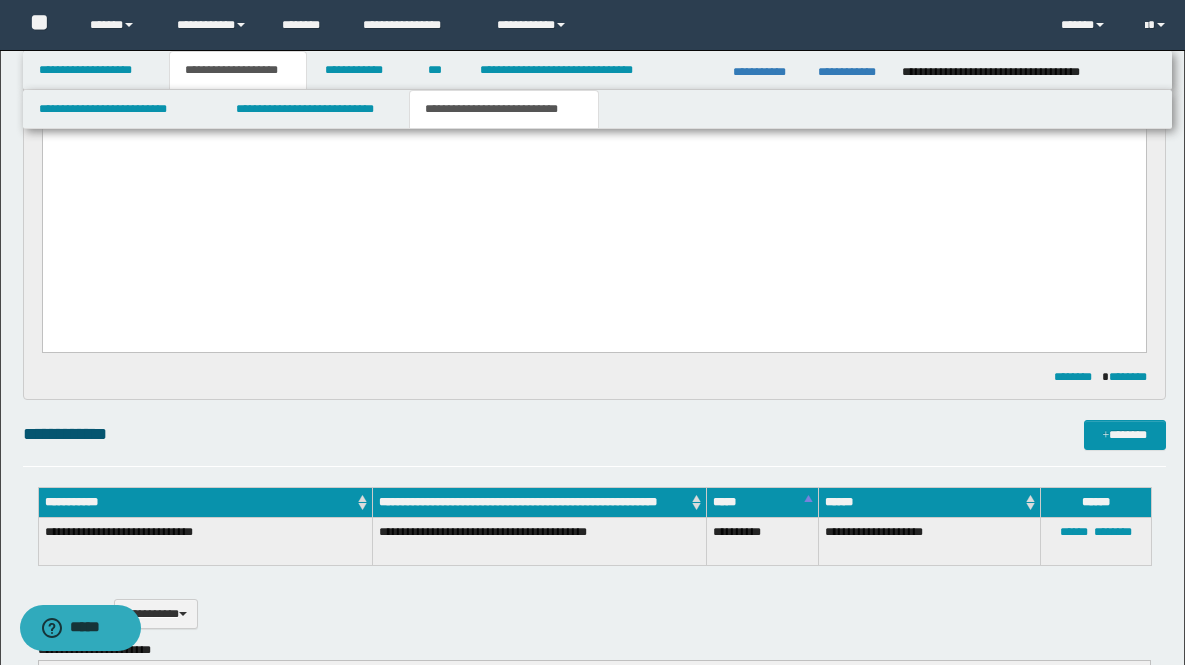 scroll, scrollTop: 1605, scrollLeft: 0, axis: vertical 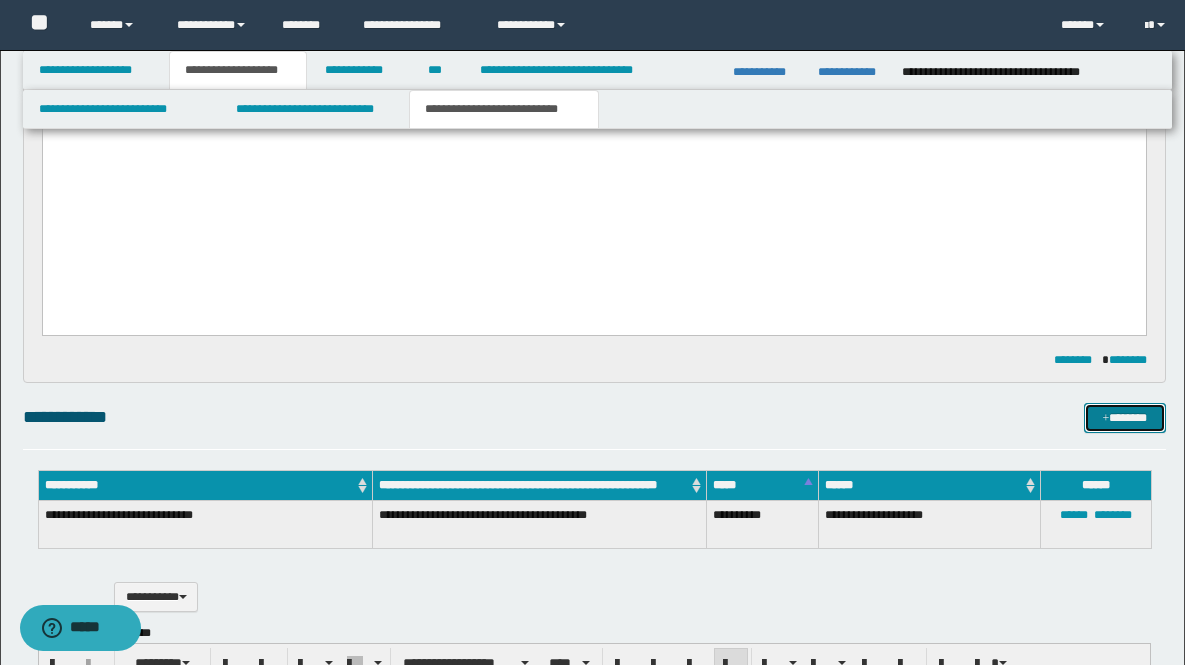 click on "*******" at bounding box center [1125, 418] 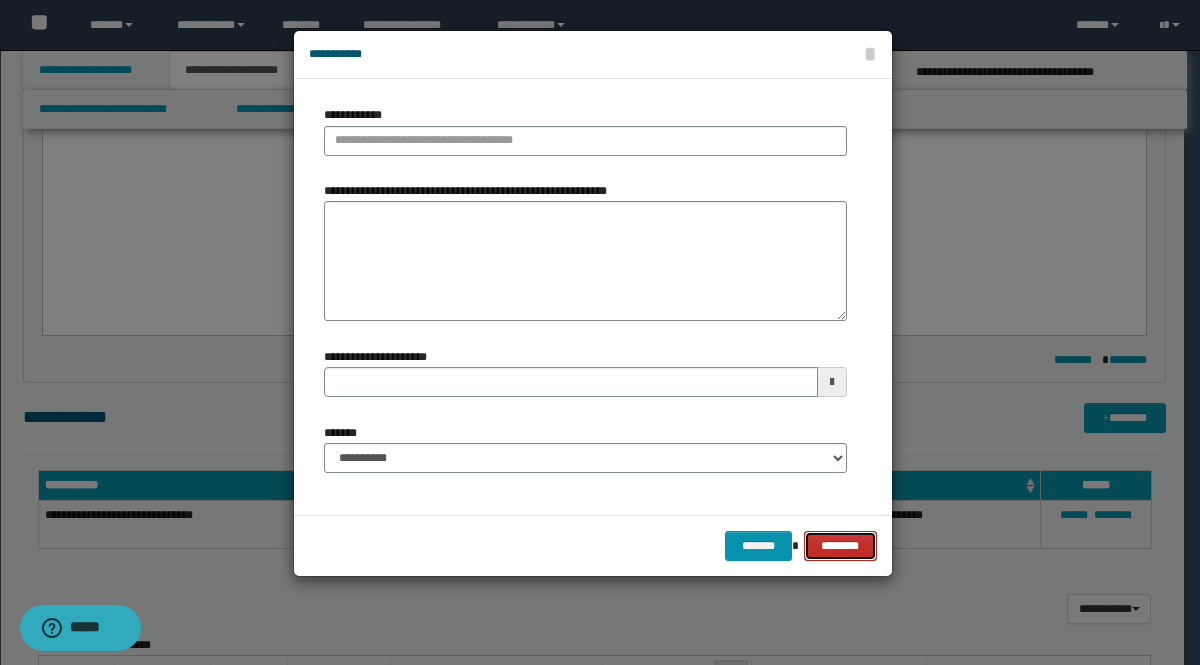 click on "********" at bounding box center (840, 546) 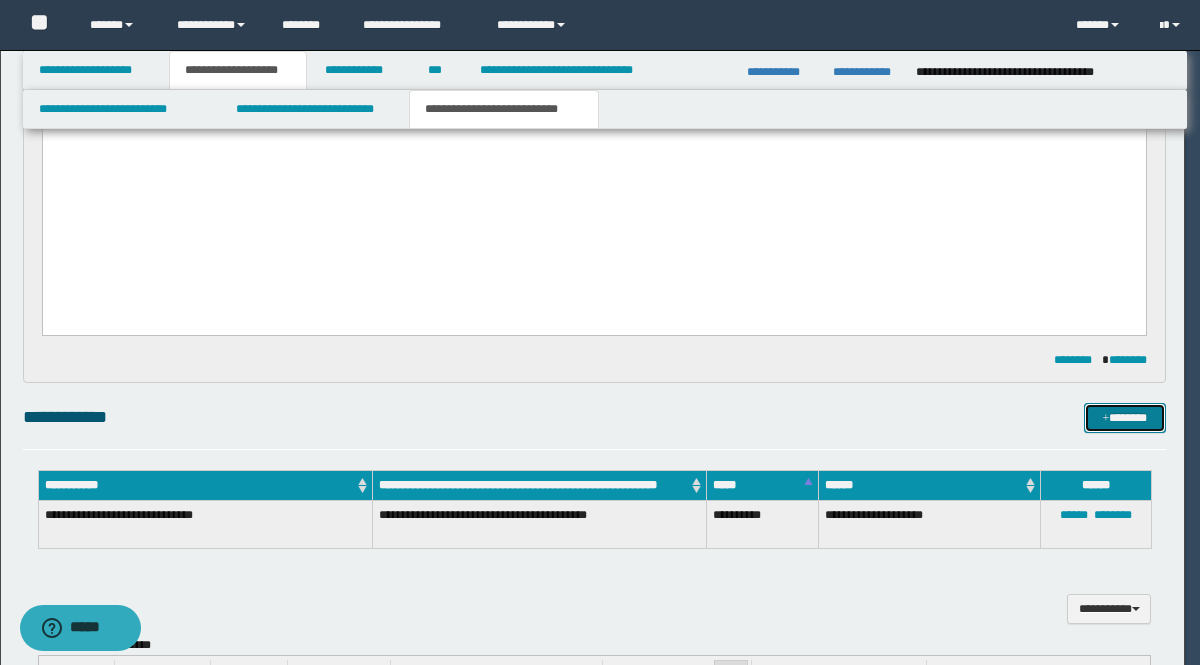 type 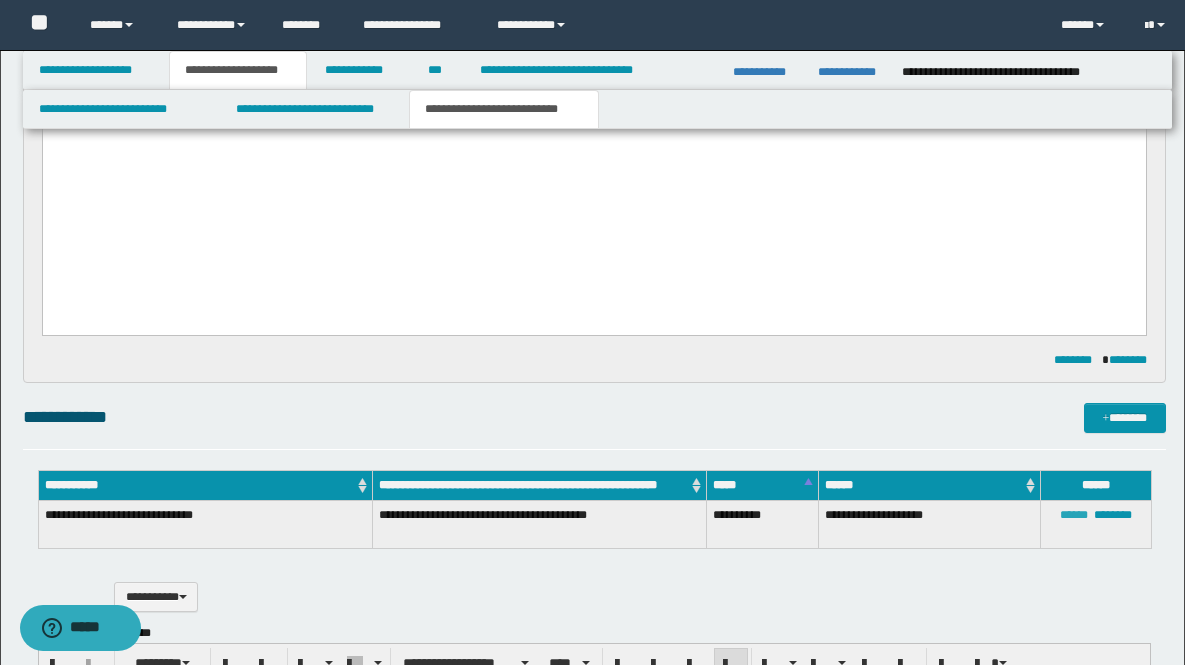 click on "******" at bounding box center [1074, 515] 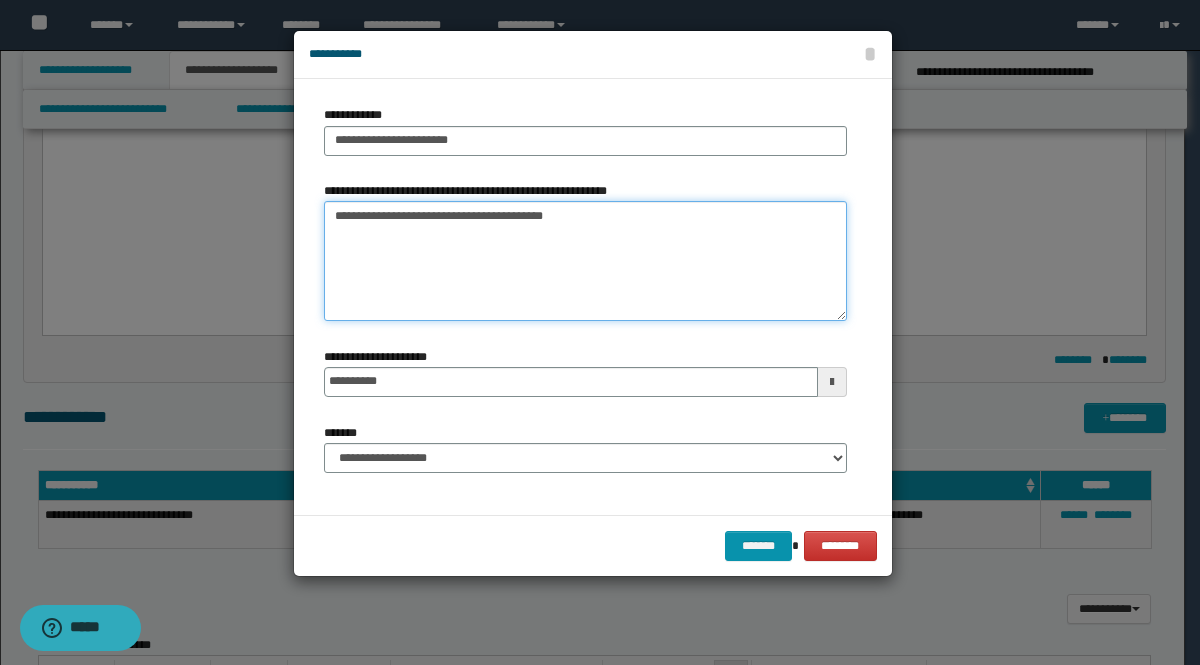 click on "**********" at bounding box center [585, 261] 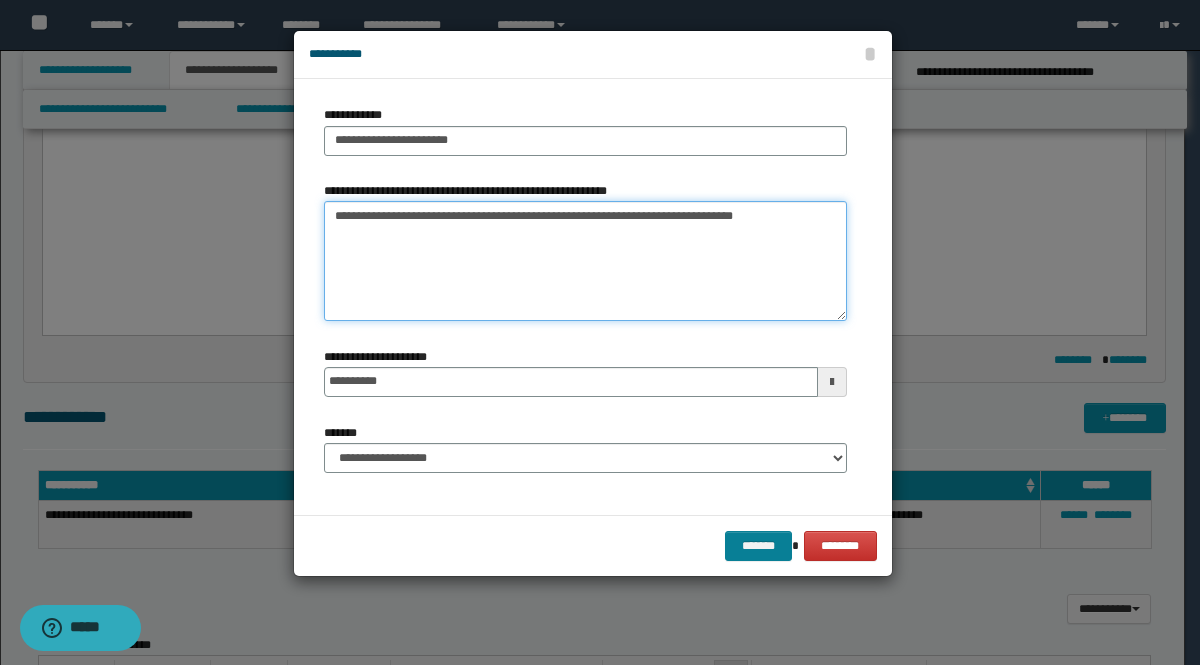 type on "**********" 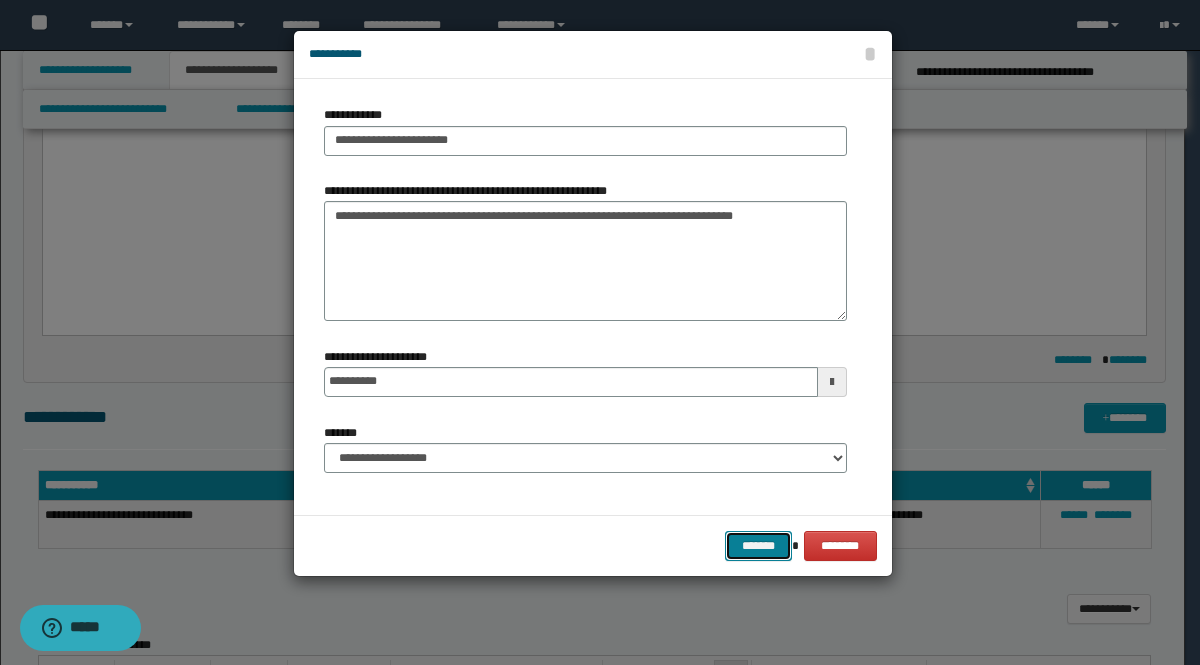 click on "*******" at bounding box center [759, 546] 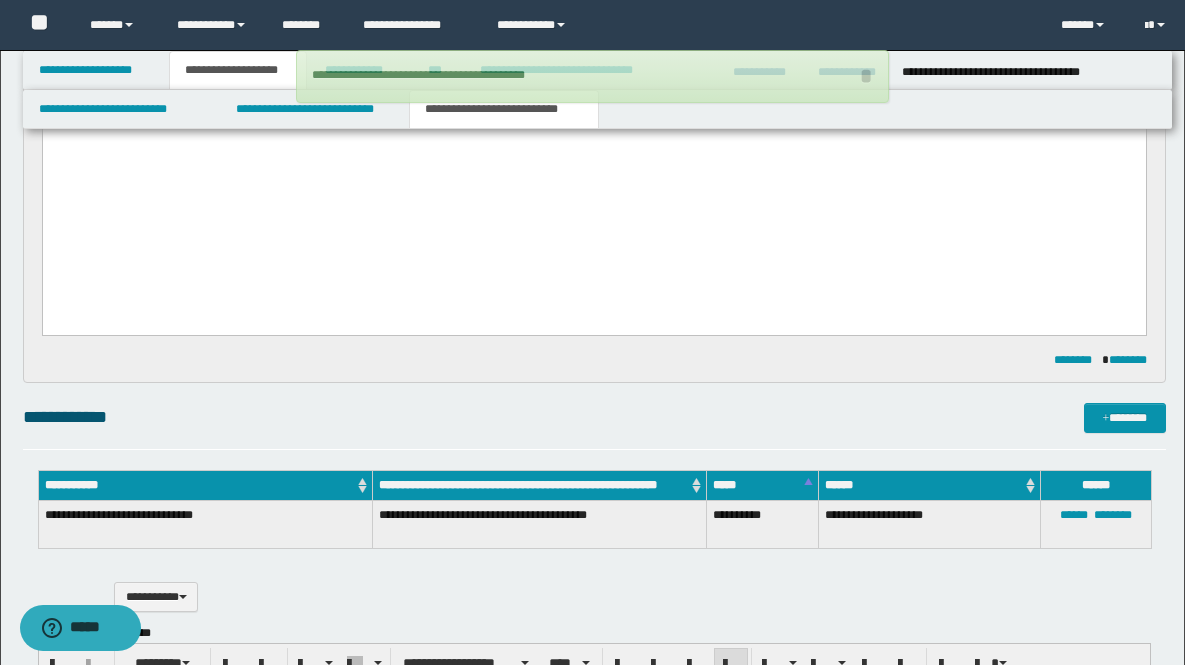type 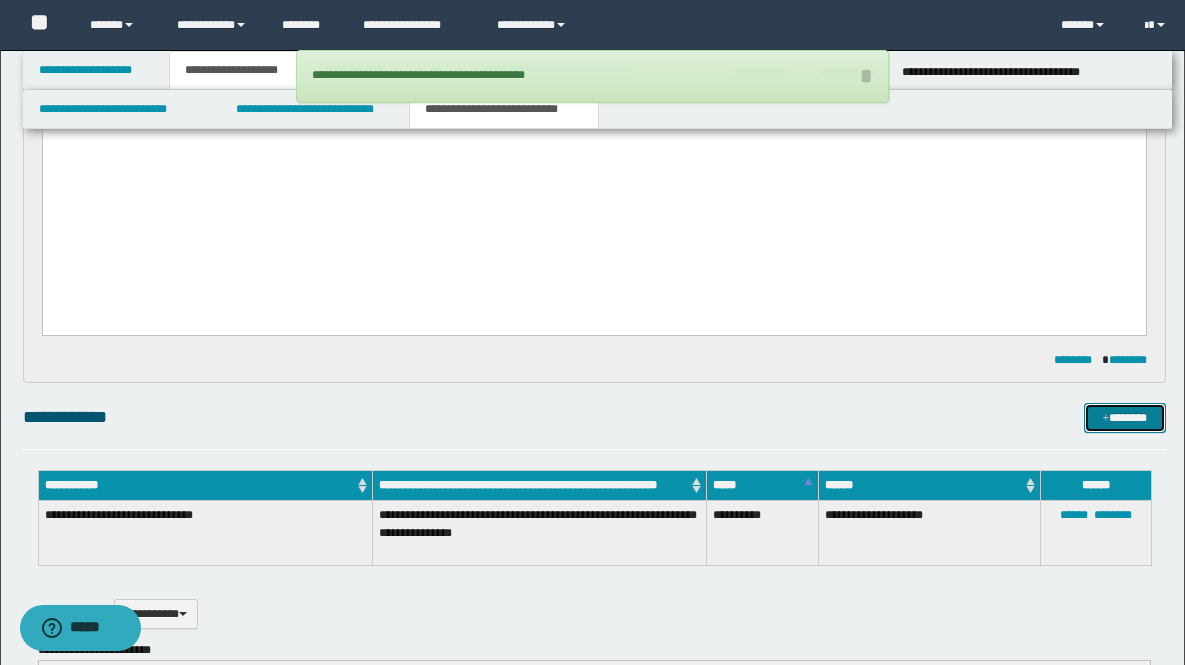click on "*******" at bounding box center (1125, 418) 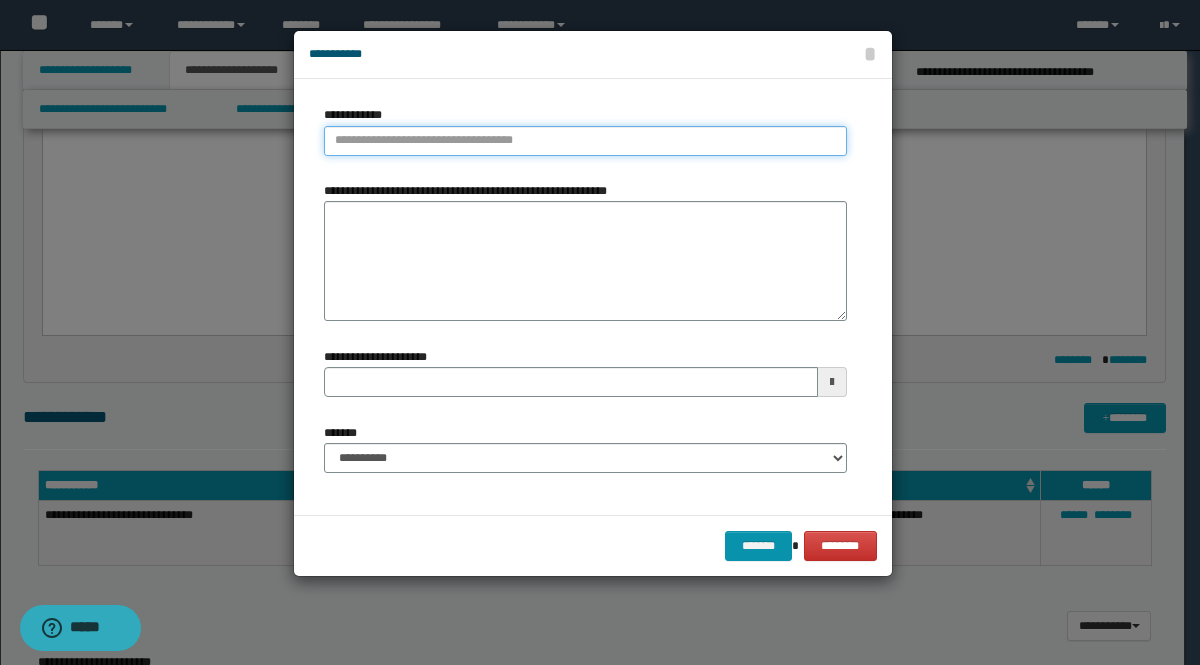 type on "**********" 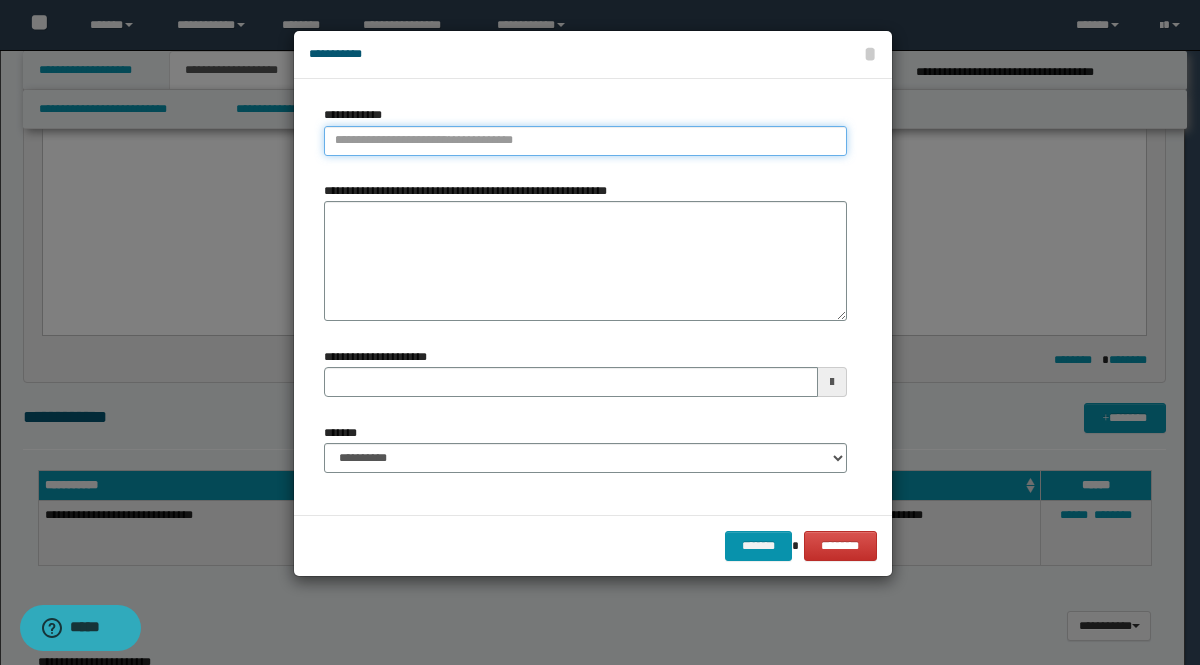 click on "**********" at bounding box center (585, 141) 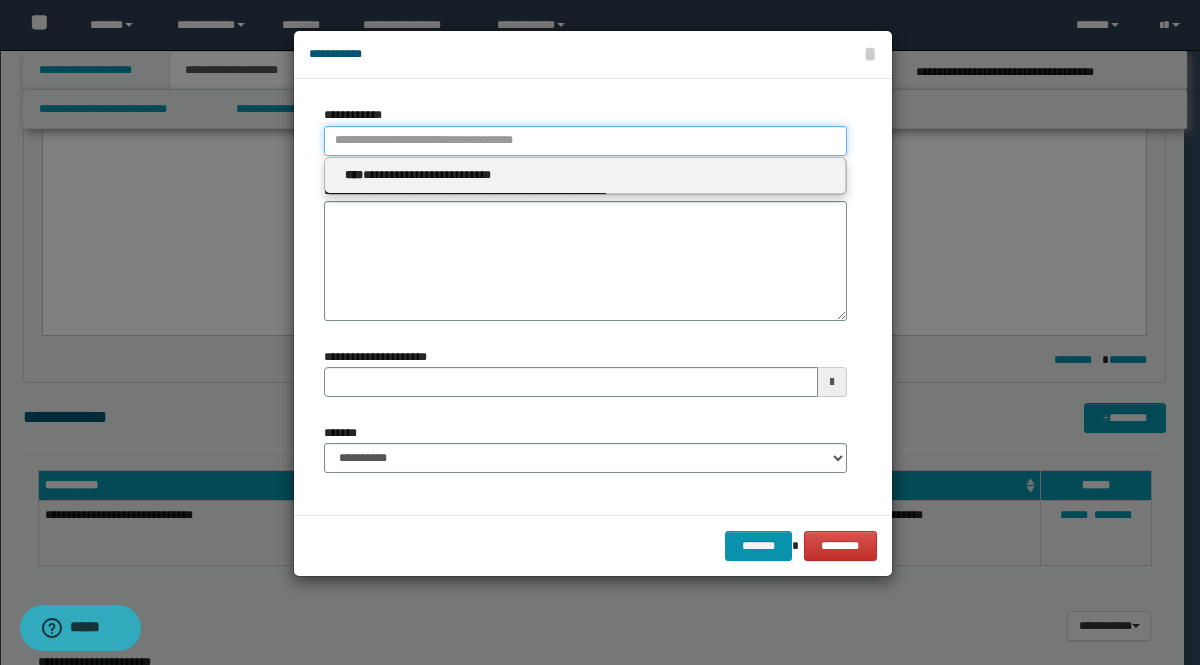 type 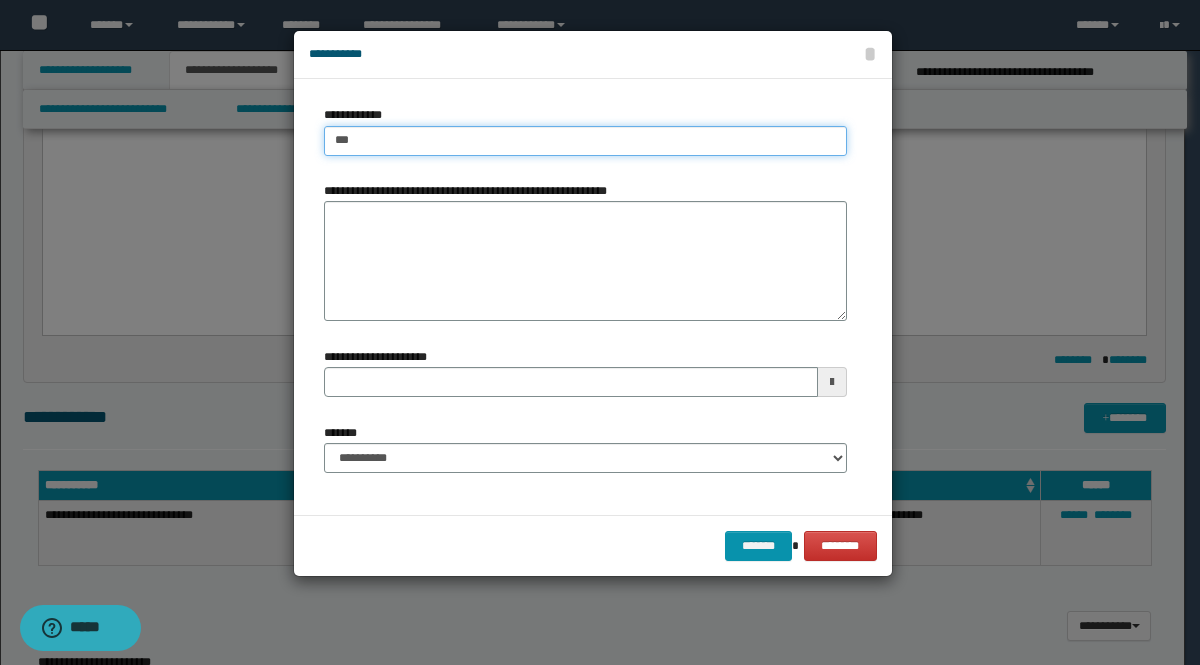 type on "****" 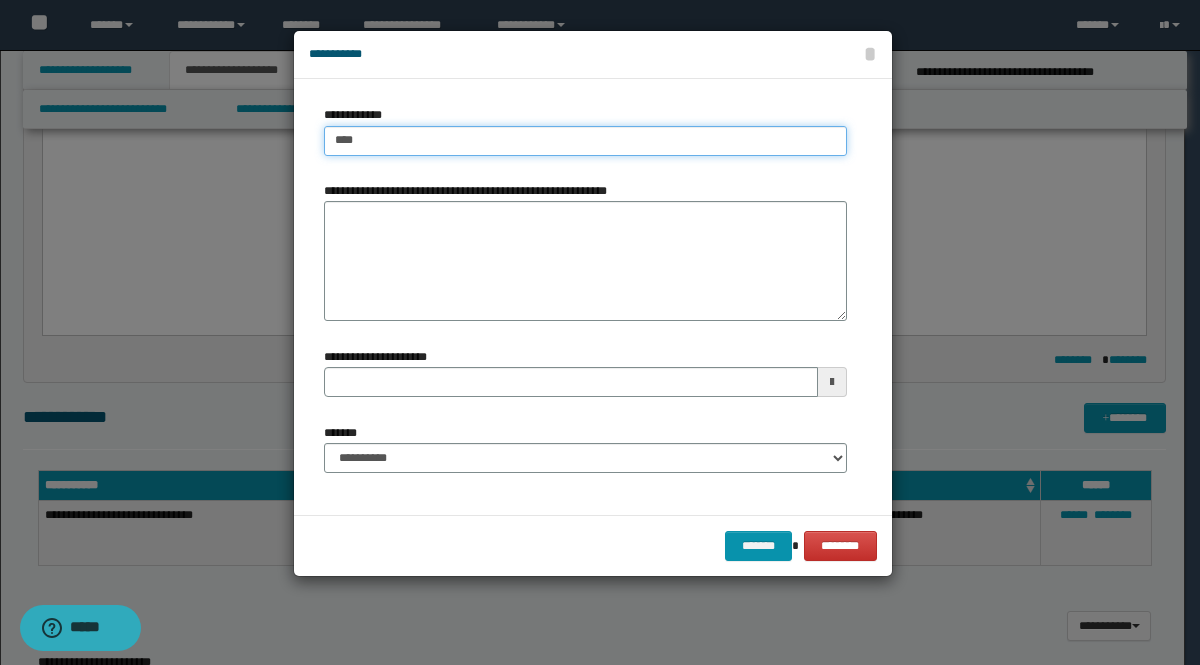 type on "****" 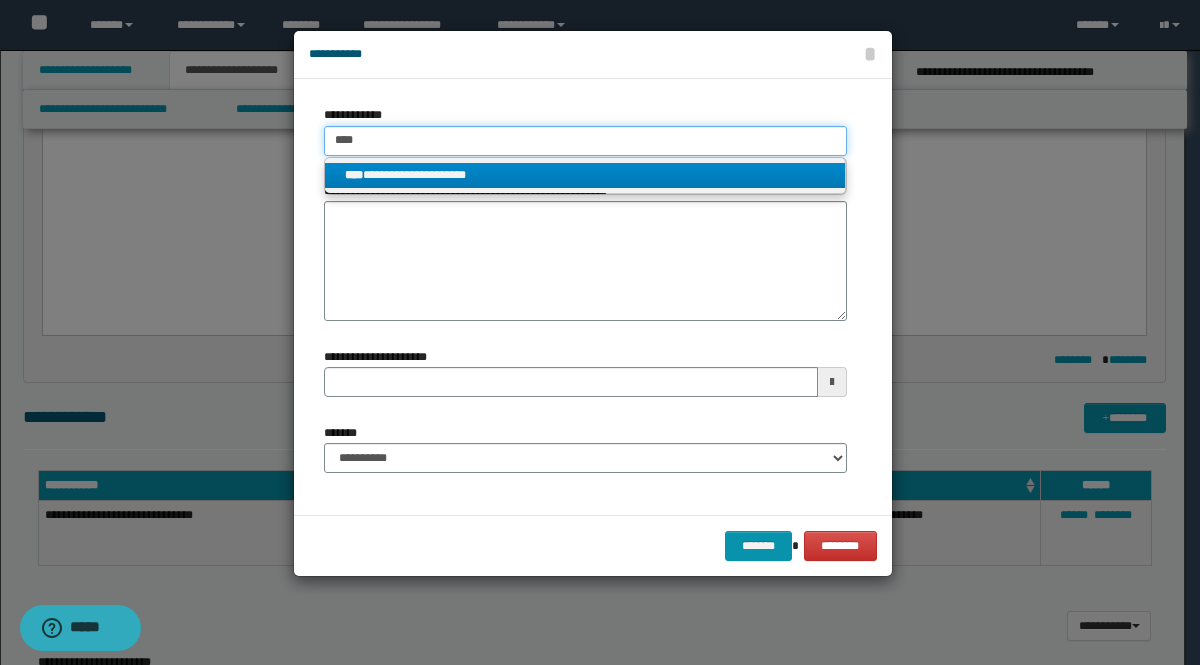 type on "****" 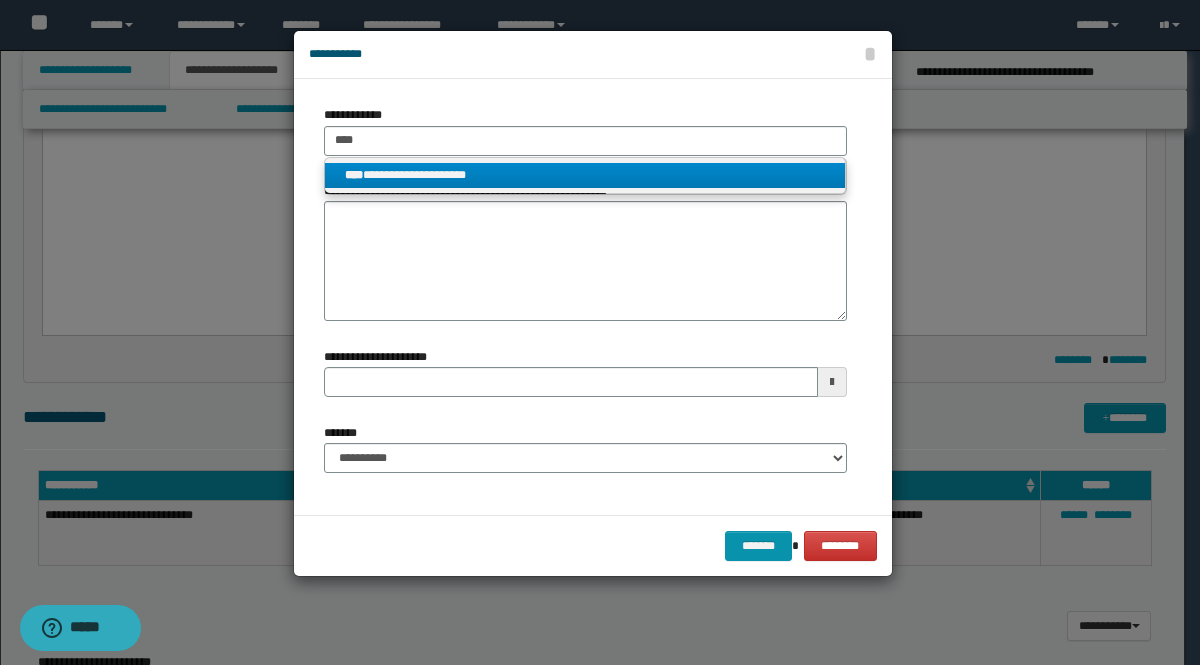 click on "**********" at bounding box center [585, 175] 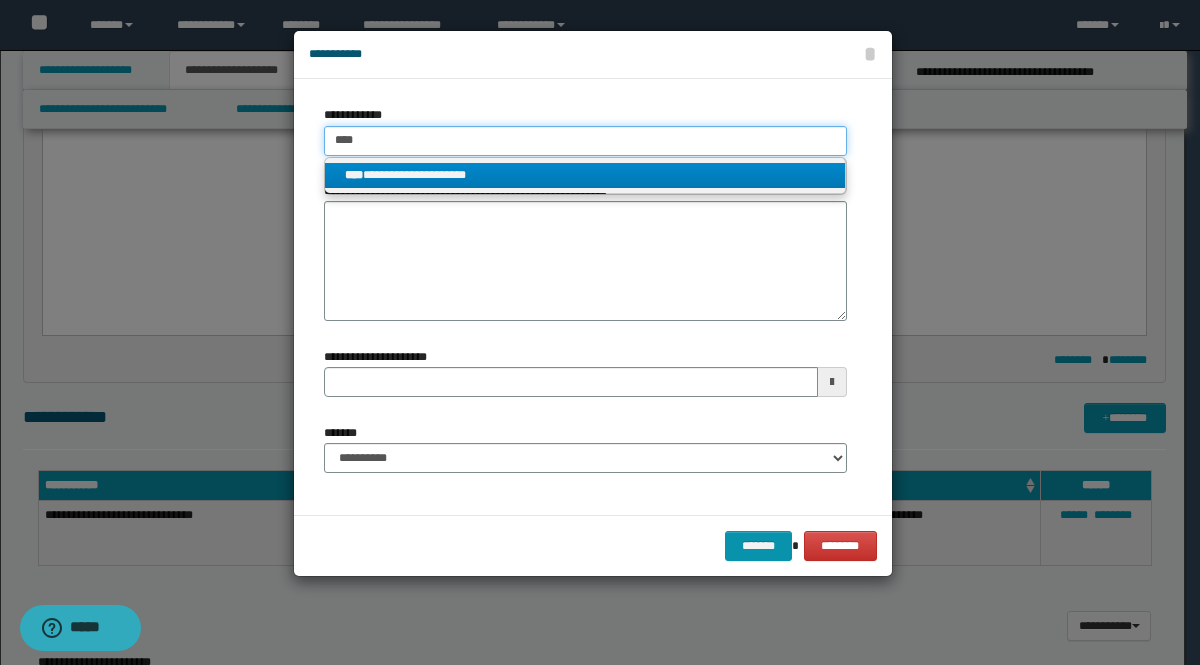 type 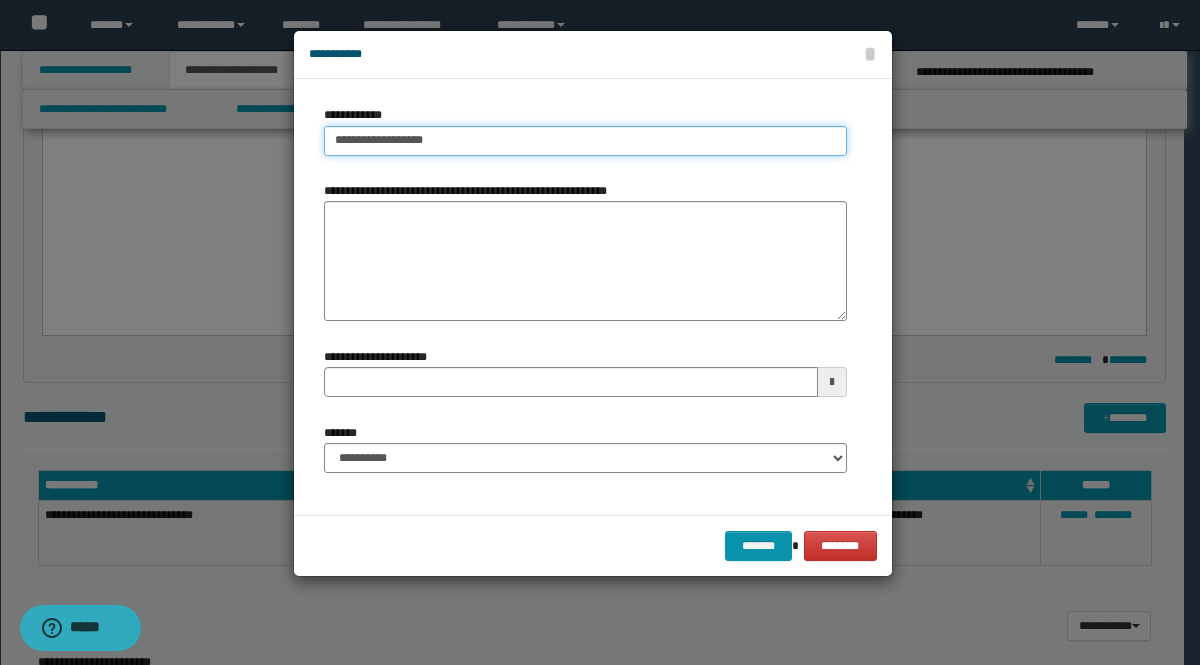 drag, startPoint x: 468, startPoint y: 145, endPoint x: 322, endPoint y: 131, distance: 146.6697 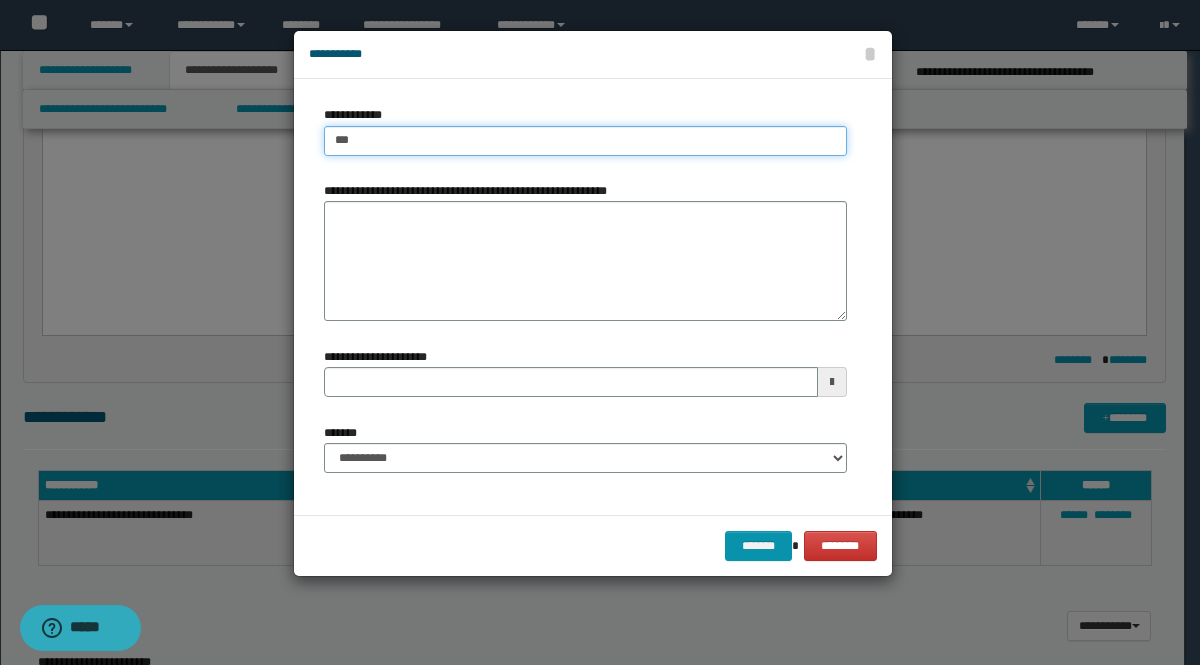 type on "****" 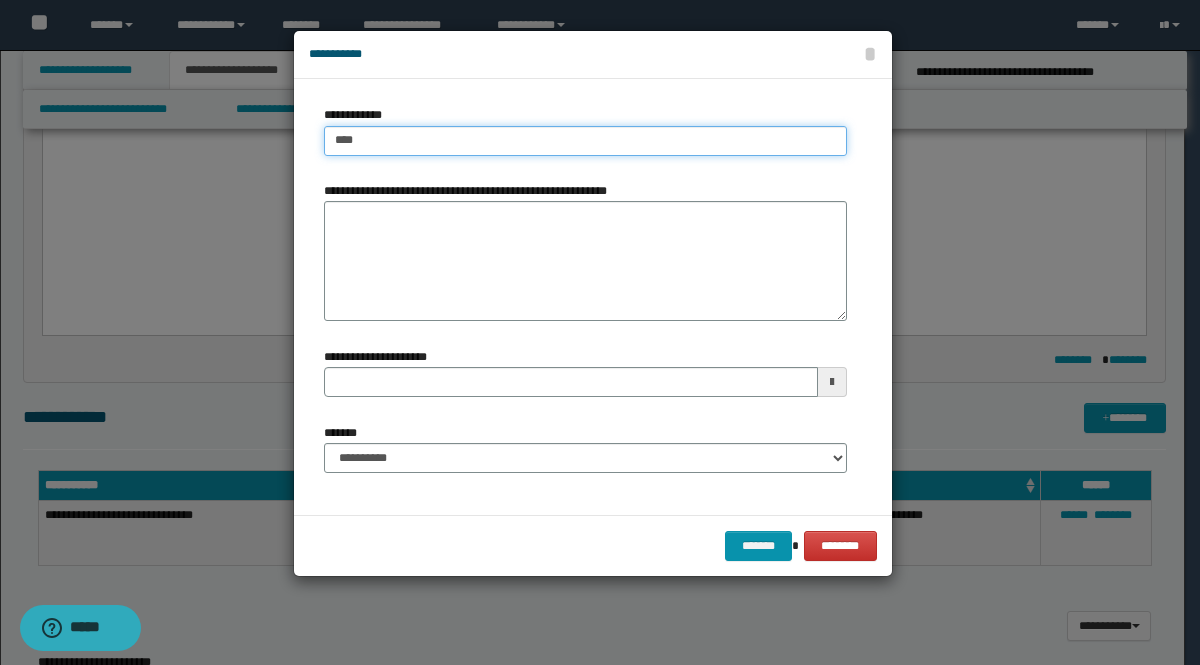 type on "****" 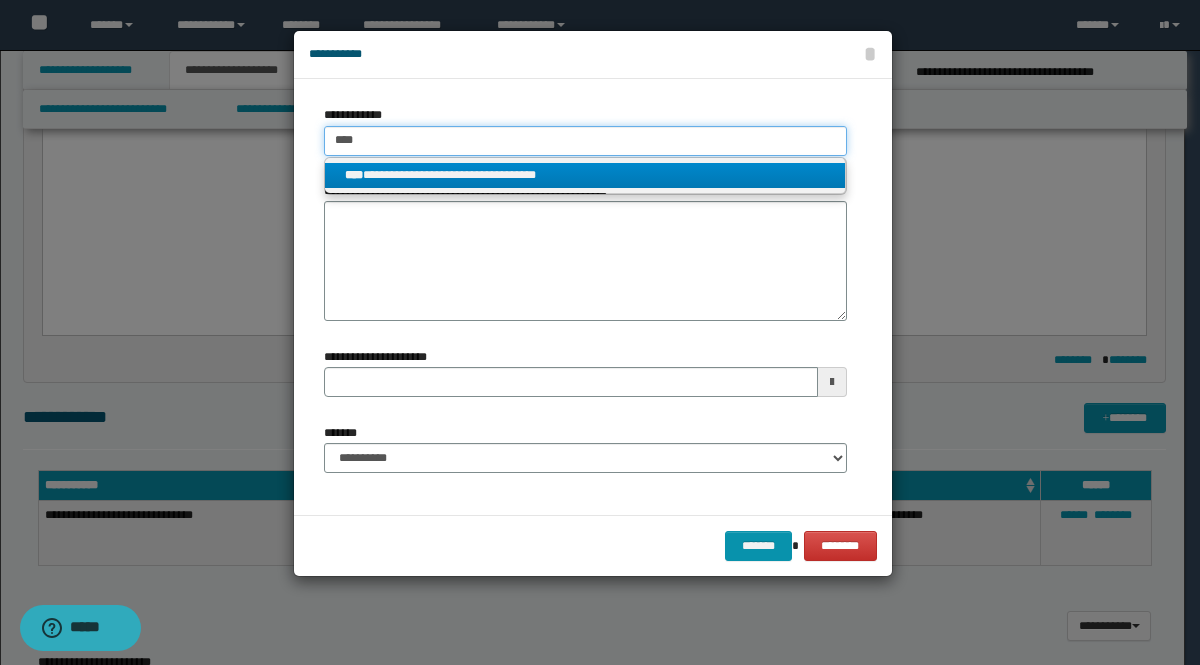 type on "****" 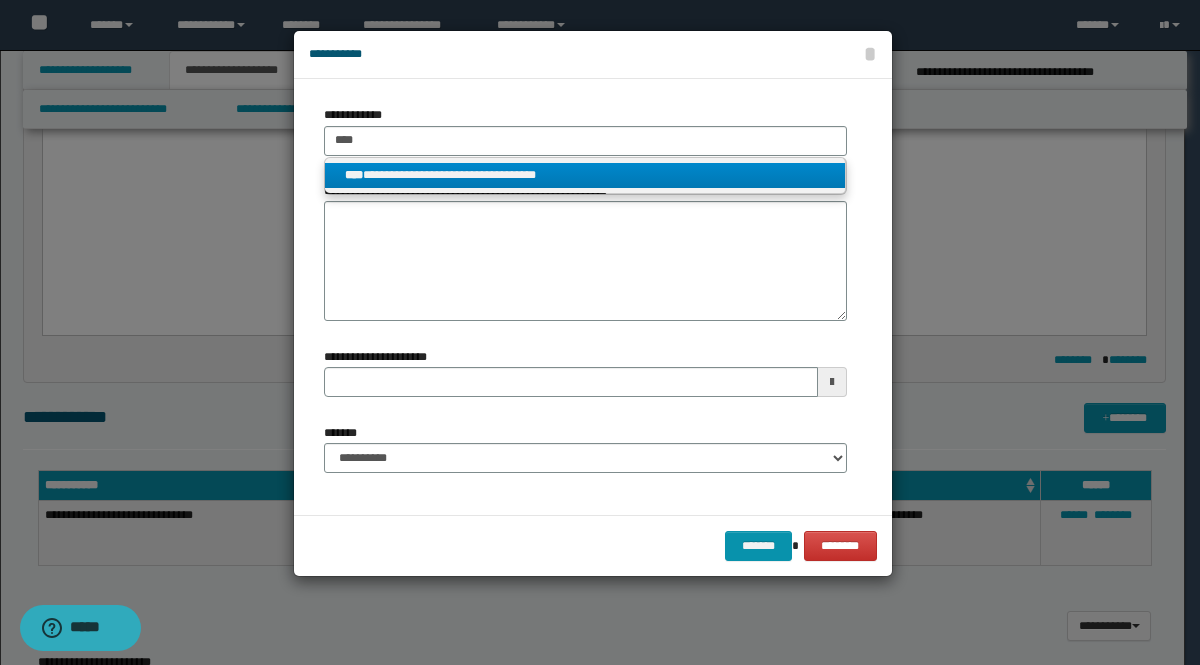 click on "**********" at bounding box center (585, 175) 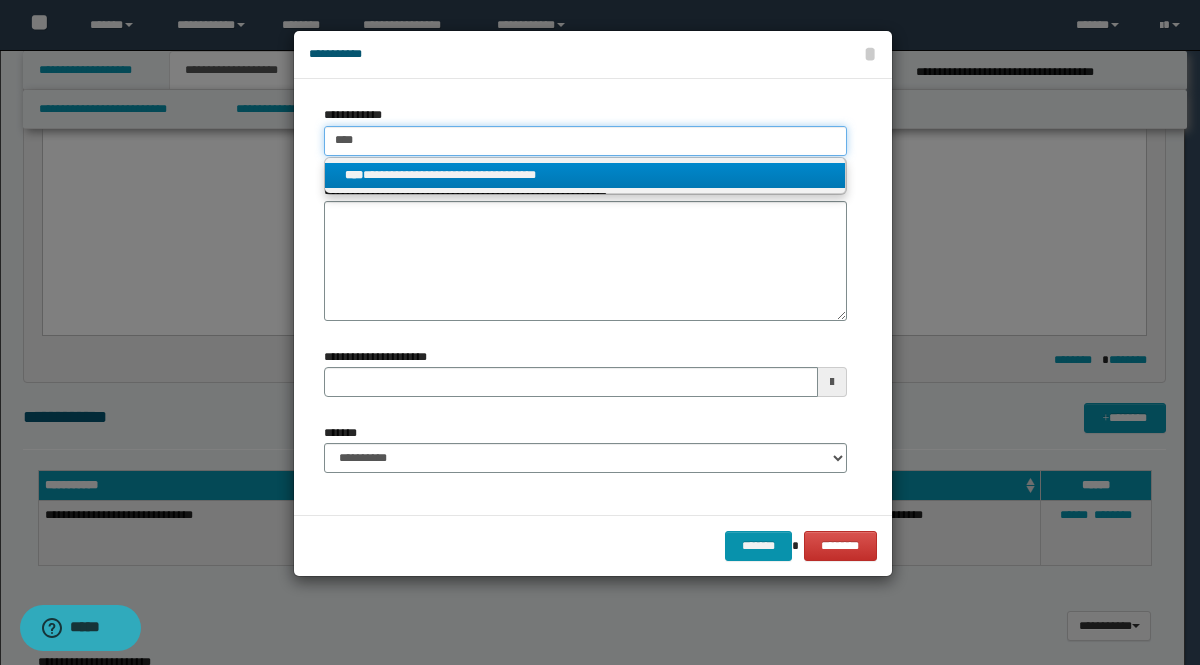 type 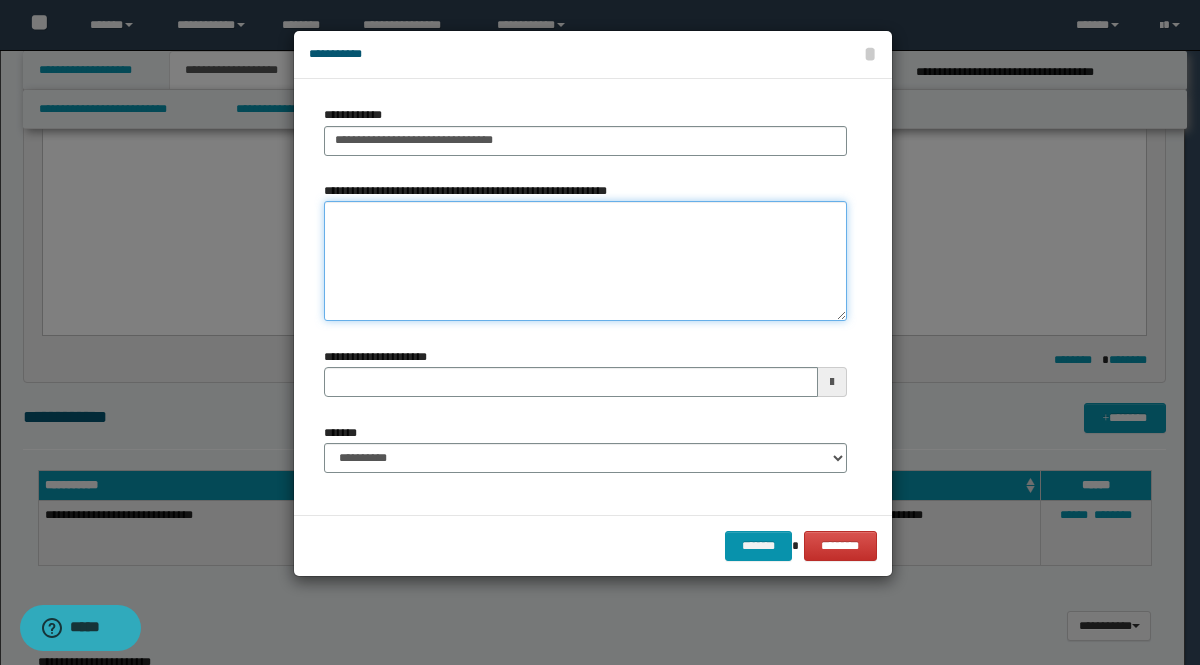click on "**********" at bounding box center [585, 261] 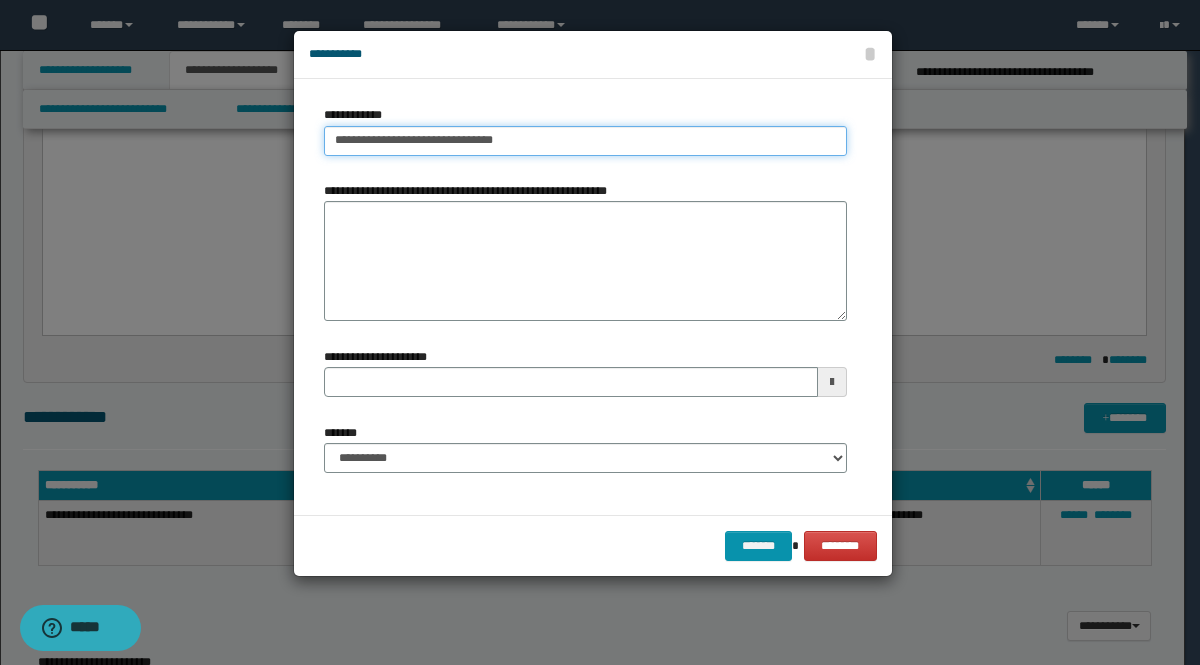 type on "**********" 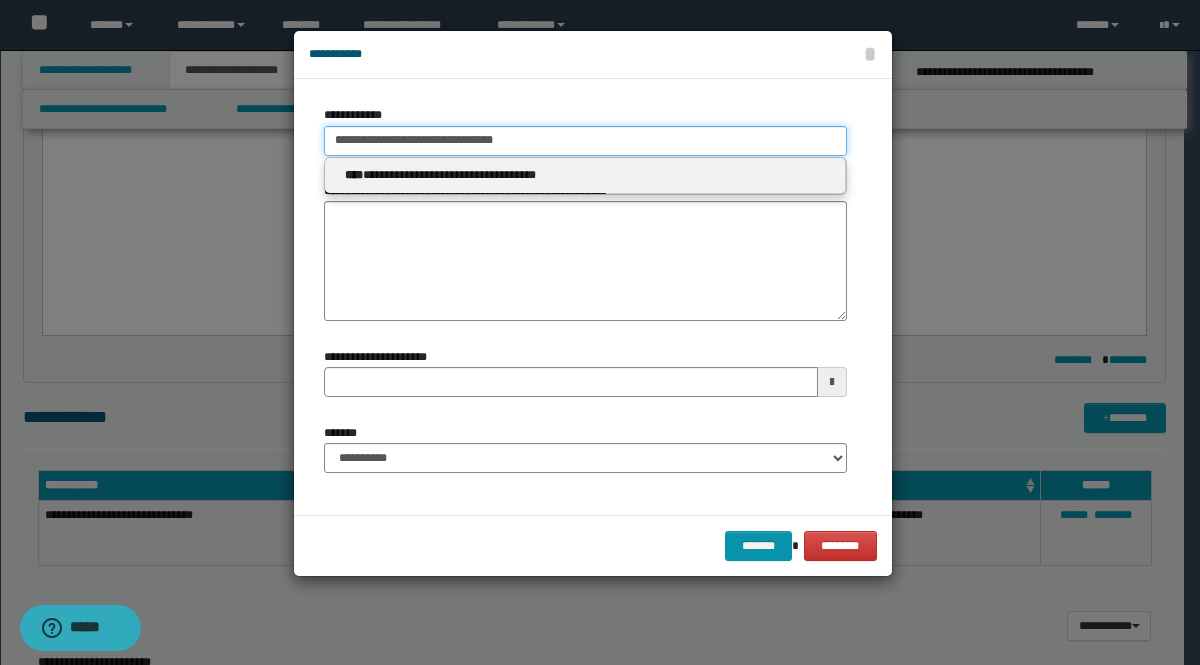 drag, startPoint x: 549, startPoint y: 138, endPoint x: 302, endPoint y: 131, distance: 247.09917 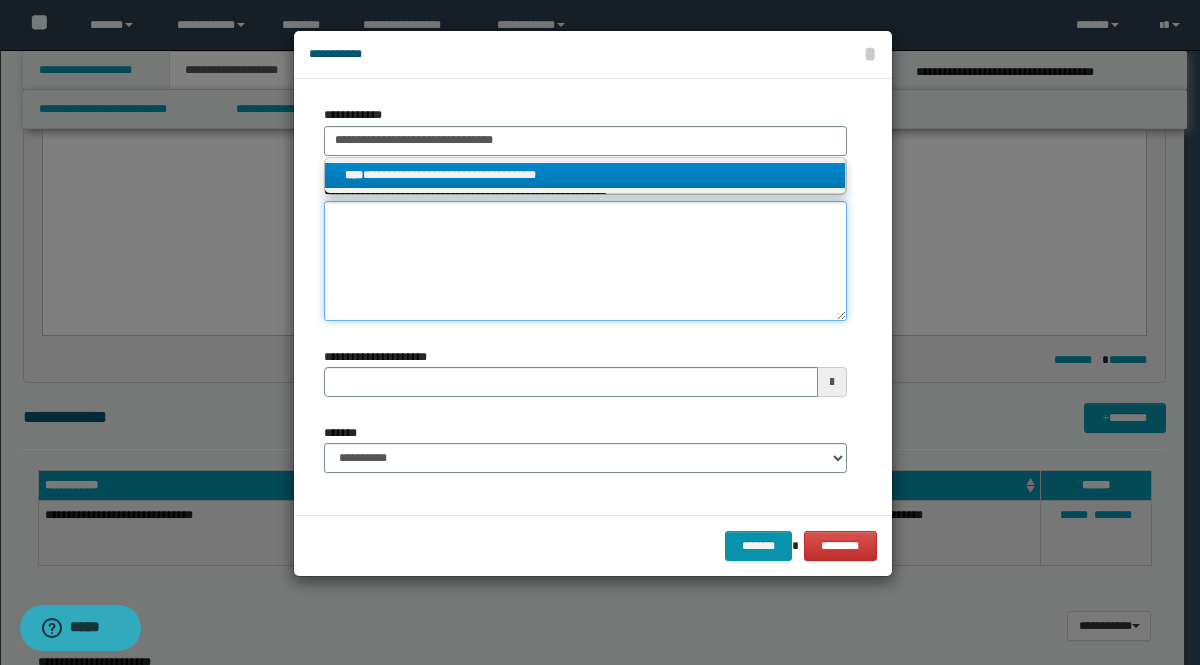 type 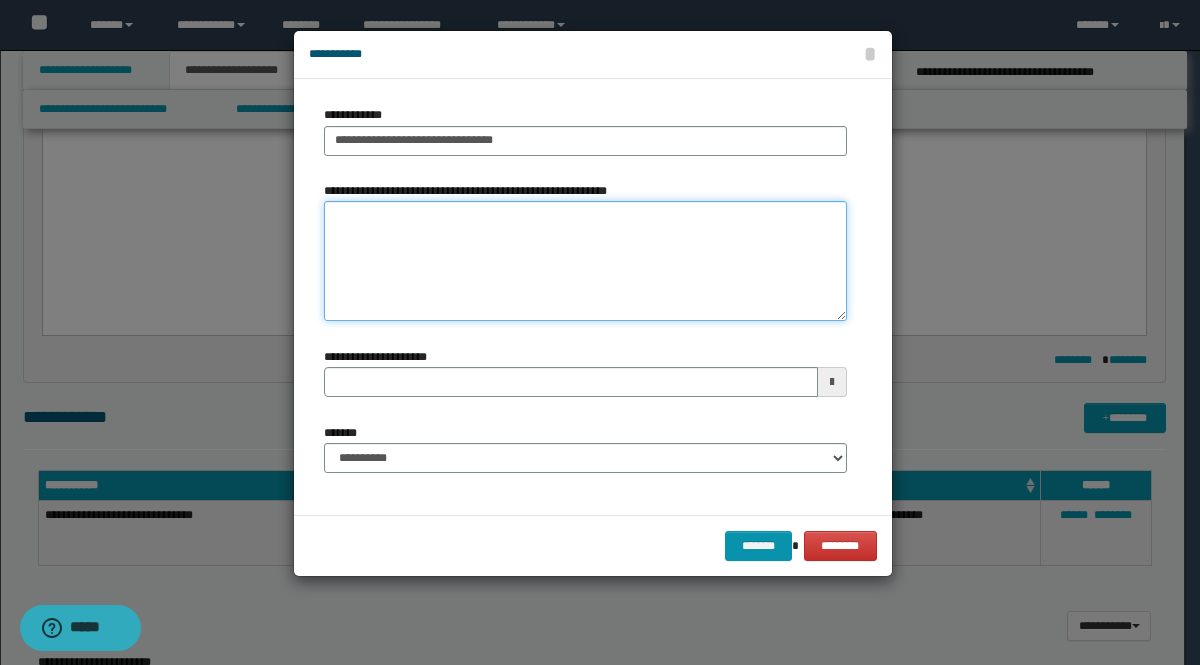 click on "**********" at bounding box center (585, 261) 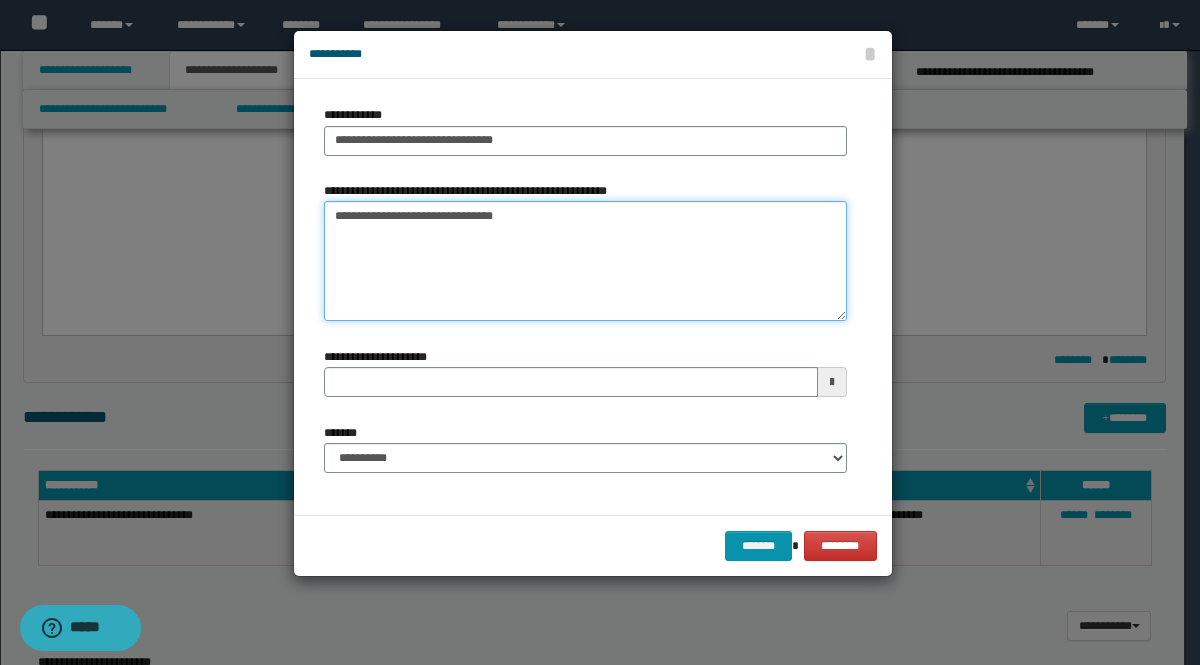drag, startPoint x: 473, startPoint y: 217, endPoint x: 397, endPoint y: 215, distance: 76.02631 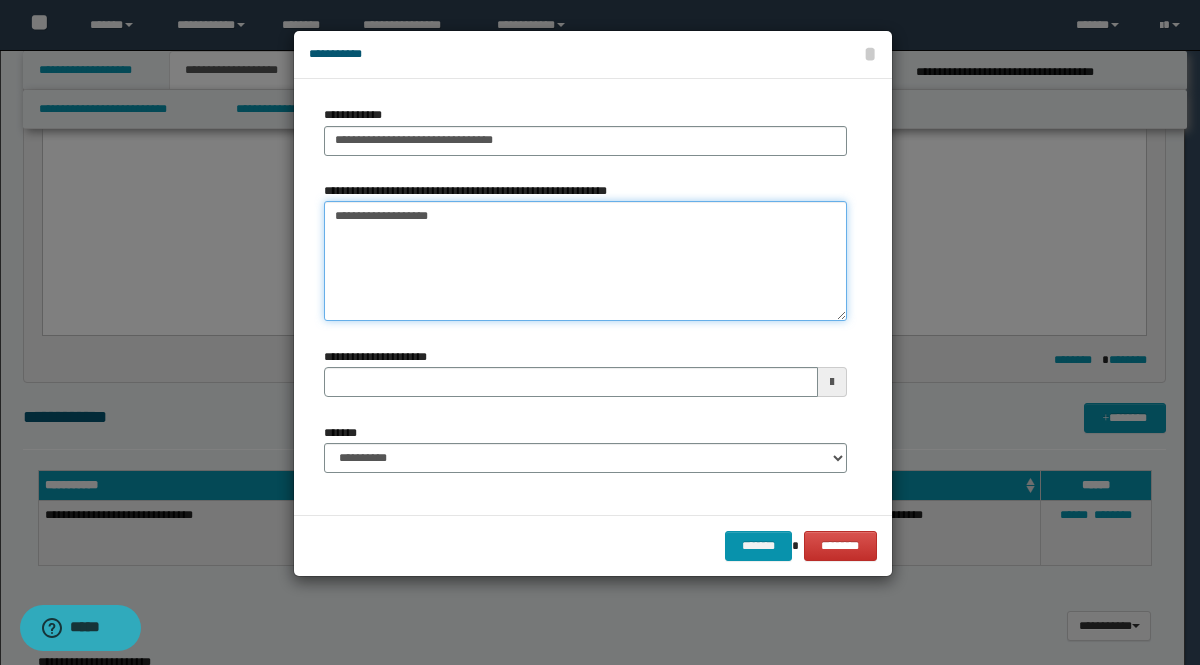click on "**********" at bounding box center [585, 261] 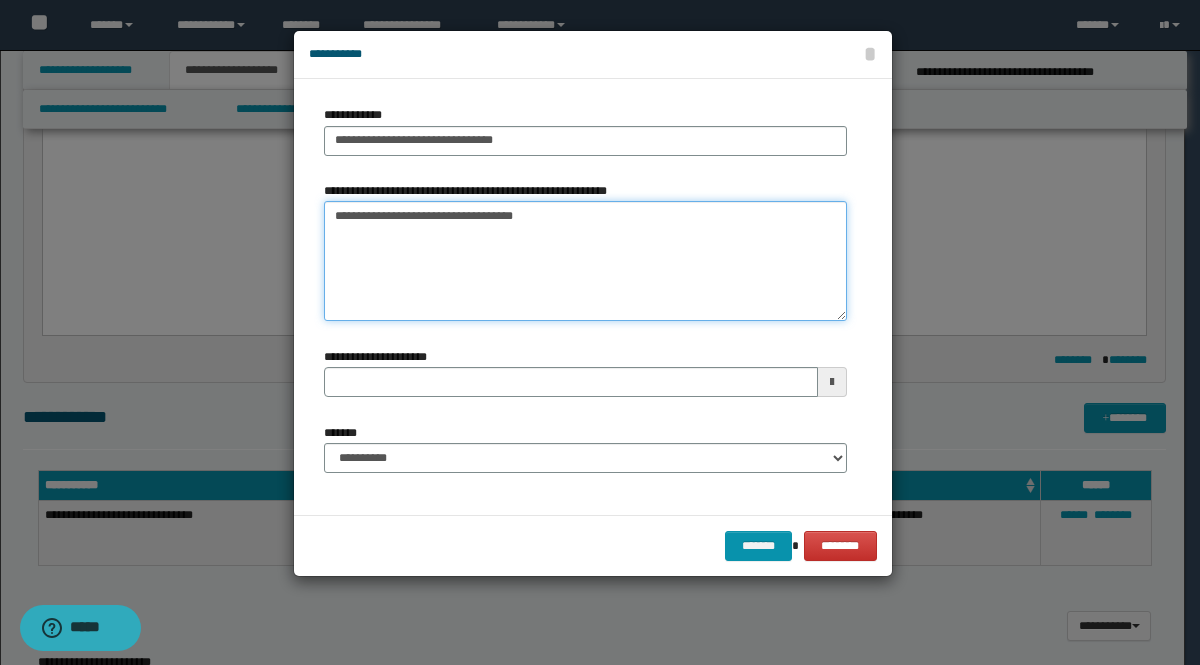 type on "**********" 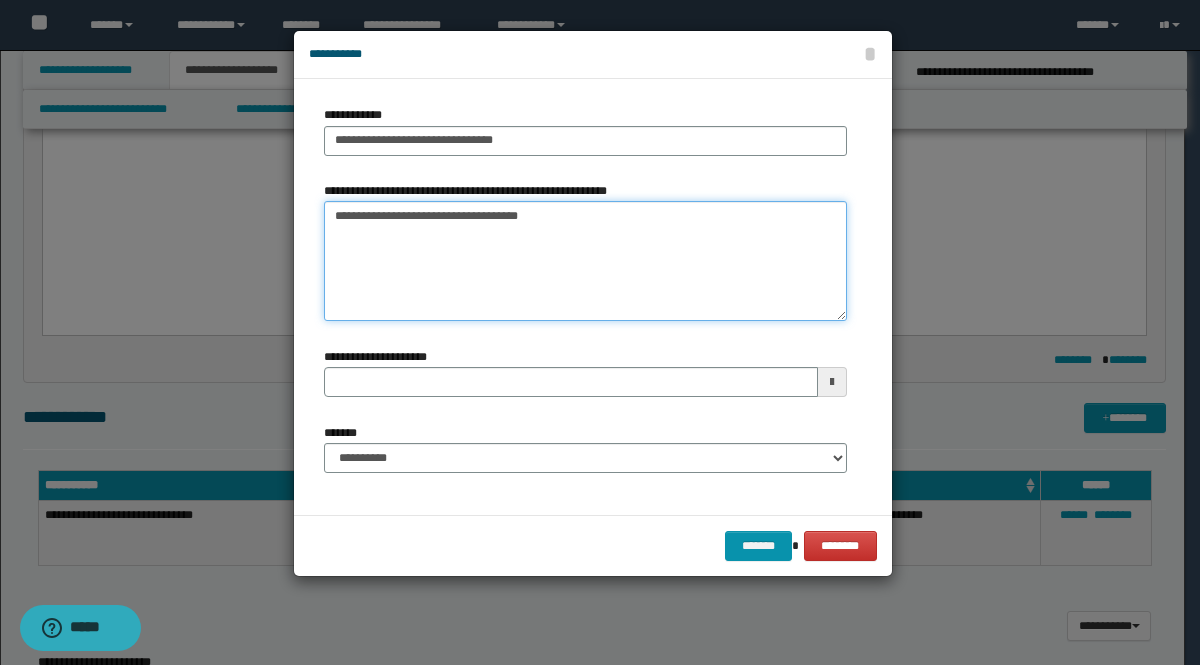 type 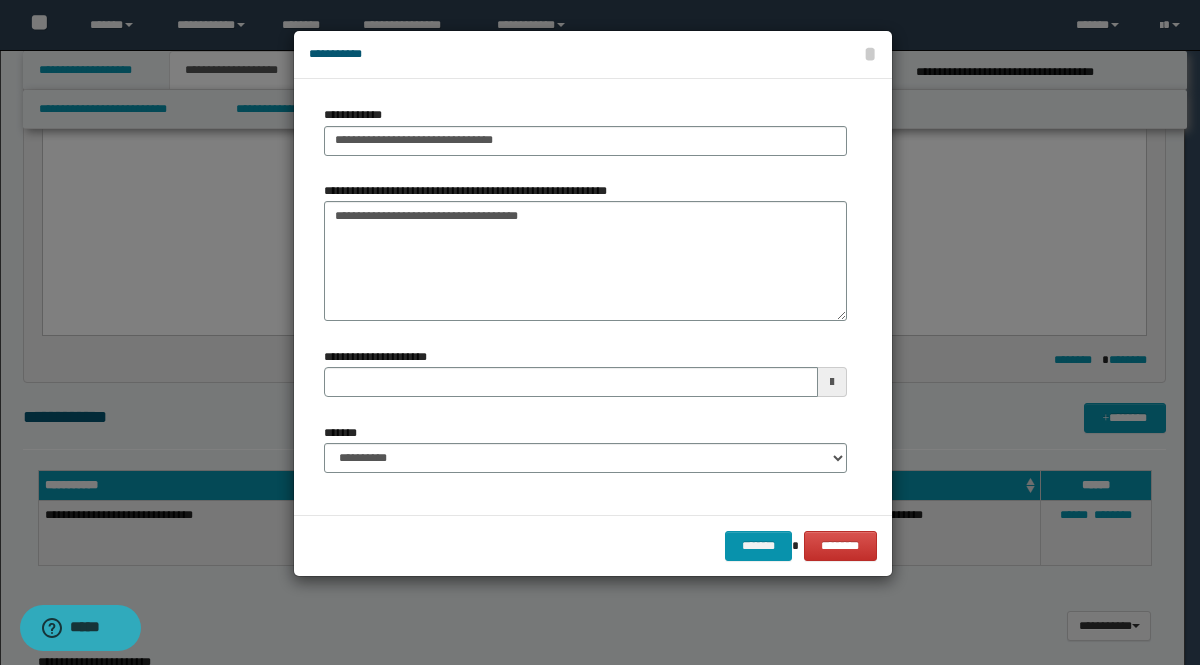 click at bounding box center (832, 382) 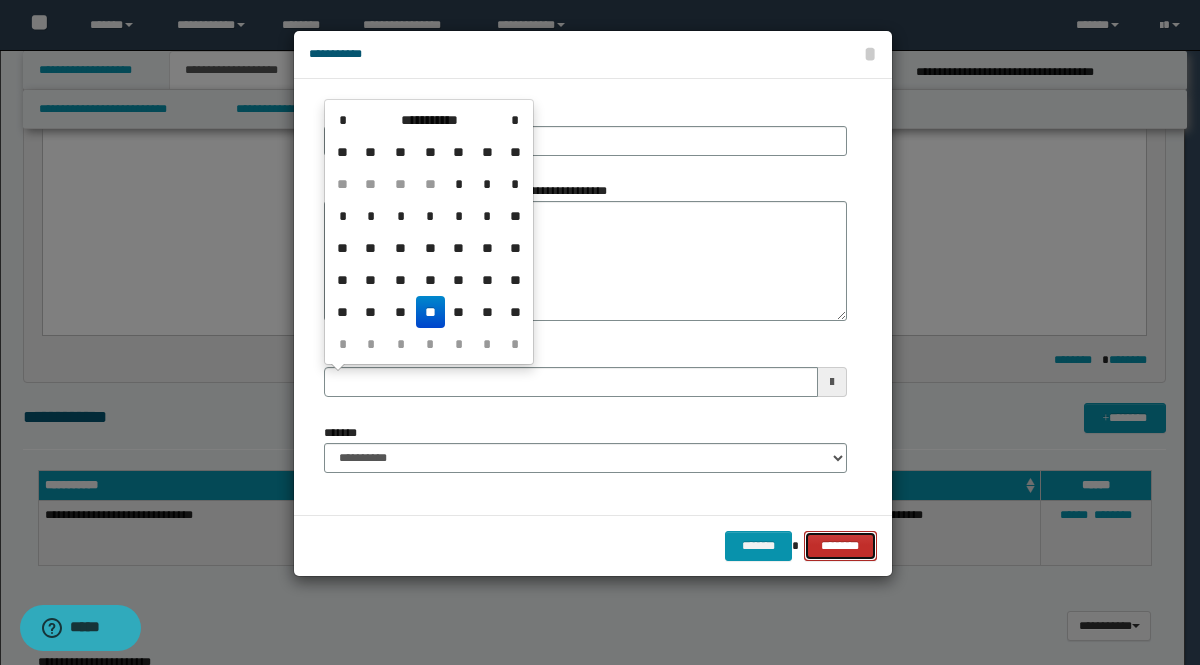 type 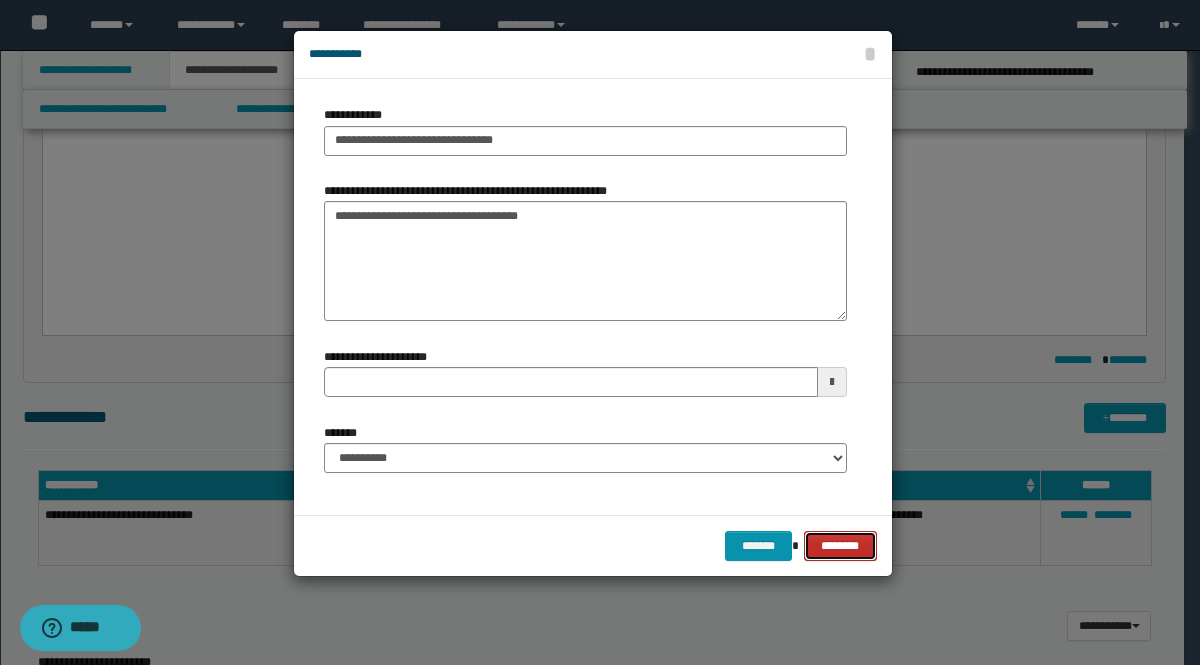 click on "********" at bounding box center (840, 546) 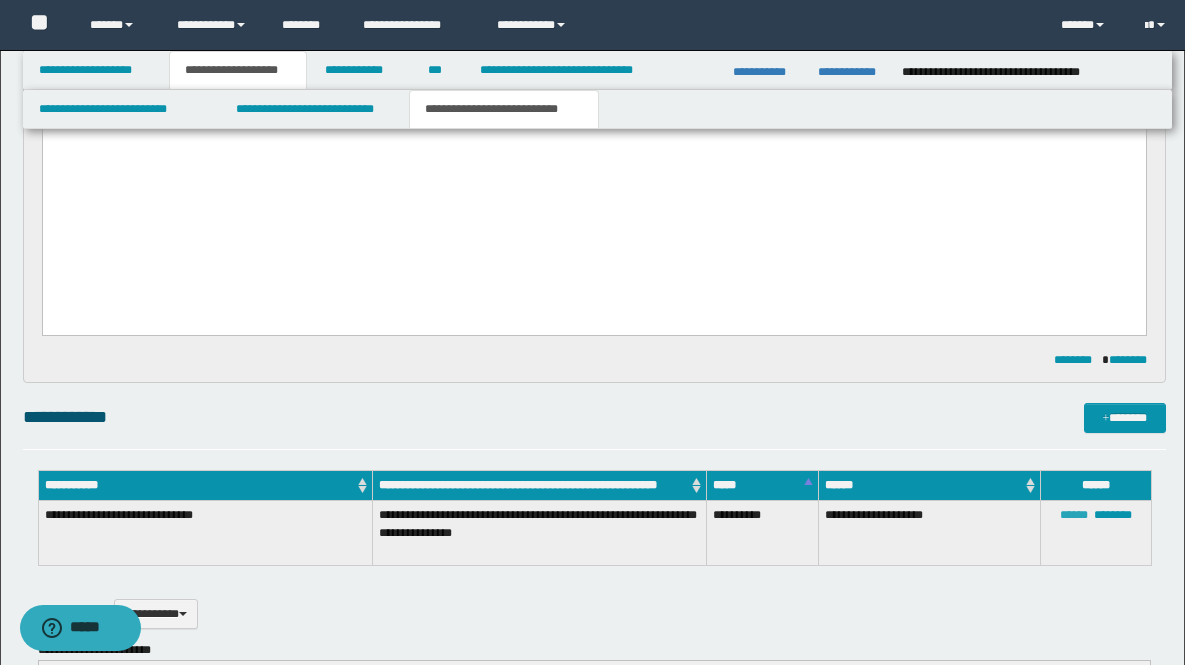 click on "******" at bounding box center (1074, 515) 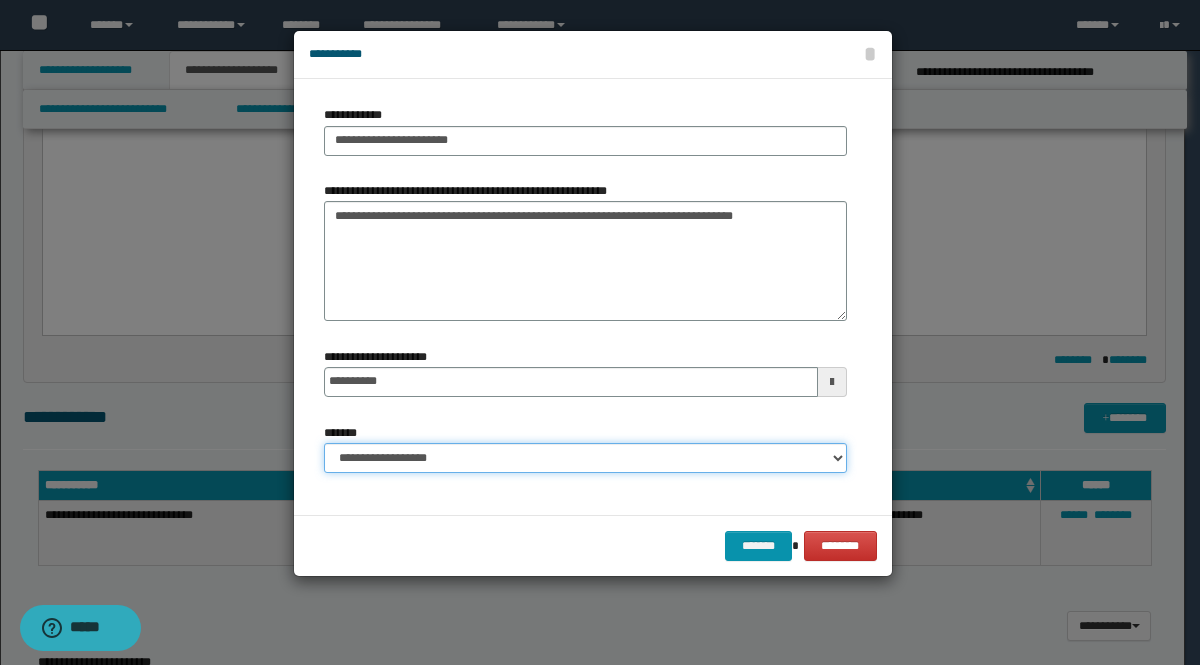 click on "**********" at bounding box center [585, 458] 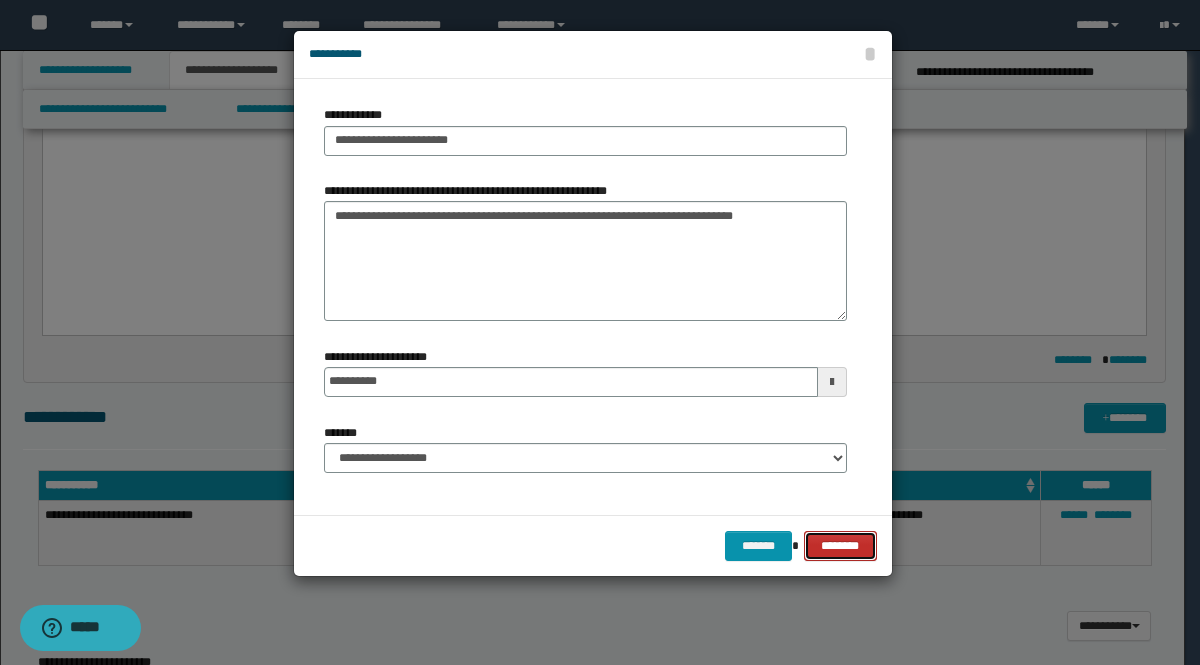 click on "********" at bounding box center (840, 546) 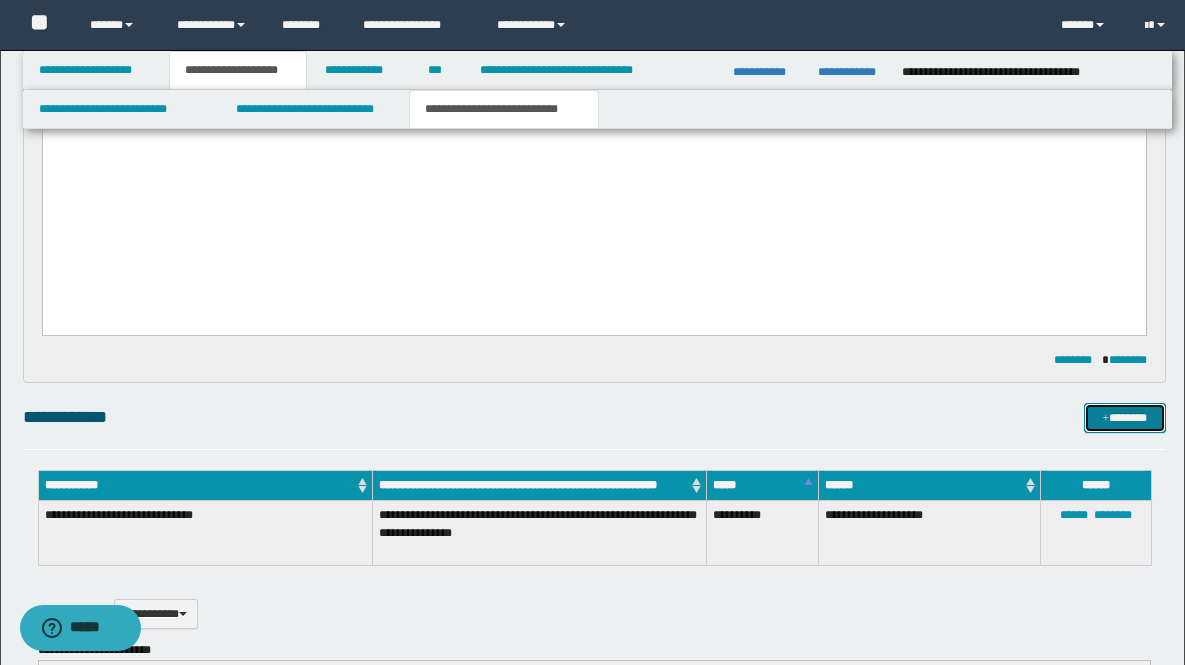 click on "*******" at bounding box center [1125, 418] 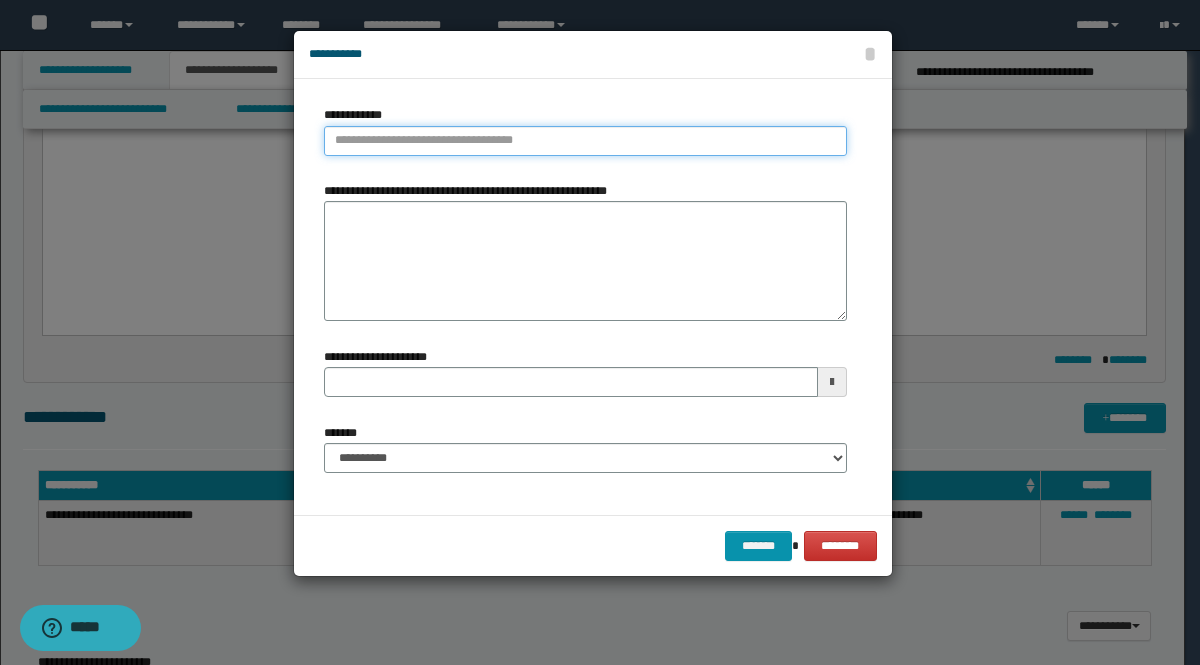 type on "**********" 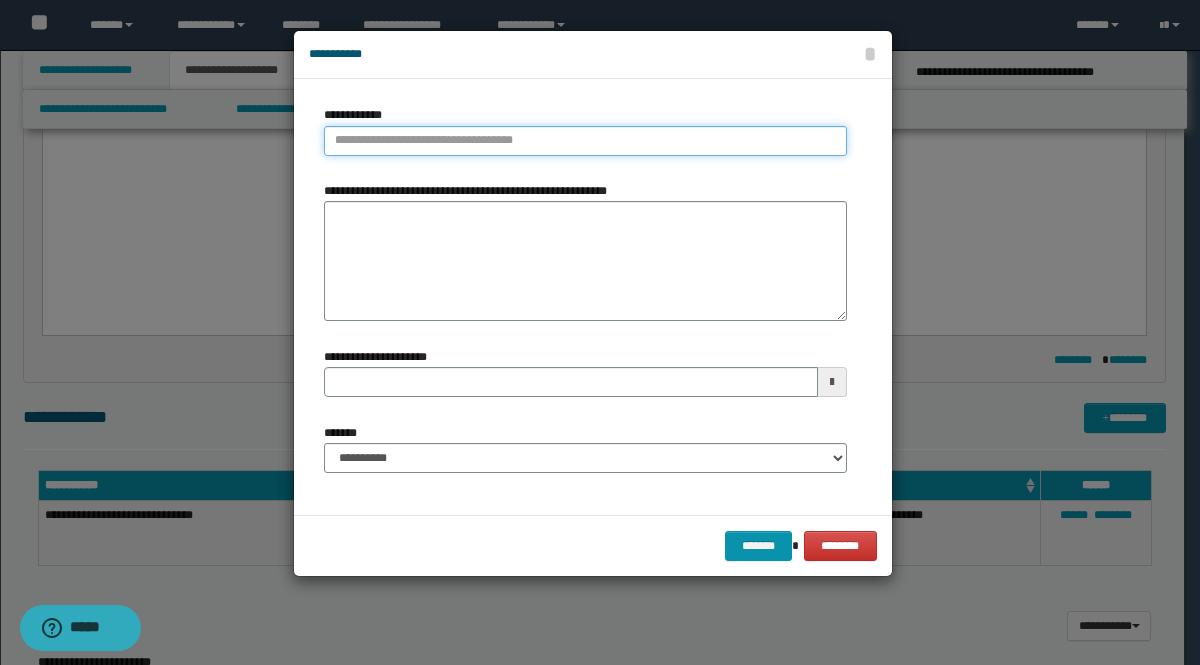 click on "**********" at bounding box center [585, 141] 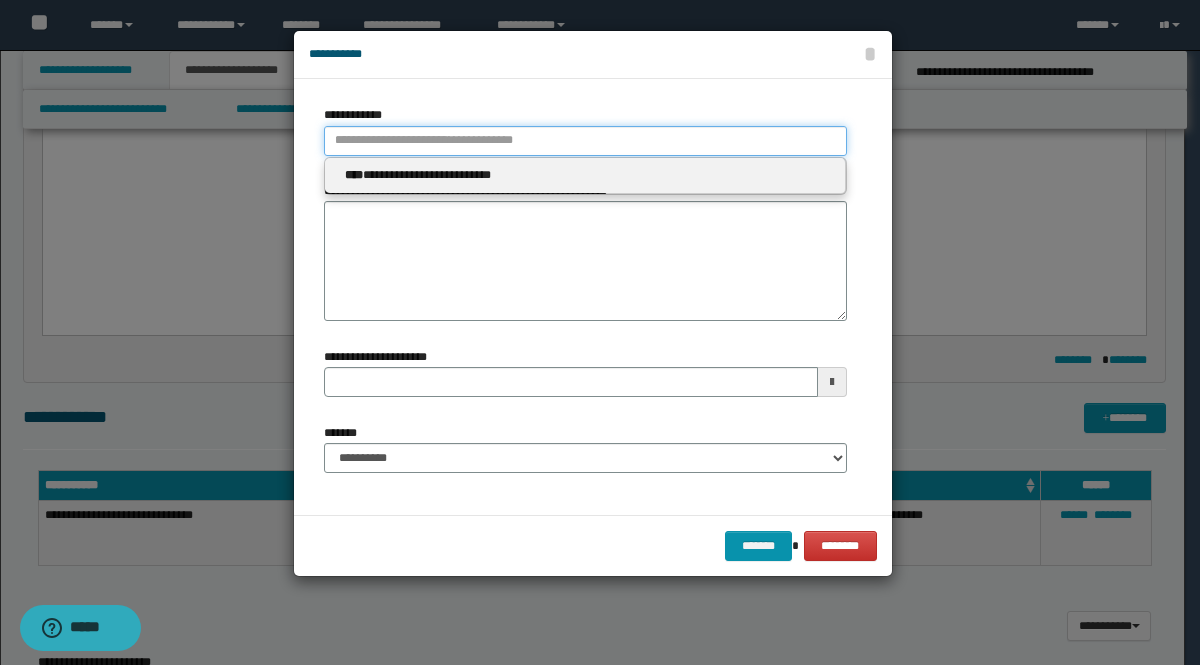 type 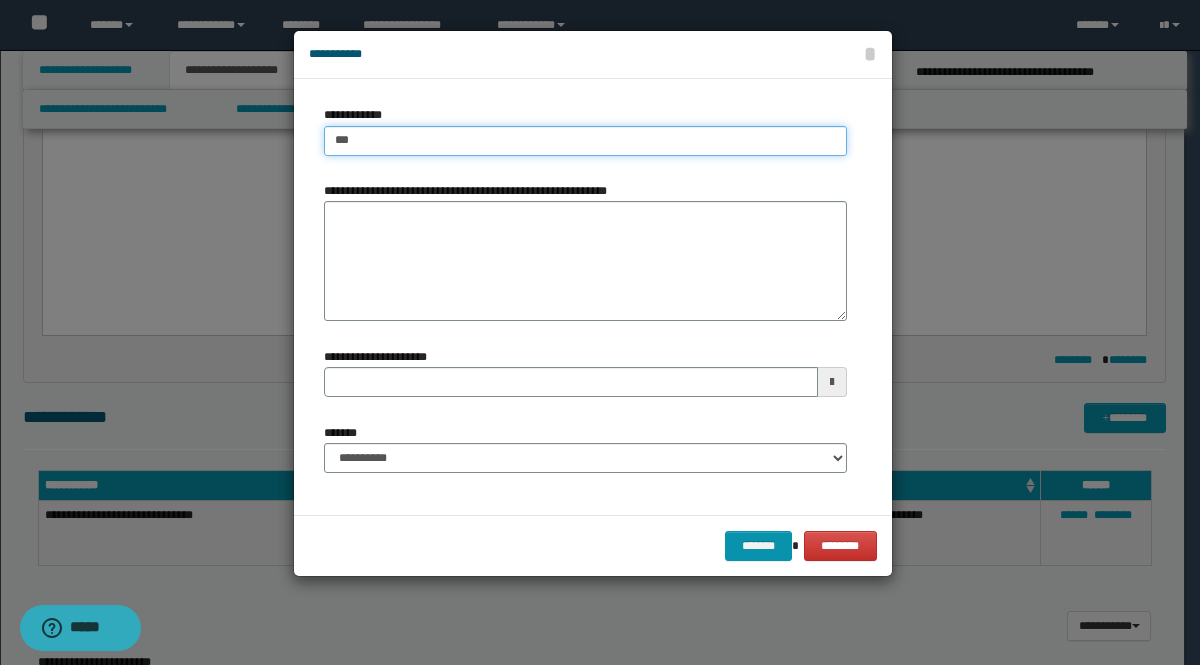type on "****" 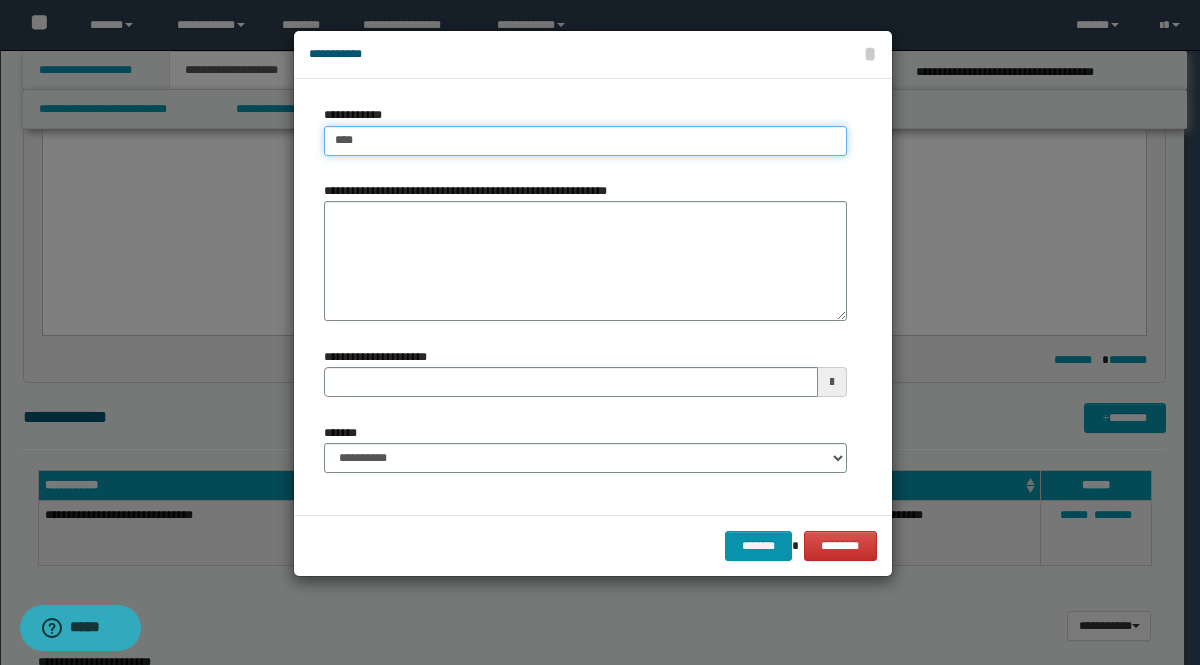 type on "****" 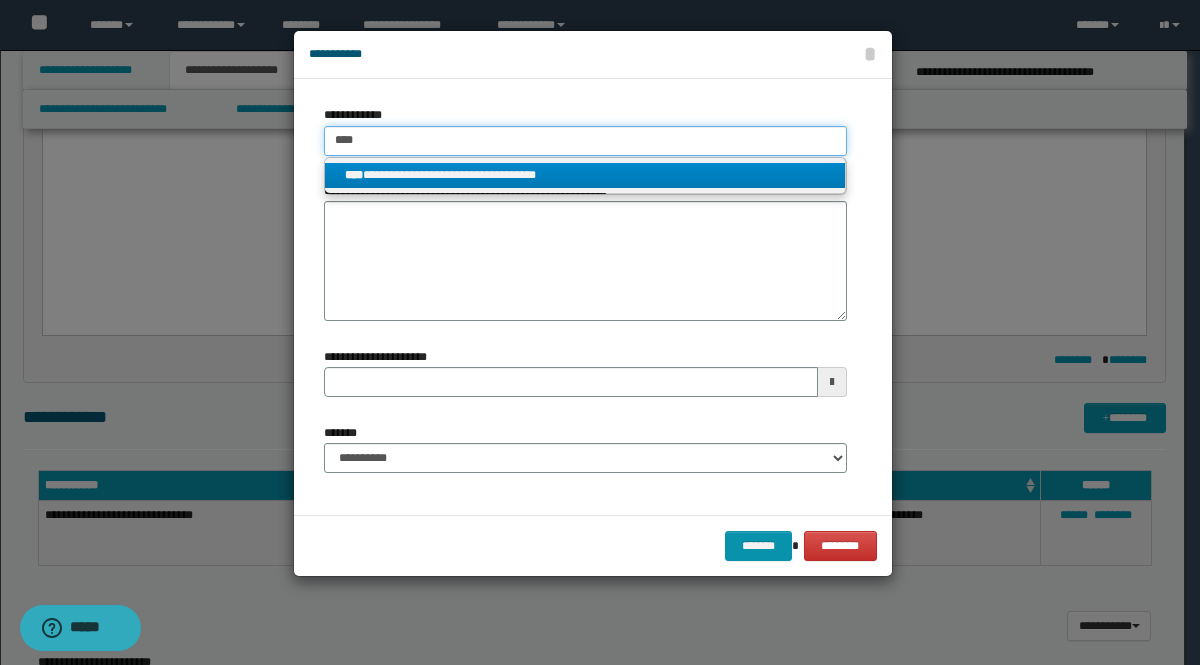 click on "****" at bounding box center [585, 141] 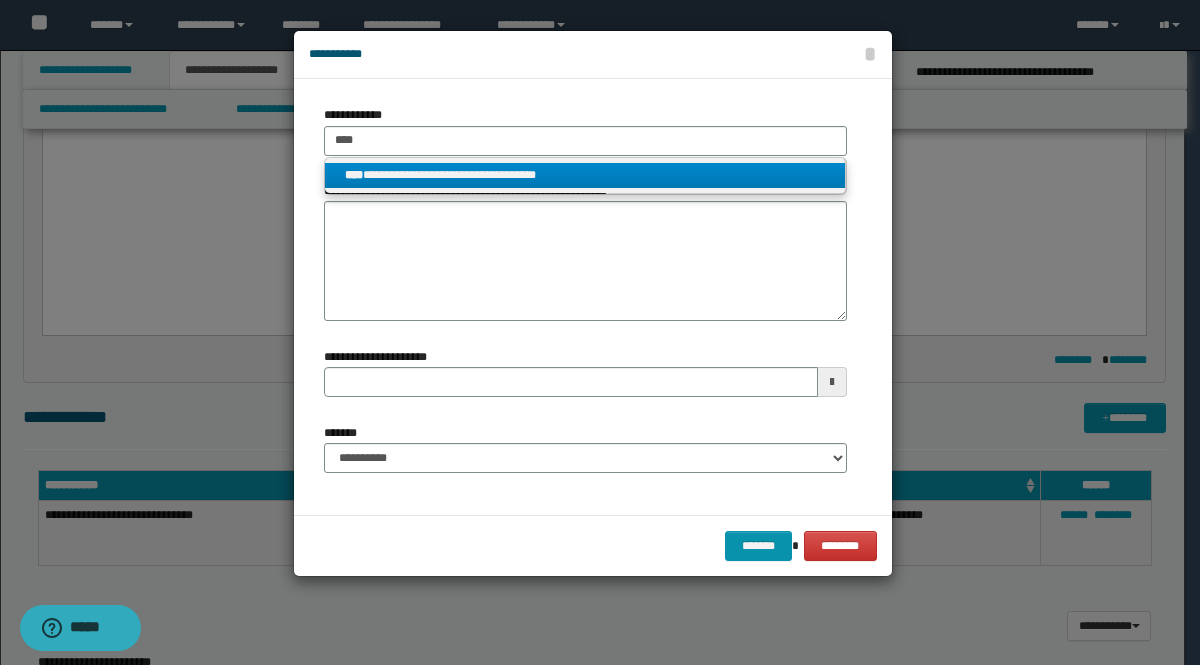 click on "**********" at bounding box center (585, 175) 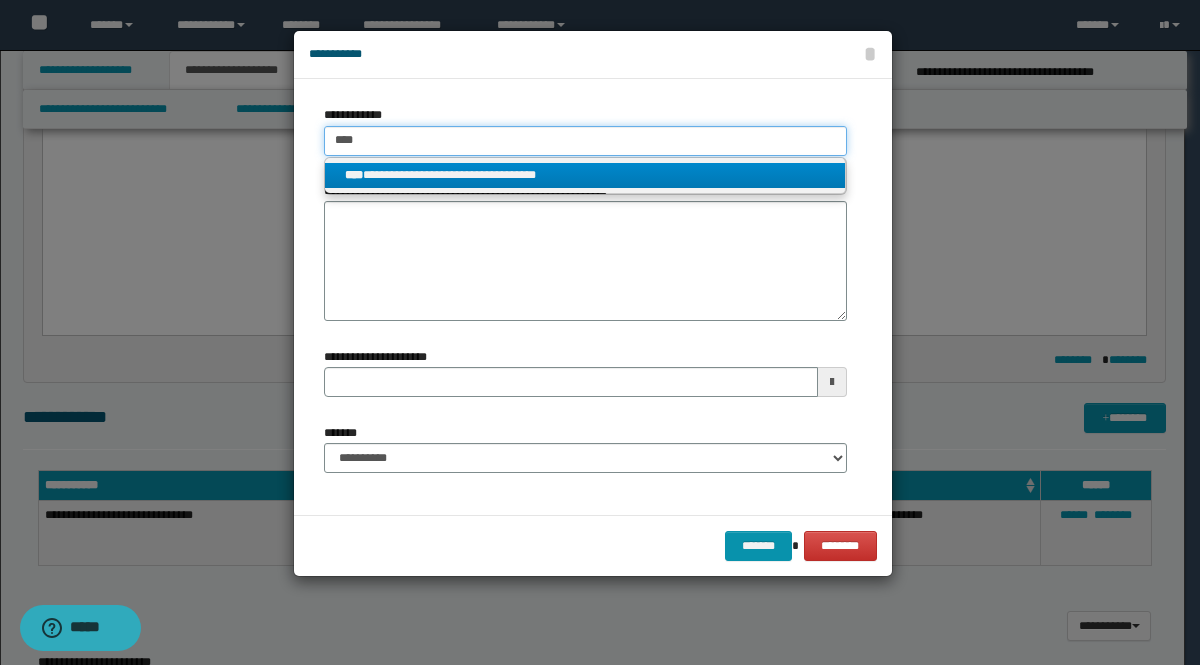 type 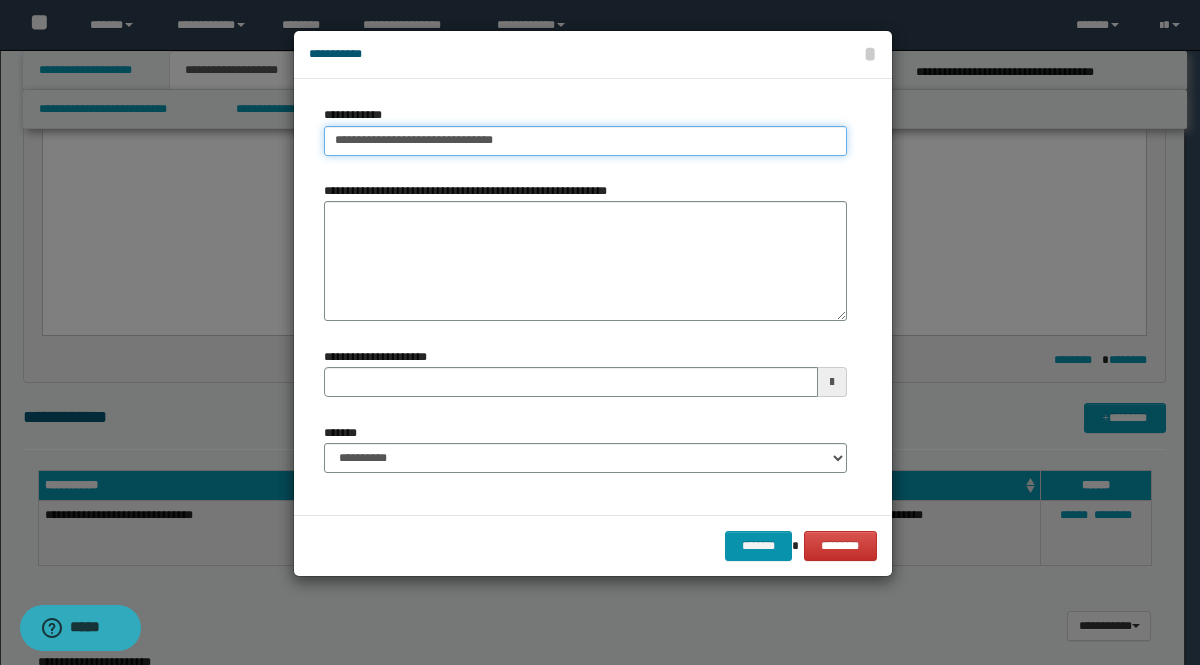 drag, startPoint x: 458, startPoint y: 139, endPoint x: 353, endPoint y: 133, distance: 105.17129 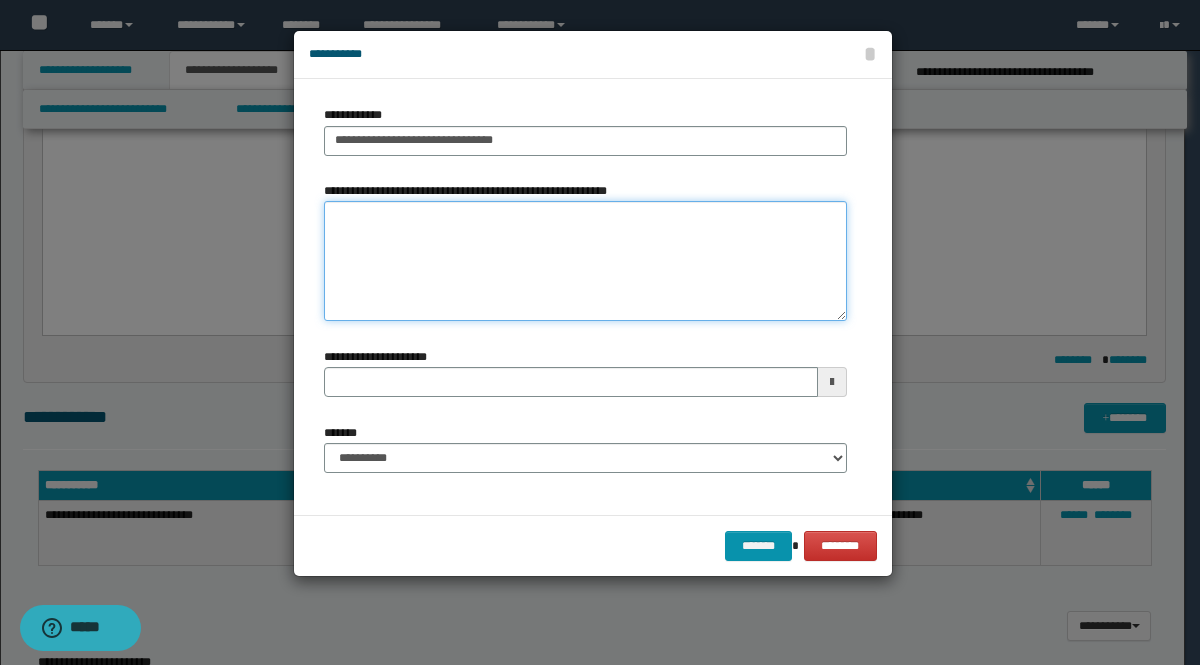 click on "**********" at bounding box center [585, 261] 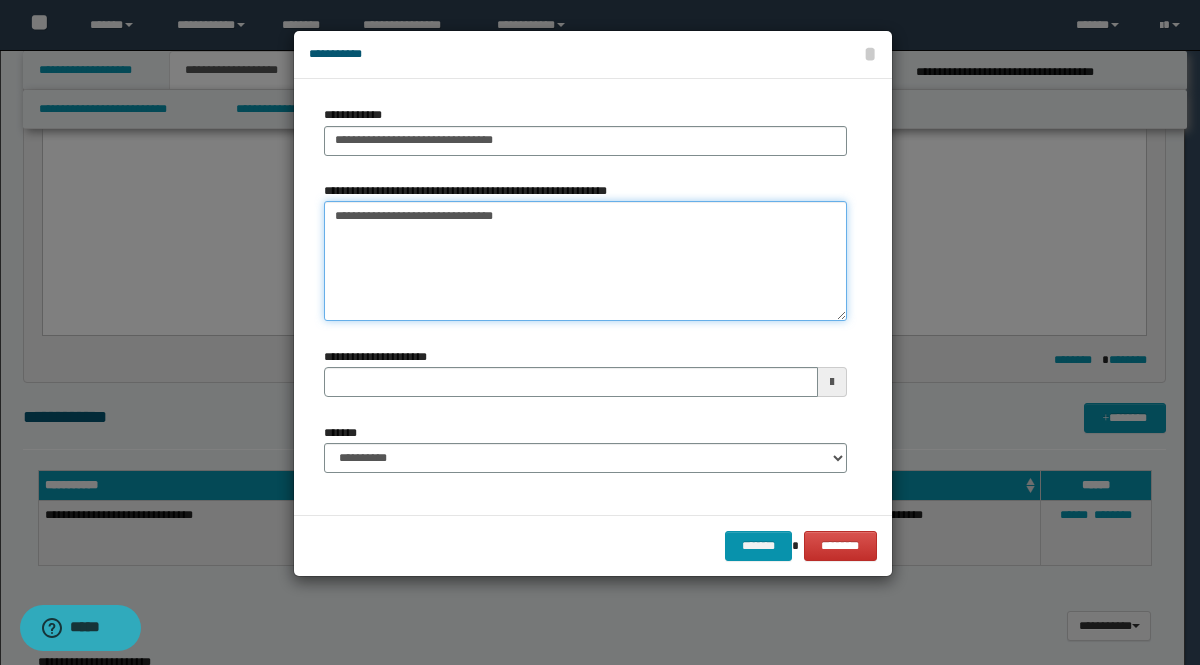 drag, startPoint x: 471, startPoint y: 218, endPoint x: 403, endPoint y: 214, distance: 68.117546 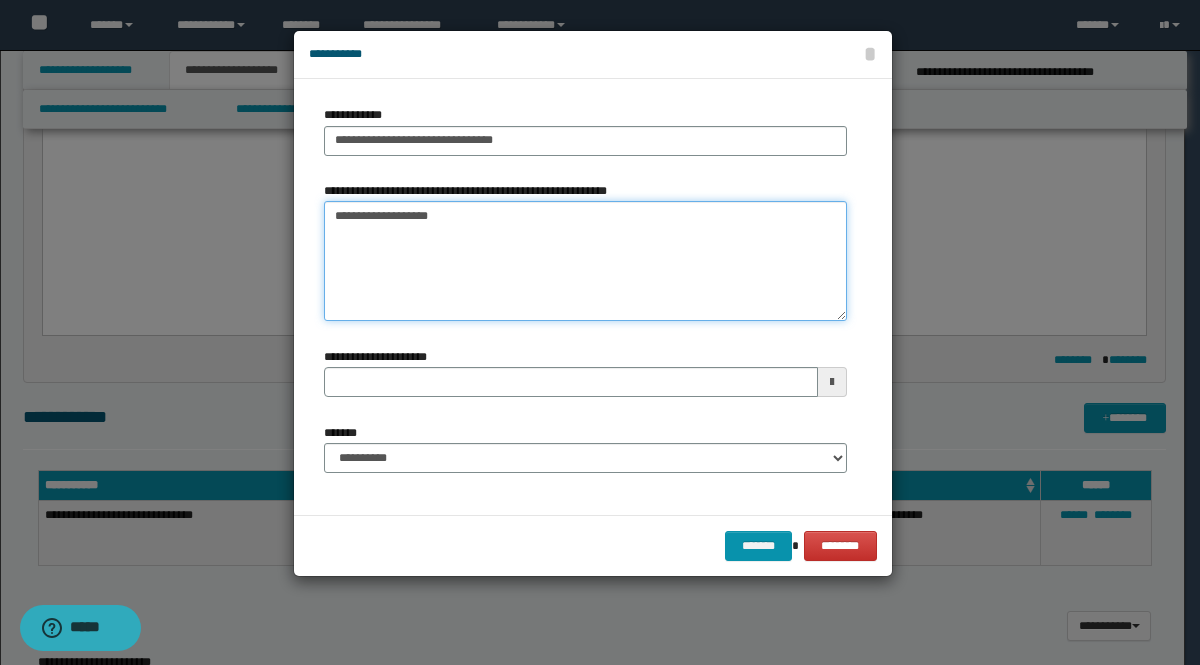 click on "**********" at bounding box center (585, 261) 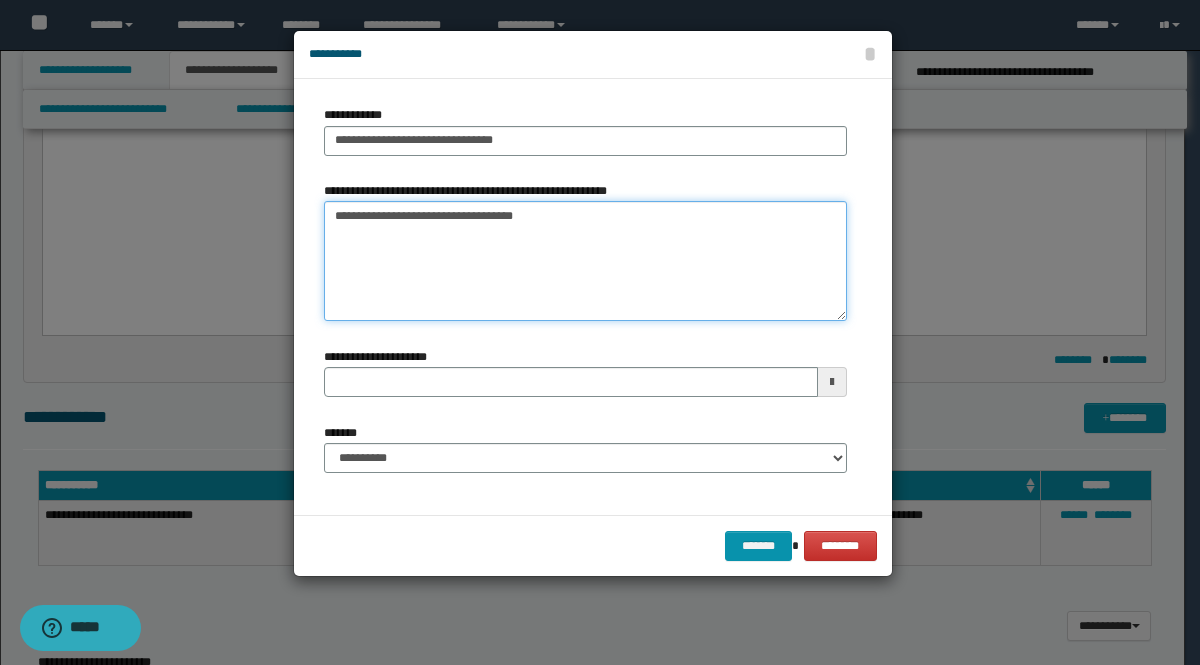 type on "**********" 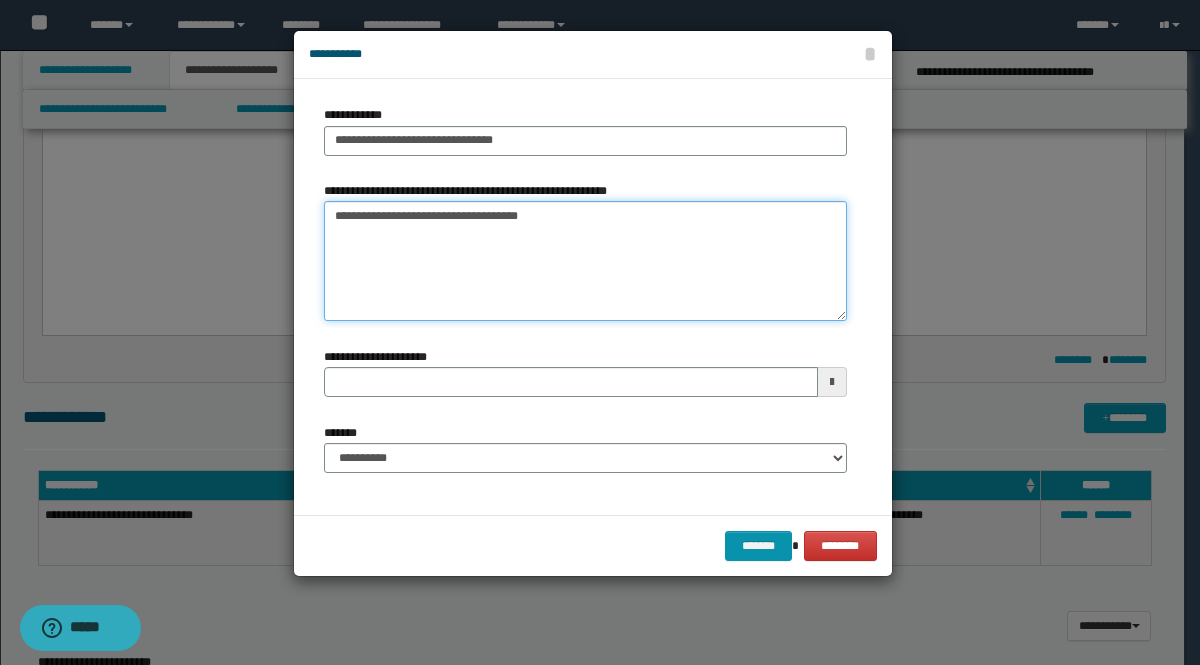 type 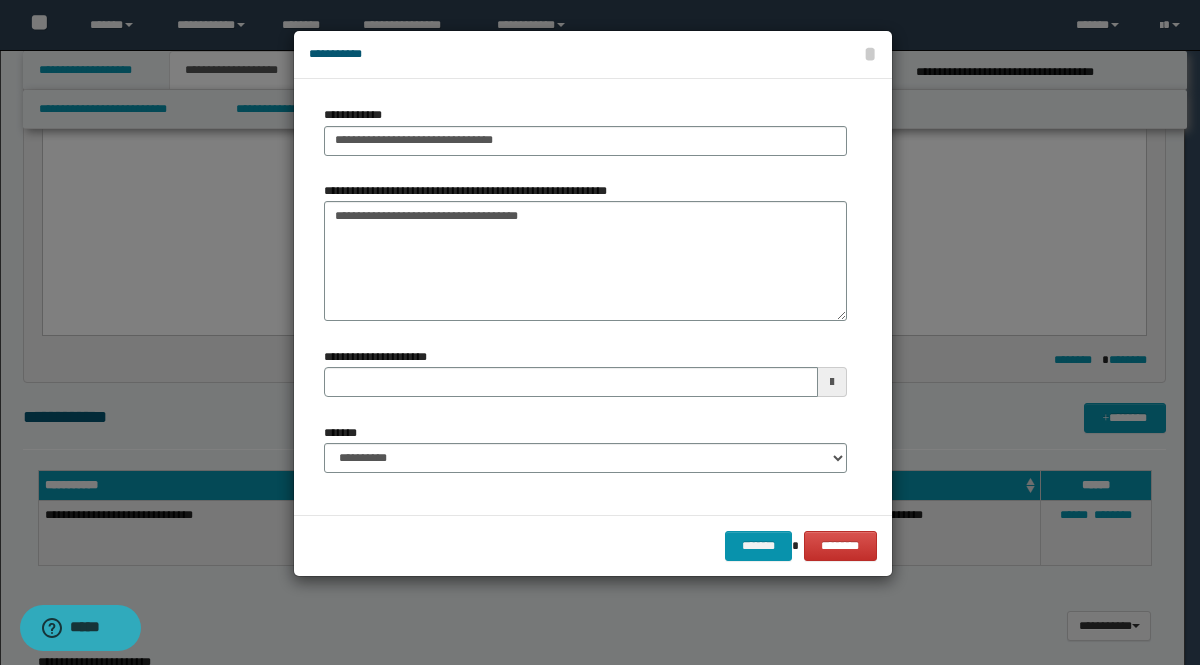 click at bounding box center [832, 382] 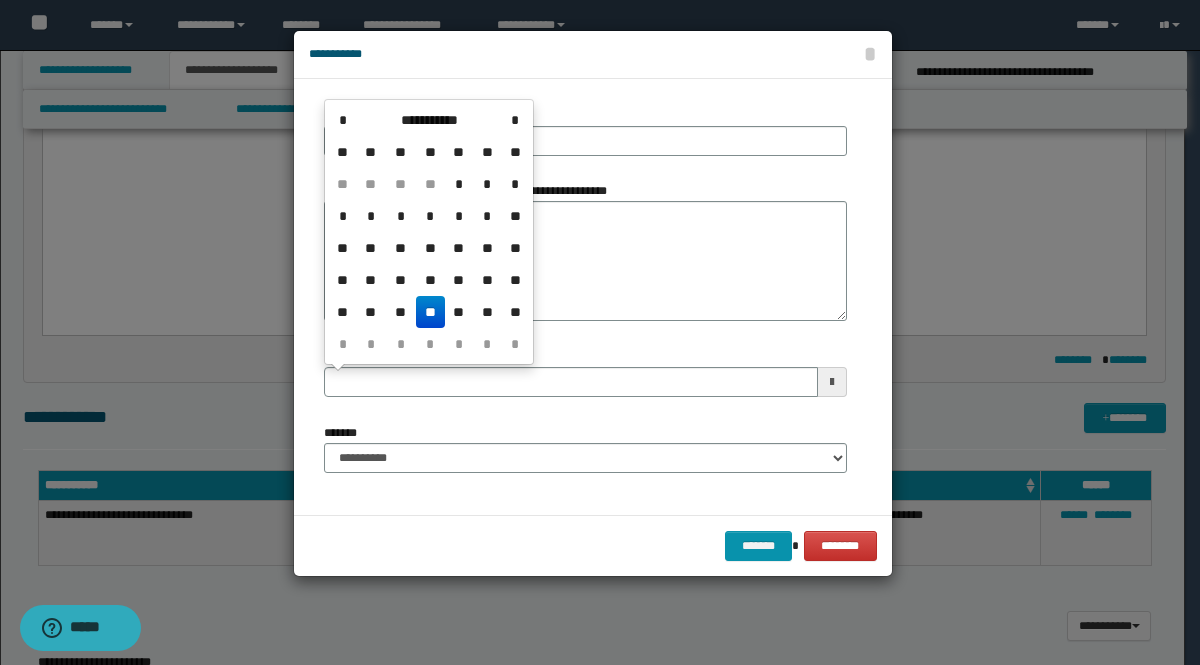 click on "**" at bounding box center [430, 312] 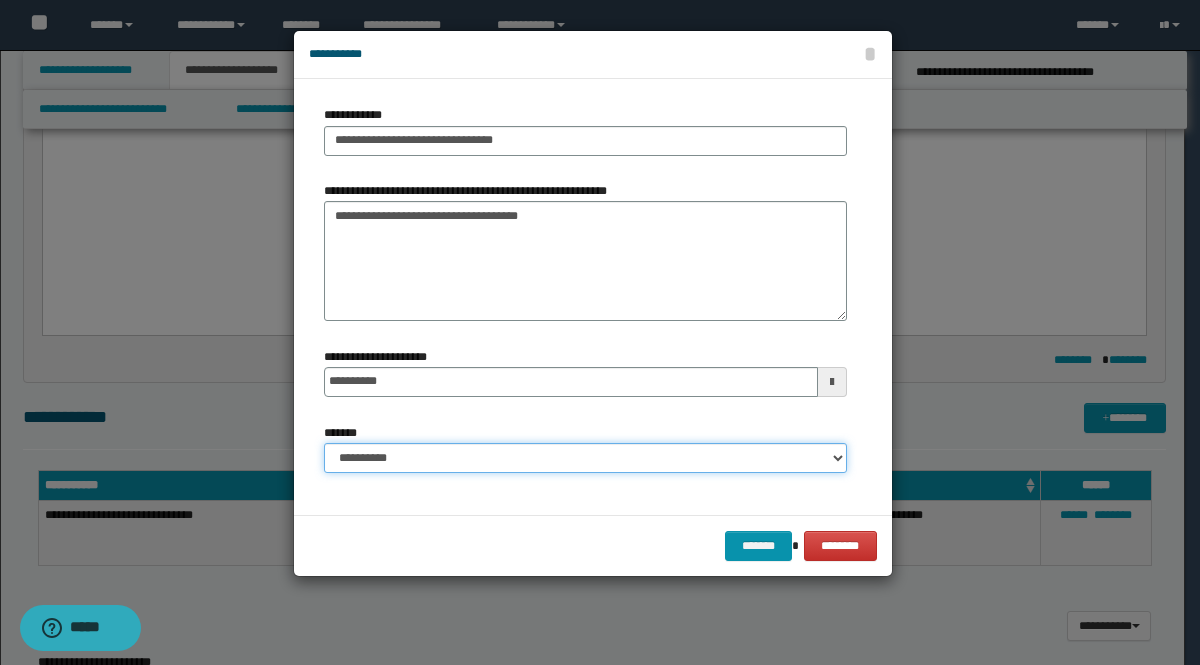 click on "**********" at bounding box center (585, 458) 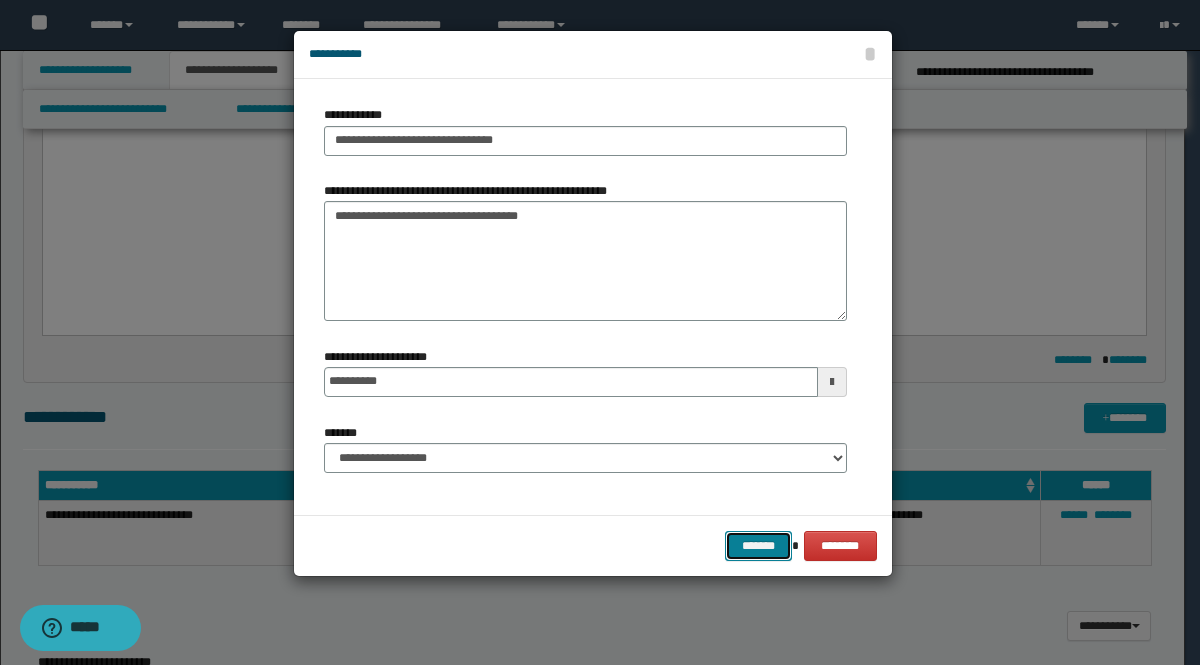 click on "*******" at bounding box center [759, 546] 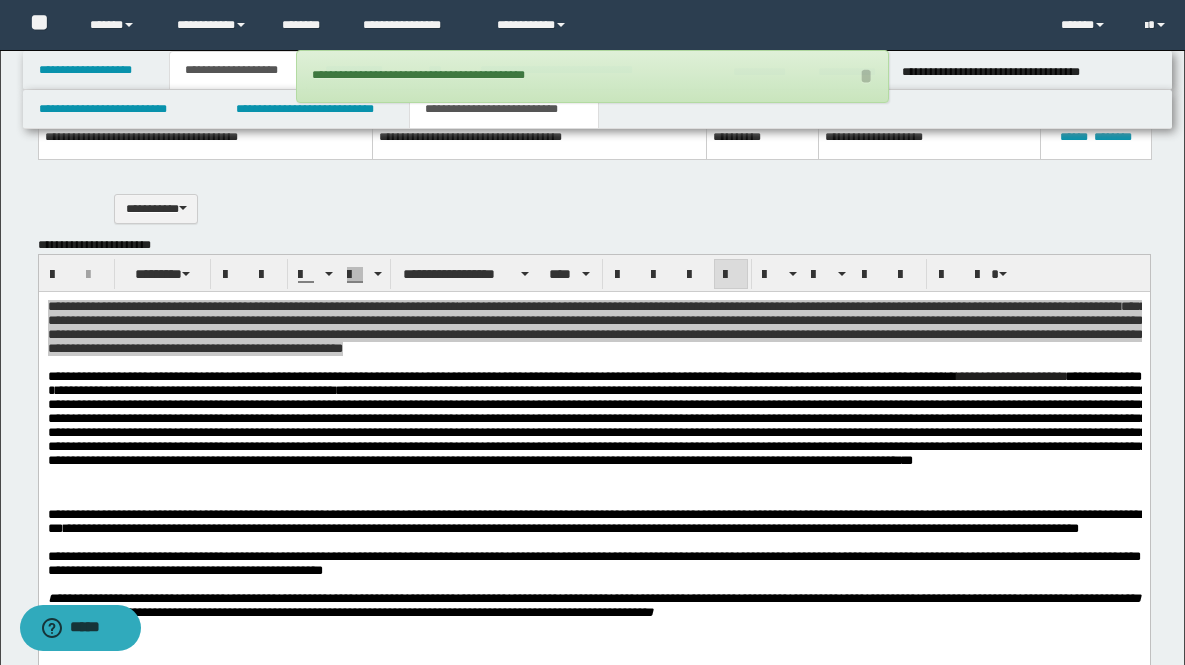 scroll, scrollTop: 2042, scrollLeft: 0, axis: vertical 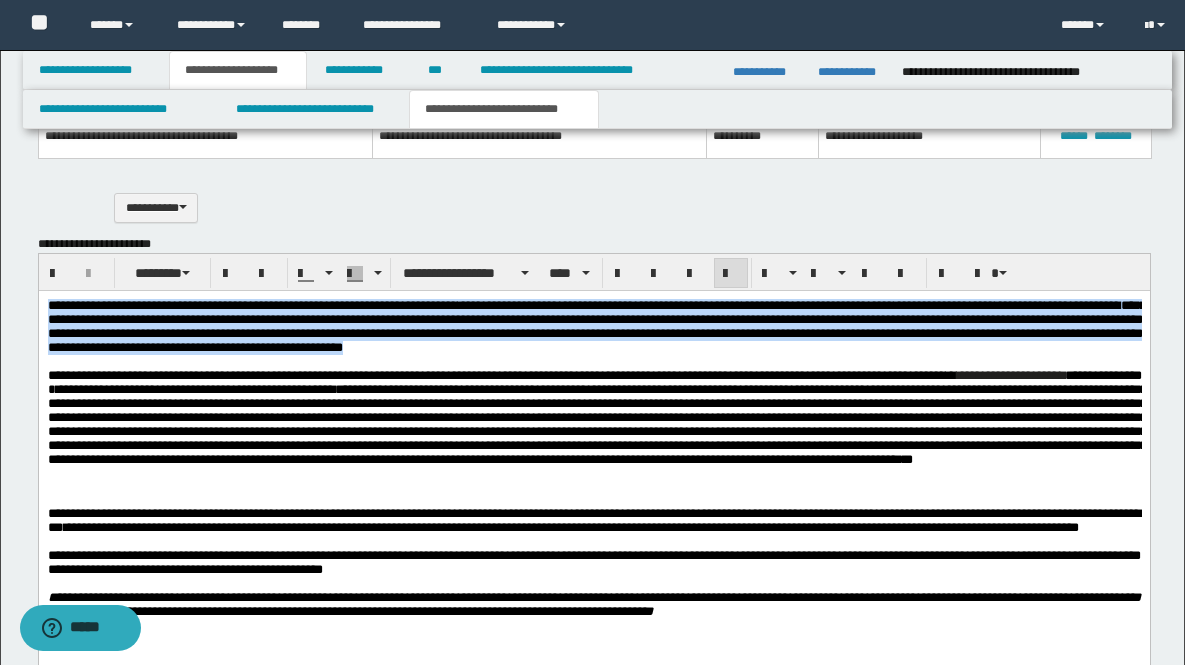 click at bounding box center (593, 500) 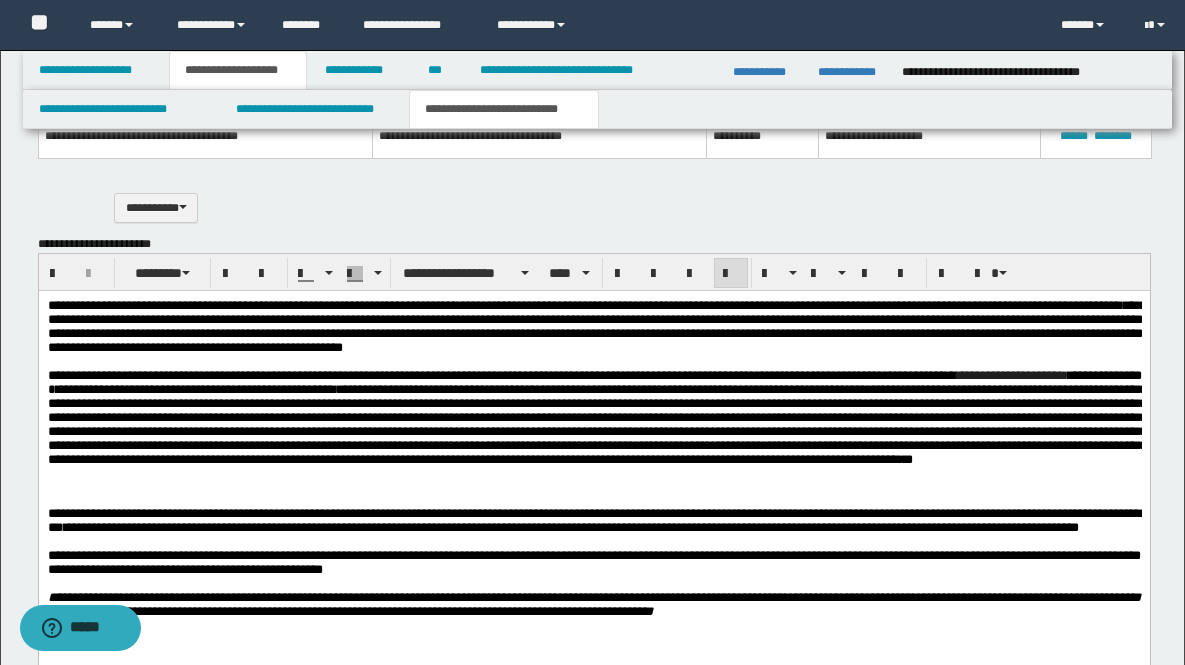 click at bounding box center [596, 424] 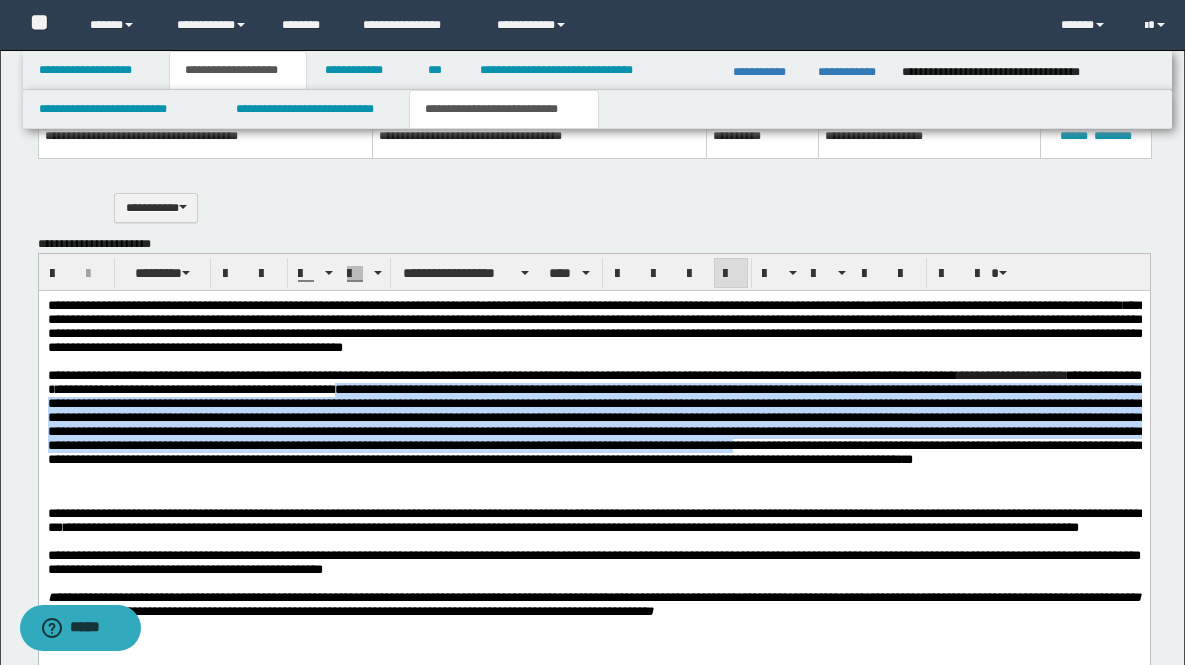 drag, startPoint x: 679, startPoint y: 474, endPoint x: 551, endPoint y: 399, distance: 148.35431 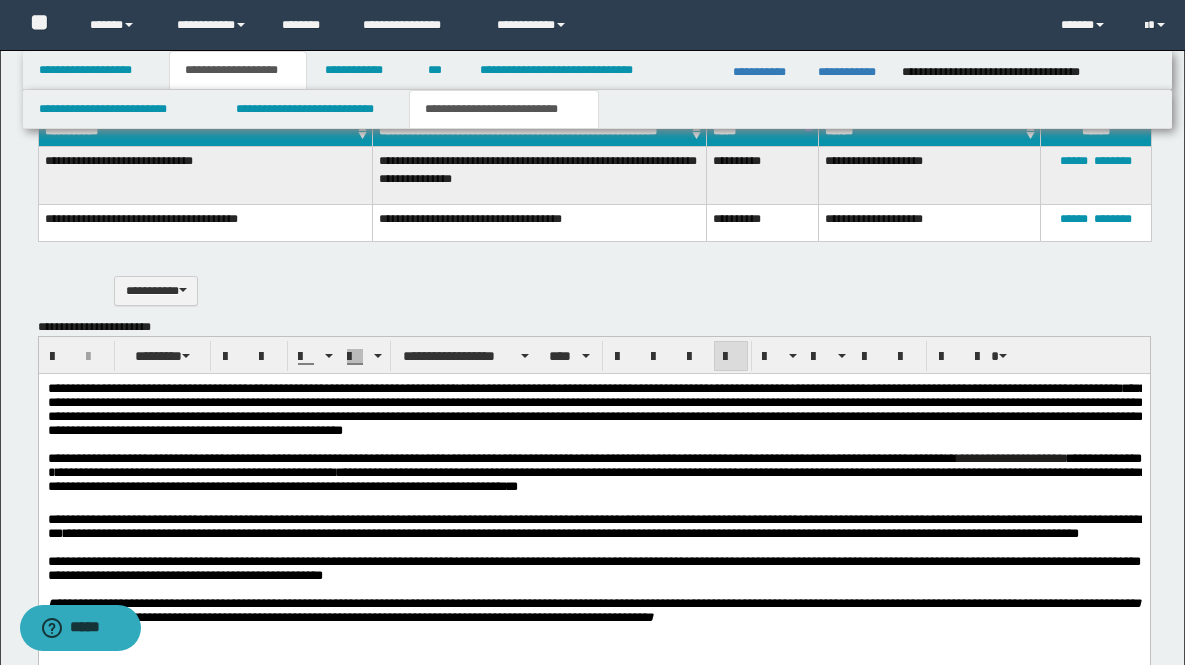 scroll, scrollTop: 1959, scrollLeft: 0, axis: vertical 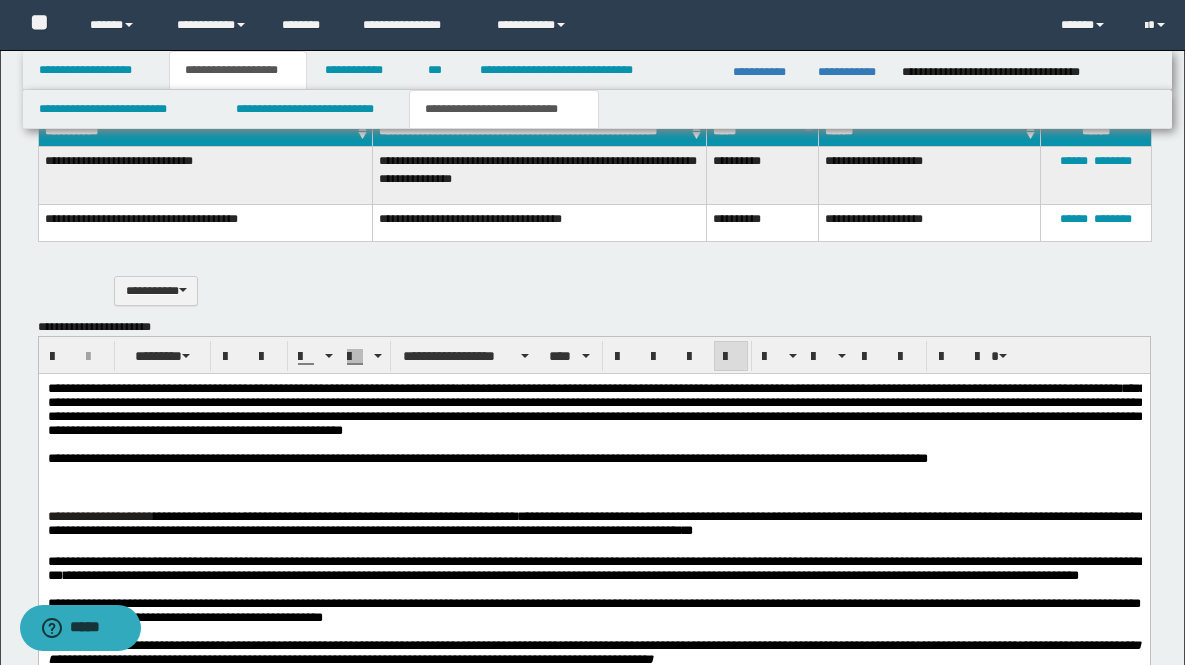 click on "**********" at bounding box center (594, 460) 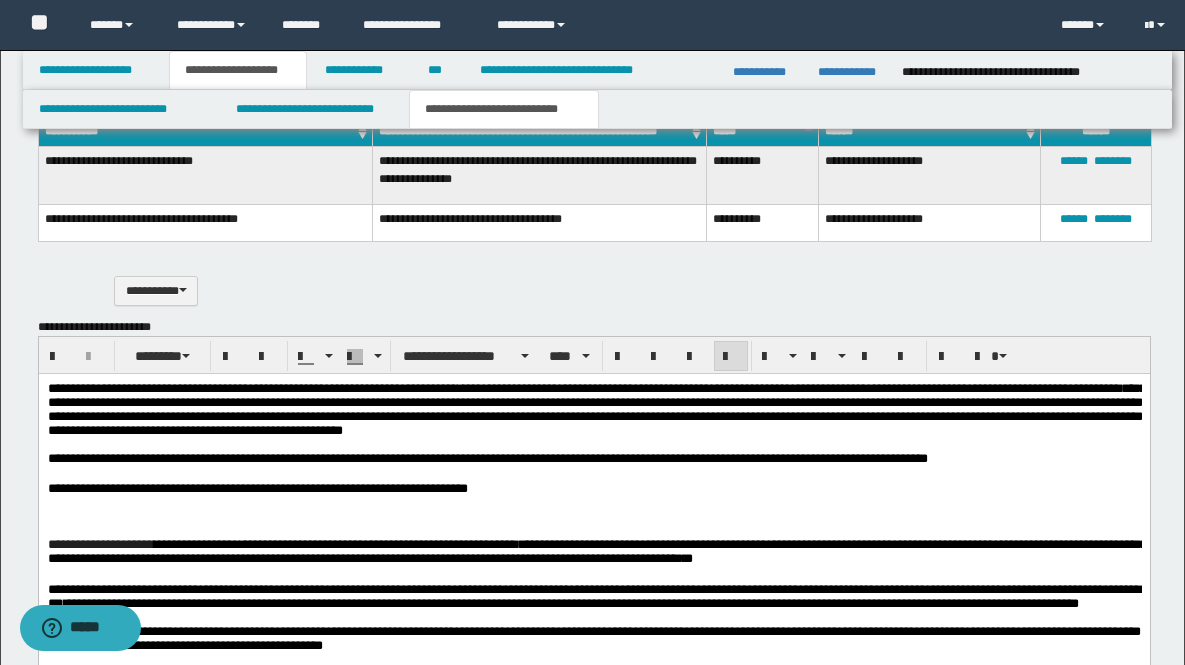 click on "**********" at bounding box center (593, 482) 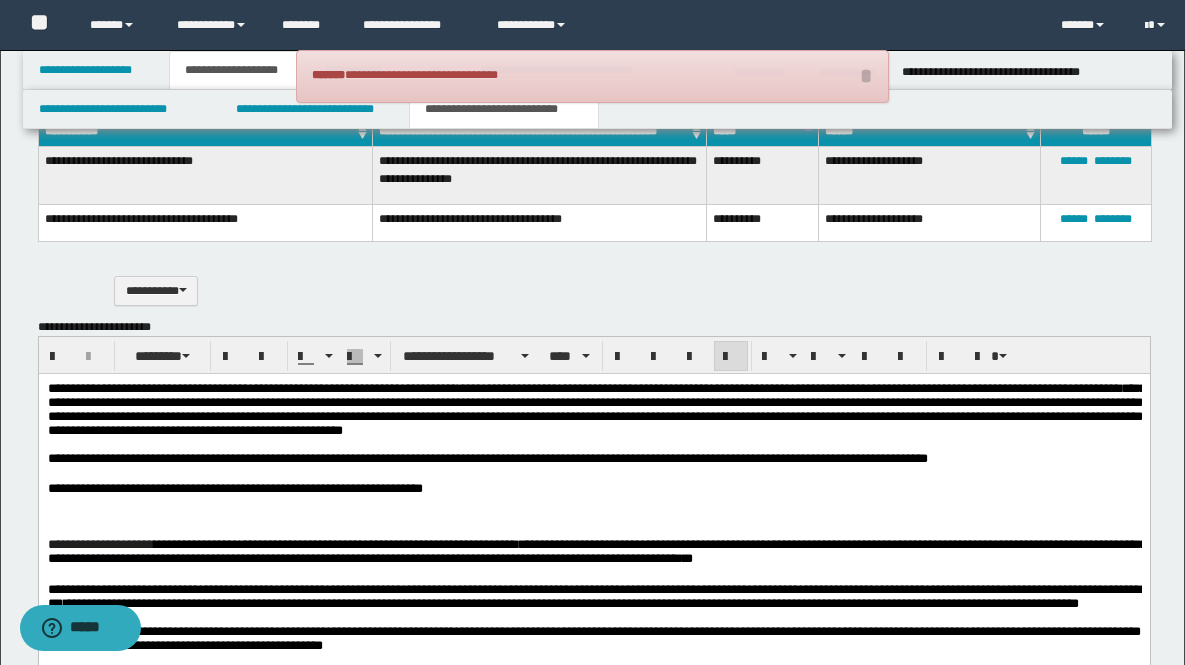 click on "**********" at bounding box center [100, 544] 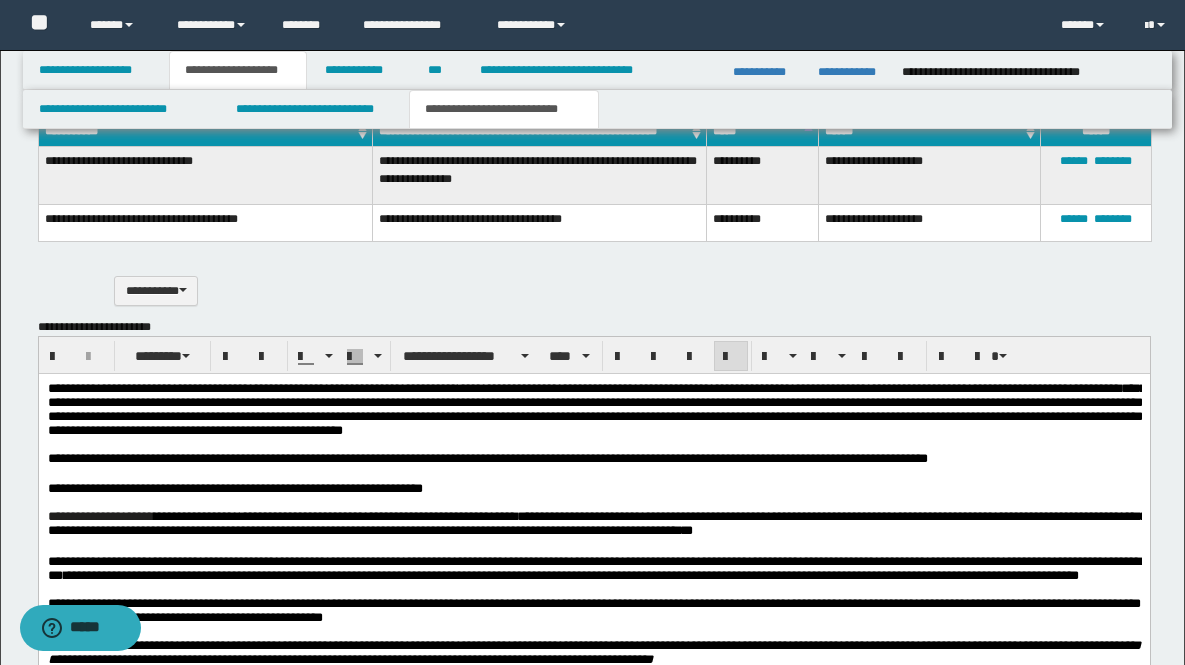 click on "**********" at bounding box center [594, 525] 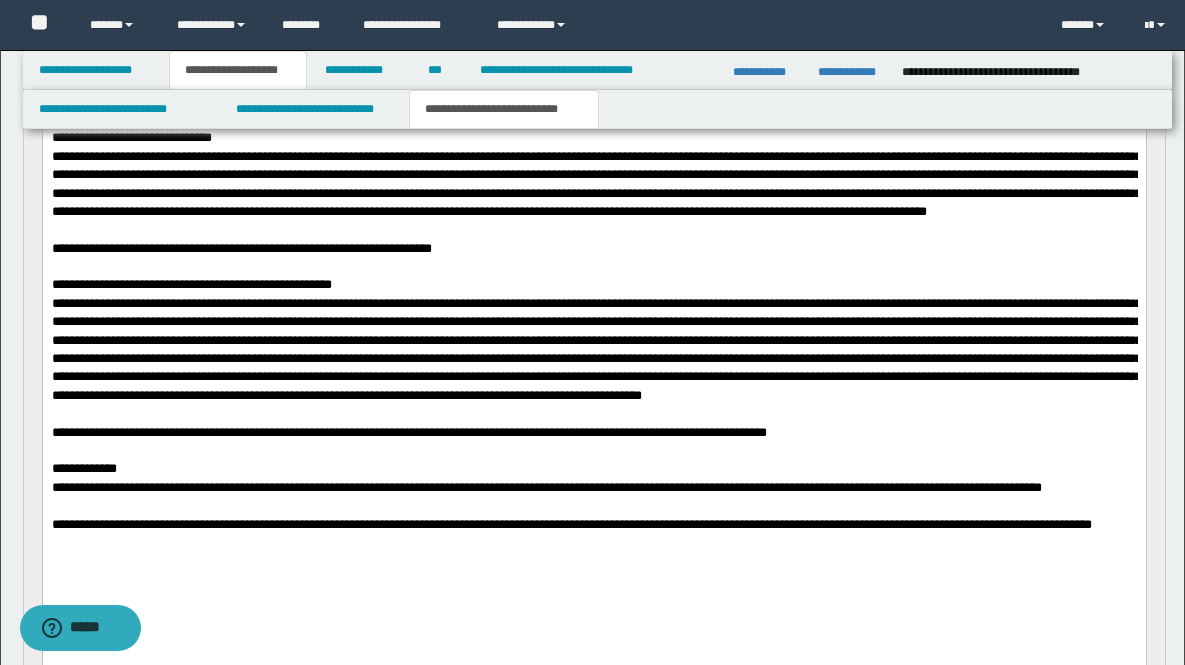 scroll, scrollTop: 1018, scrollLeft: 0, axis: vertical 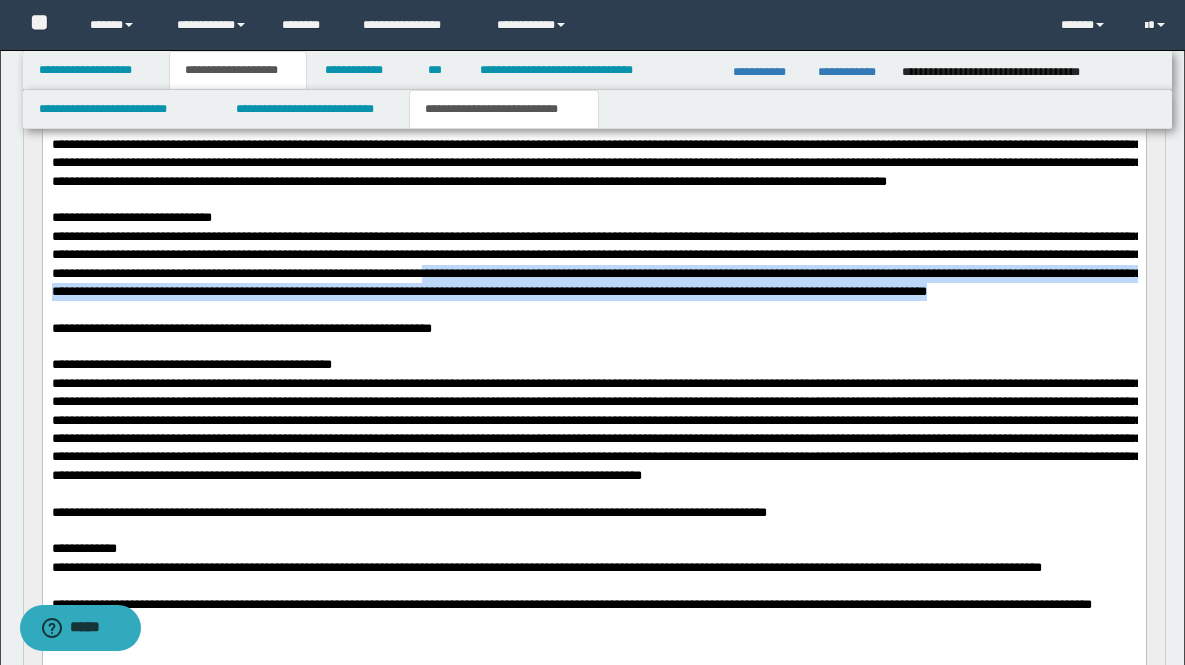 drag, startPoint x: 871, startPoint y: 389, endPoint x: 887, endPoint y: 416, distance: 31.38471 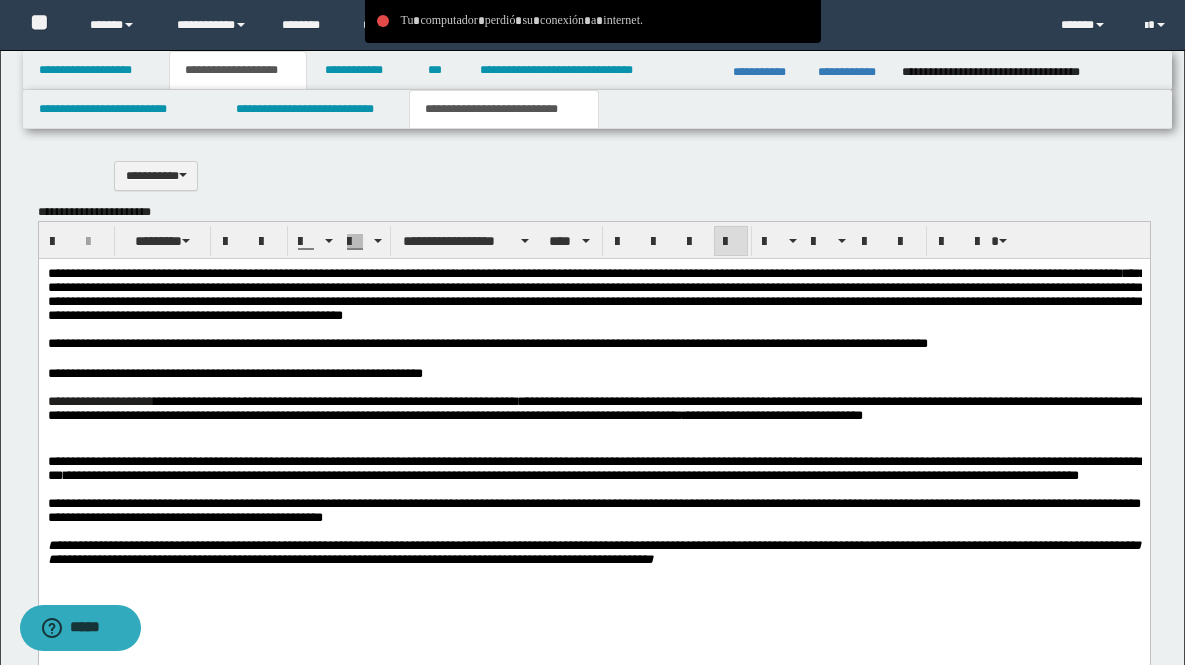 scroll, scrollTop: 2112, scrollLeft: 0, axis: vertical 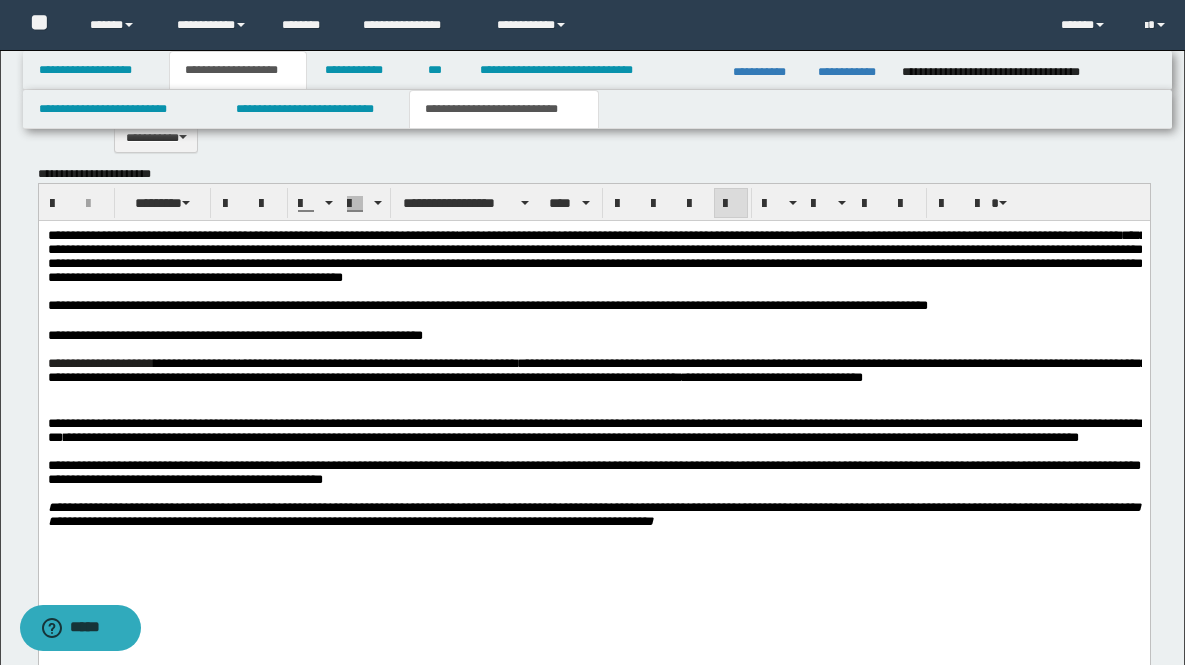 click on "**********" at bounding box center (594, 380) 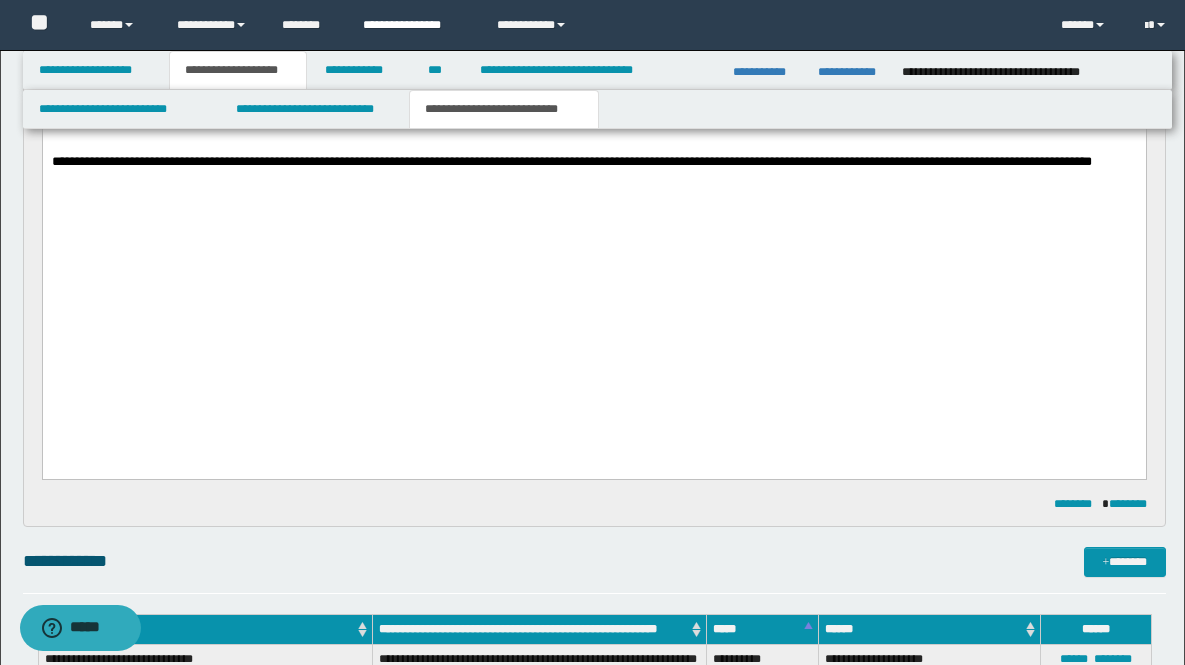 scroll, scrollTop: 1588, scrollLeft: 0, axis: vertical 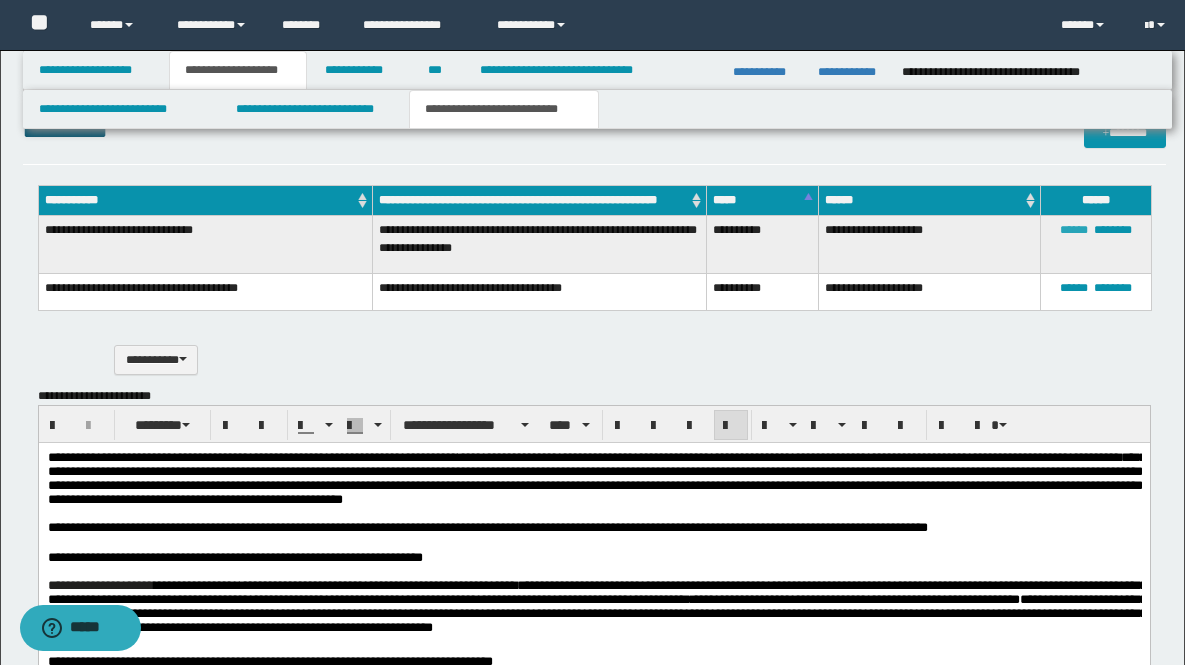 click on "******" at bounding box center [1074, 230] 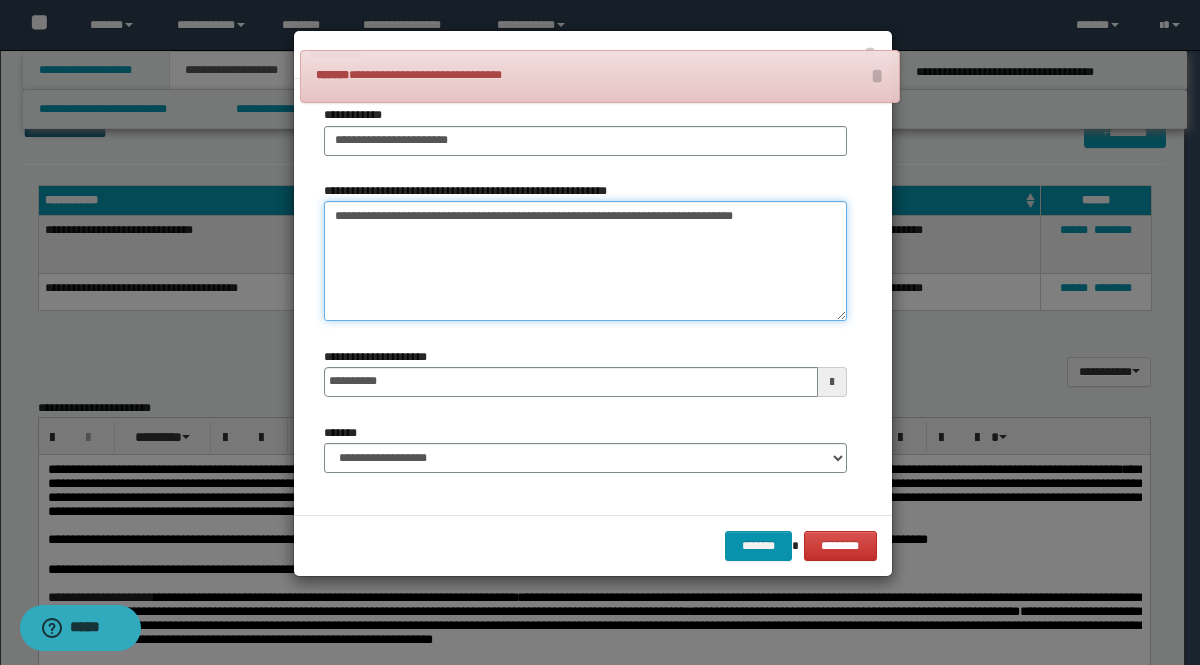 click on "**********" at bounding box center [585, 261] 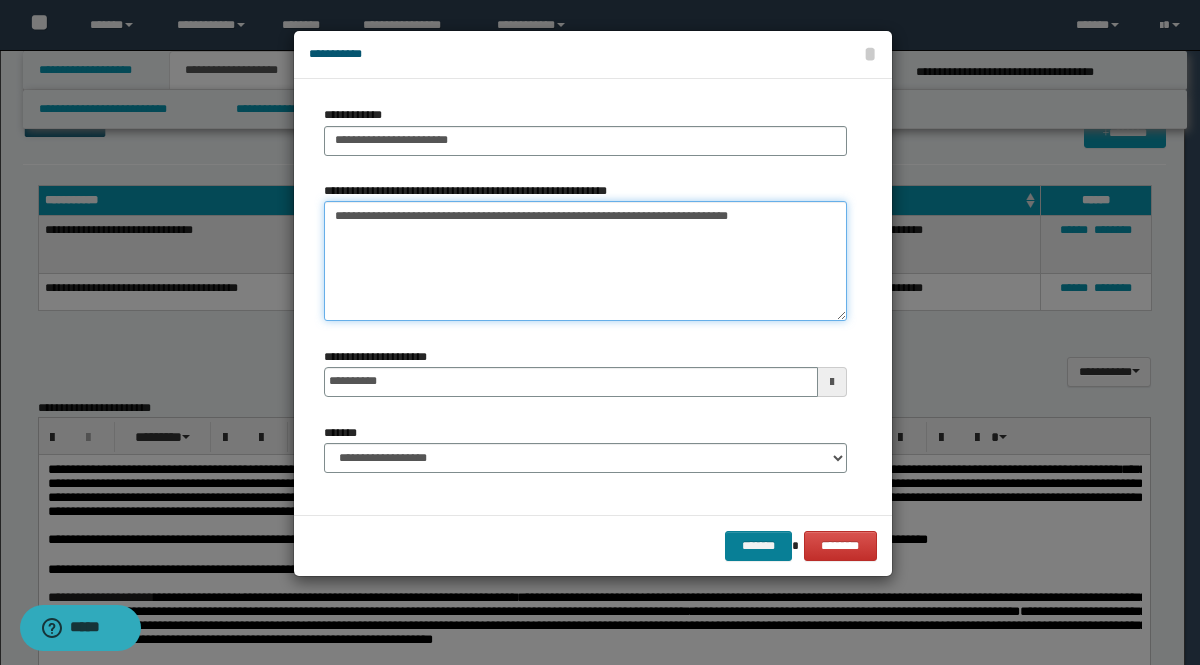 type on "**********" 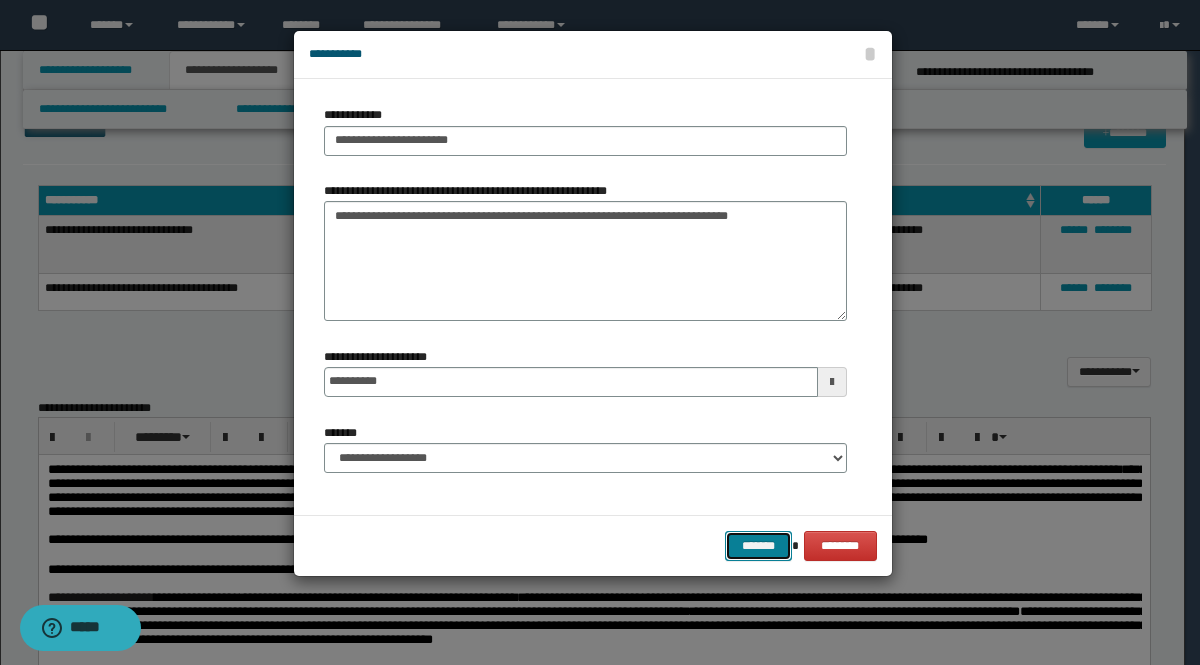 click on "*******" at bounding box center [759, 546] 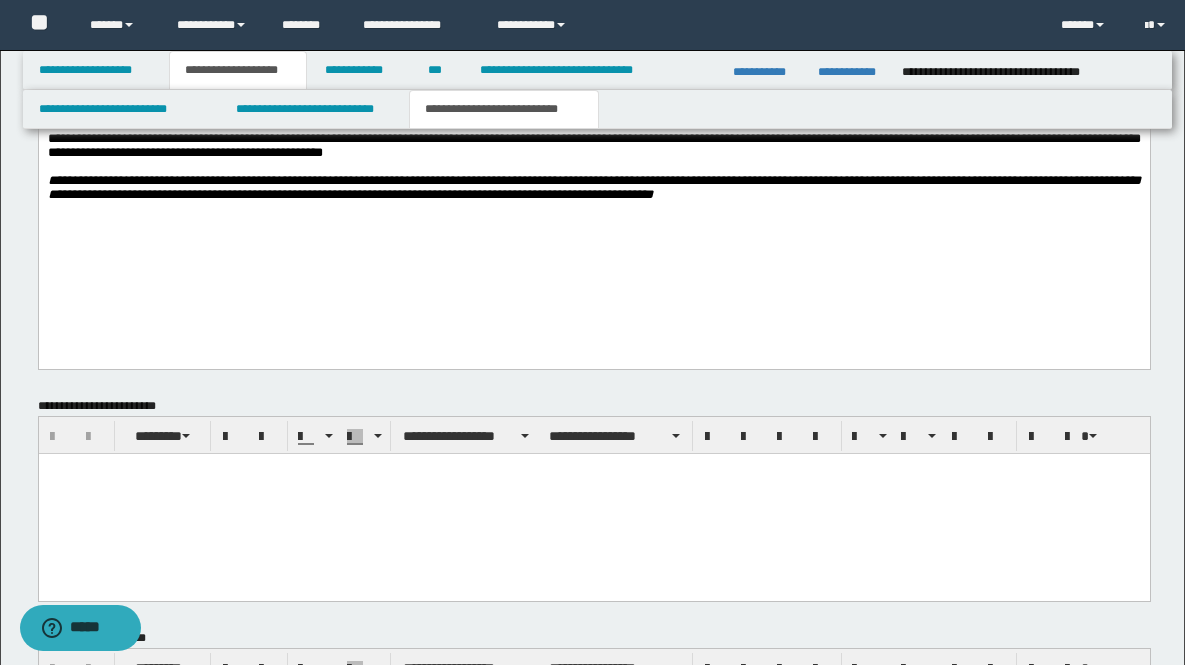 scroll, scrollTop: 2204, scrollLeft: 0, axis: vertical 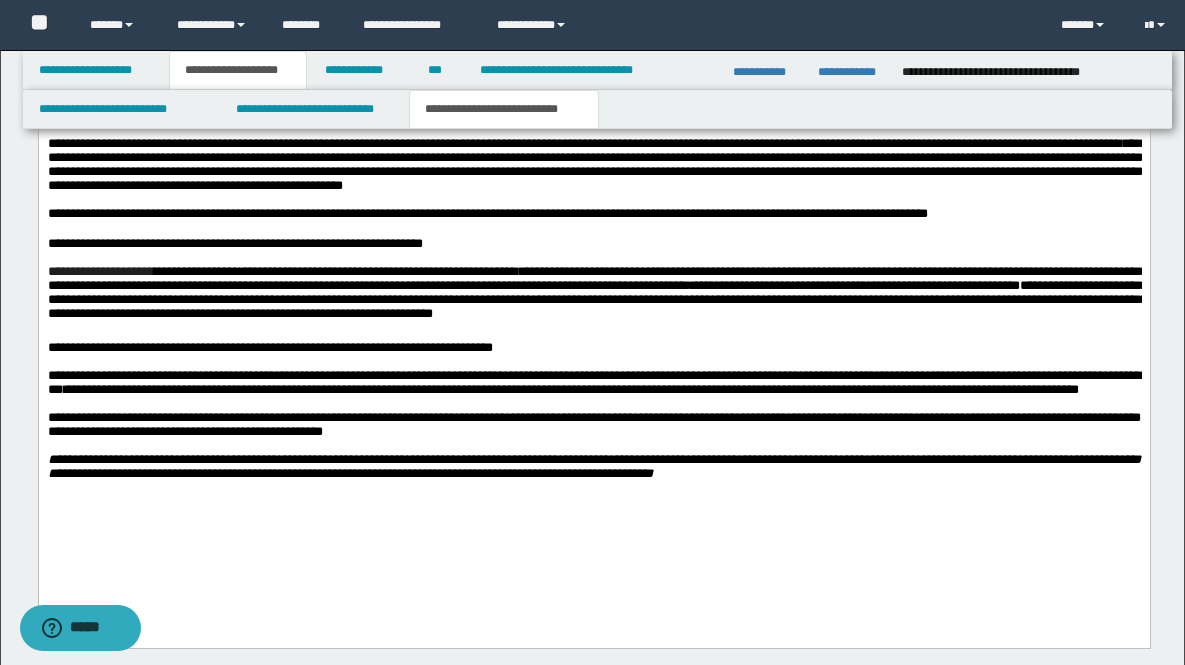 click on "**********" at bounding box center [593, 348] 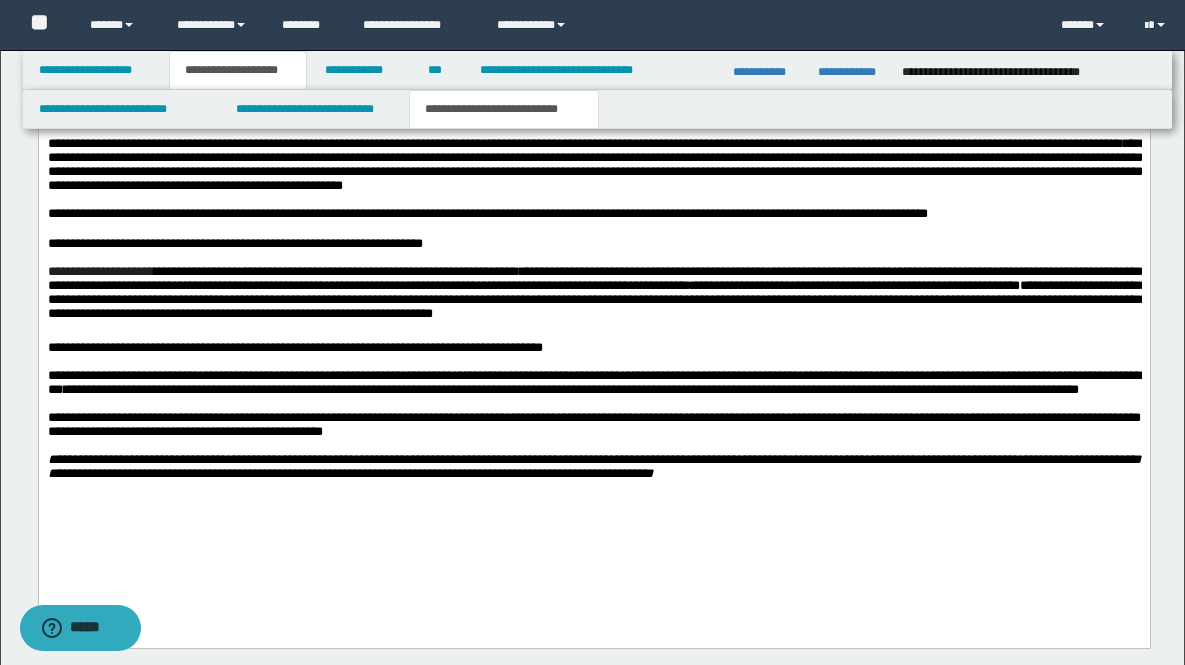 click on "**********" at bounding box center [593, 382] 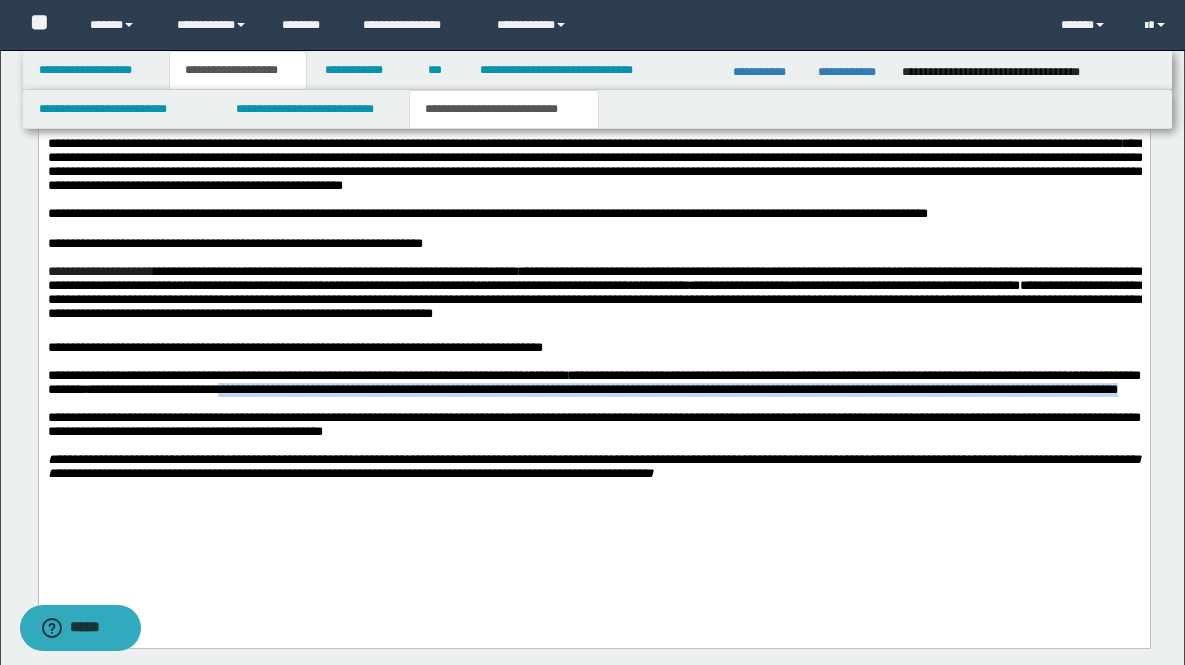 drag, startPoint x: 437, startPoint y: 413, endPoint x: 440, endPoint y: 423, distance: 10.440307 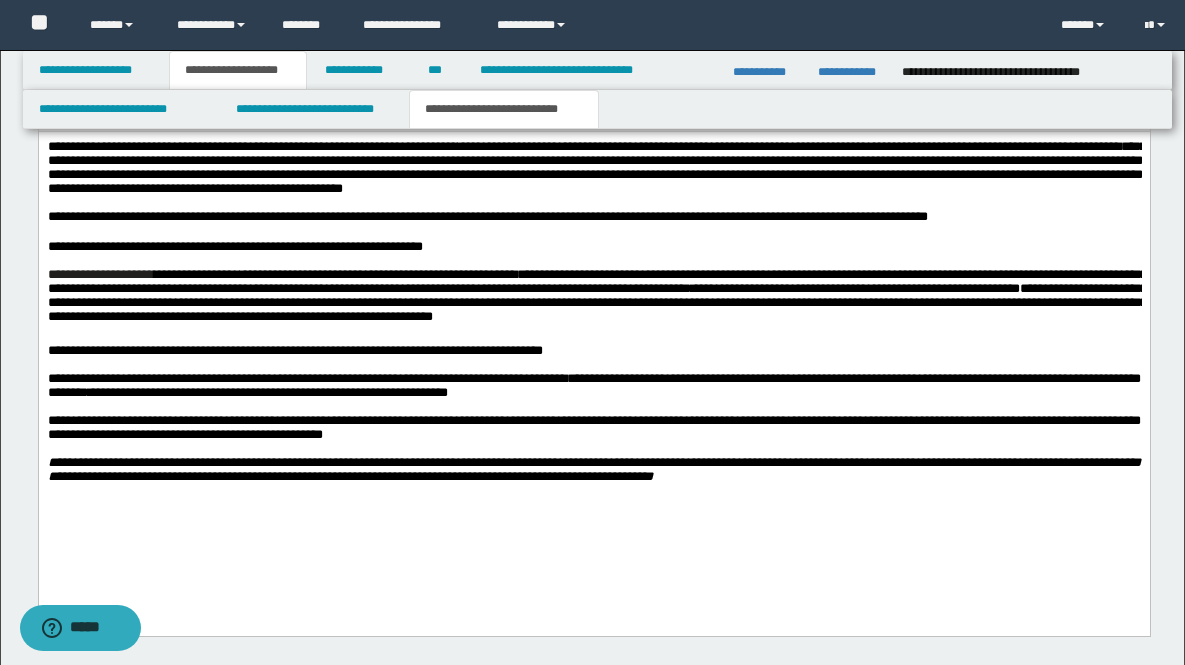 scroll, scrollTop: 2200, scrollLeft: 0, axis: vertical 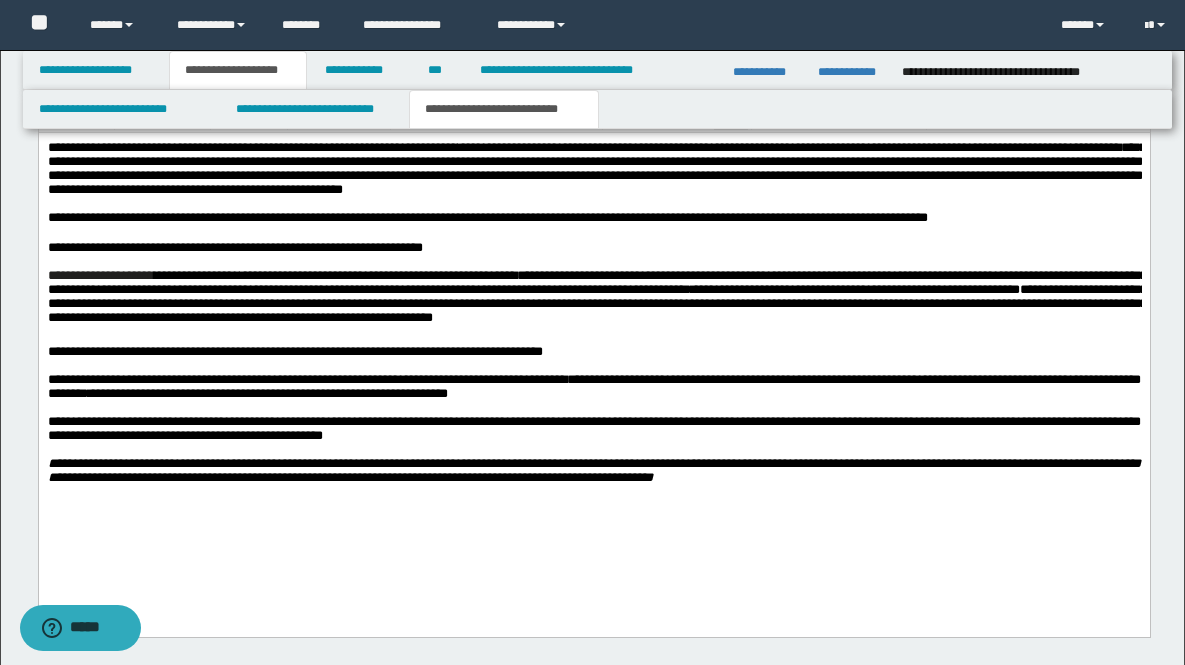 click on "**********" at bounding box center [596, 303] 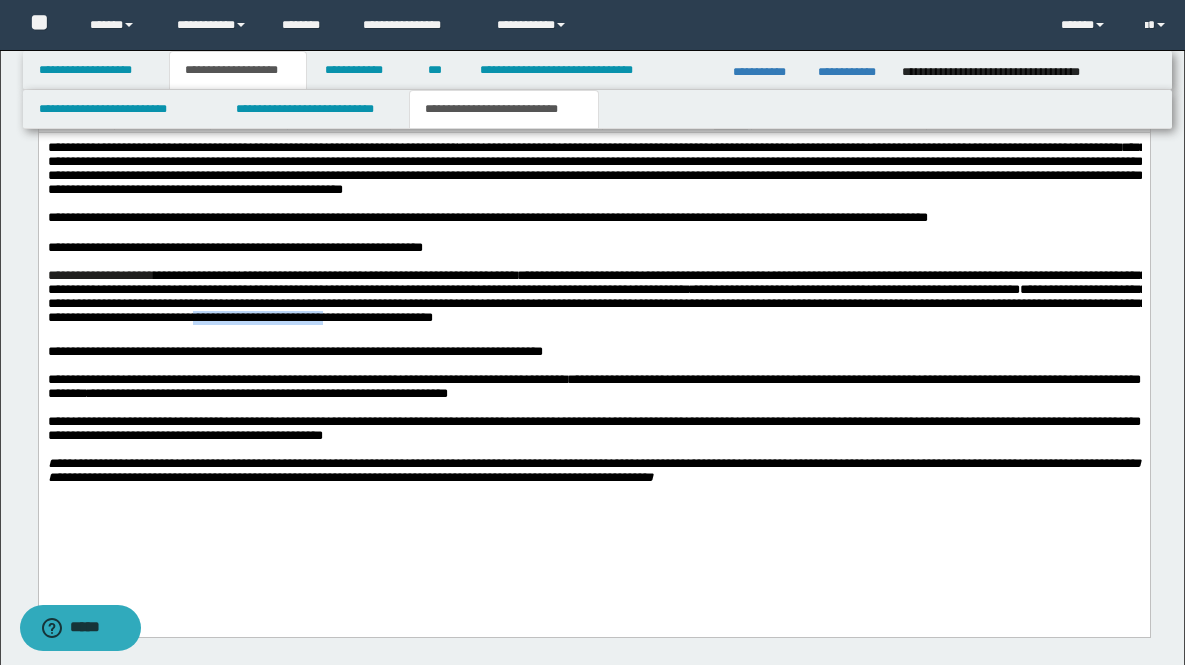 drag, startPoint x: 799, startPoint y: 337, endPoint x: 962, endPoint y: 339, distance: 163.01227 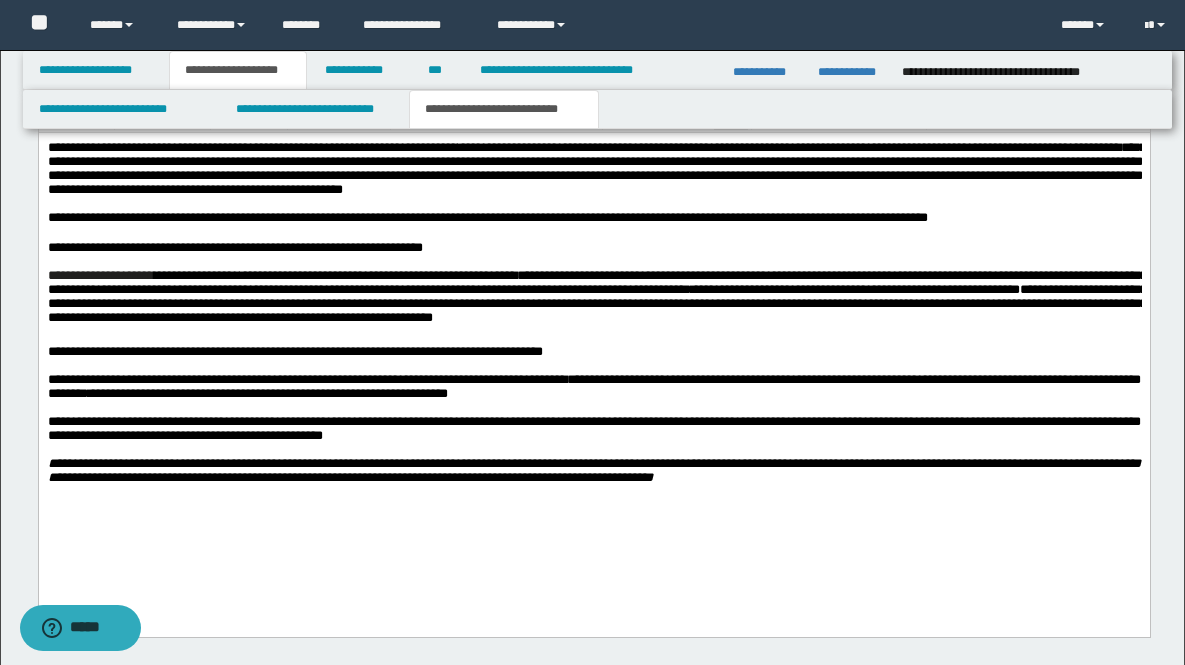click on "**********" at bounding box center (593, 387) 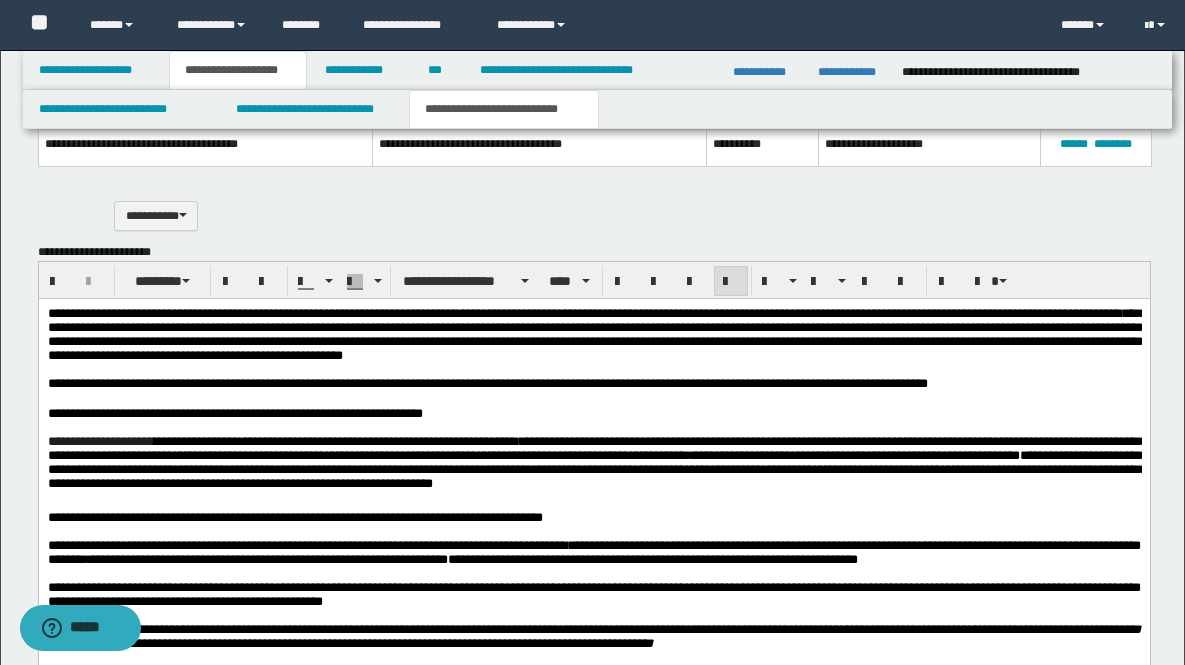scroll, scrollTop: 2051, scrollLeft: 0, axis: vertical 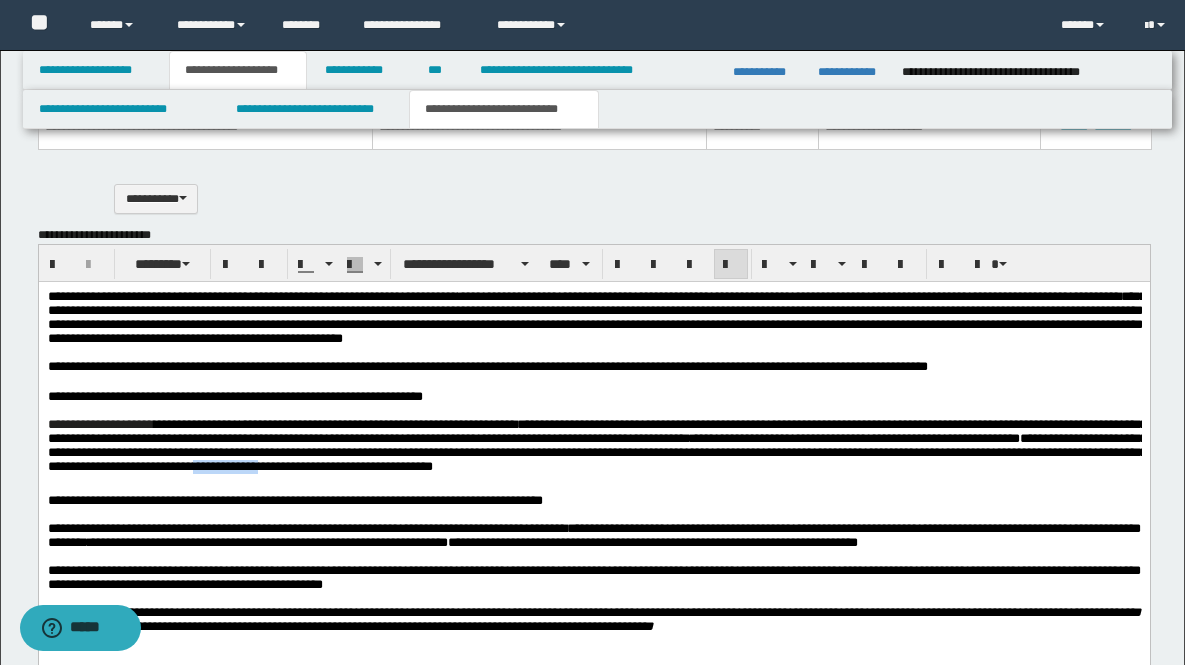 drag, startPoint x: 801, startPoint y: 485, endPoint x: 886, endPoint y: 482, distance: 85.052925 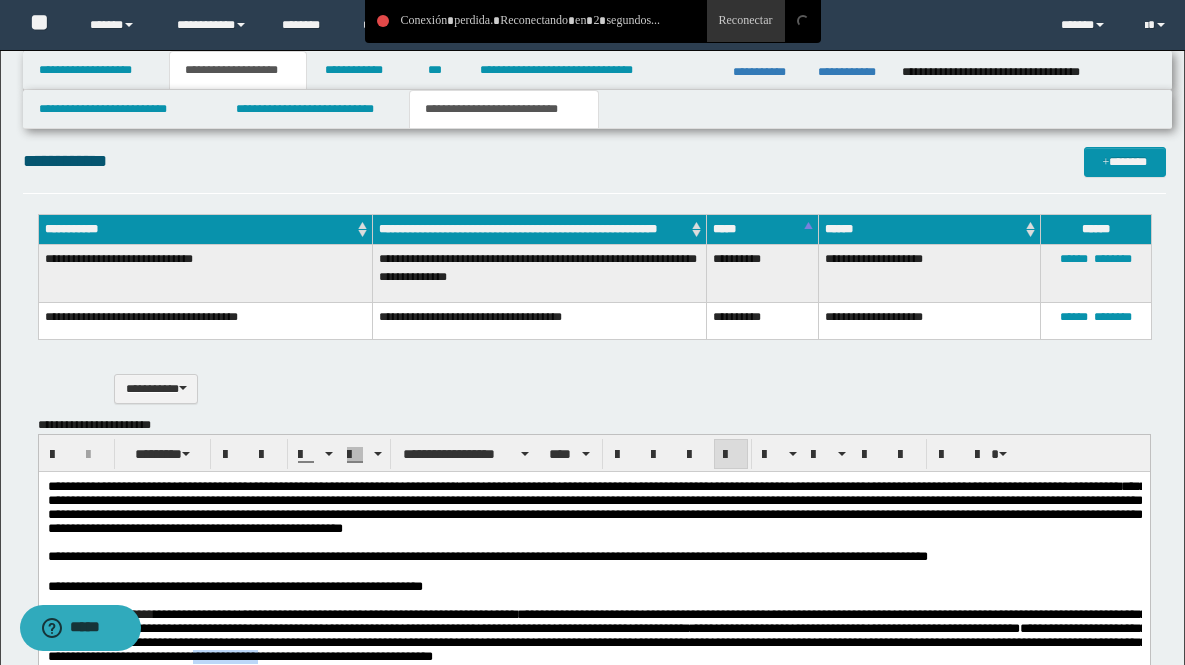 scroll, scrollTop: 1842, scrollLeft: 0, axis: vertical 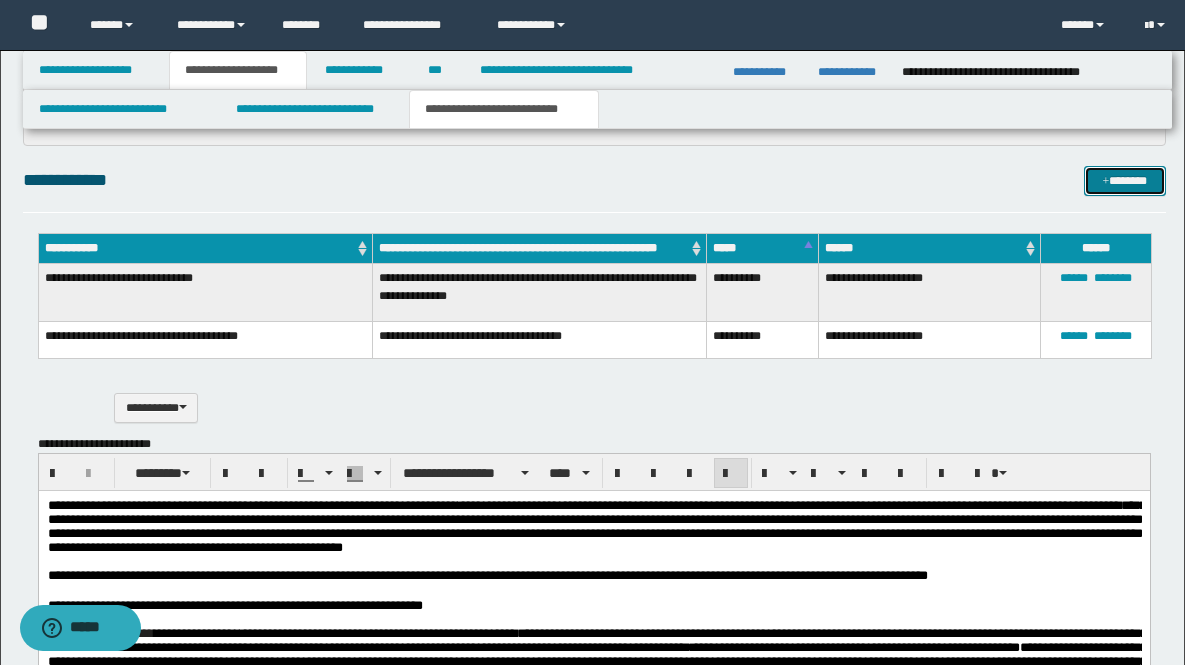 click on "*******" at bounding box center (1125, 181) 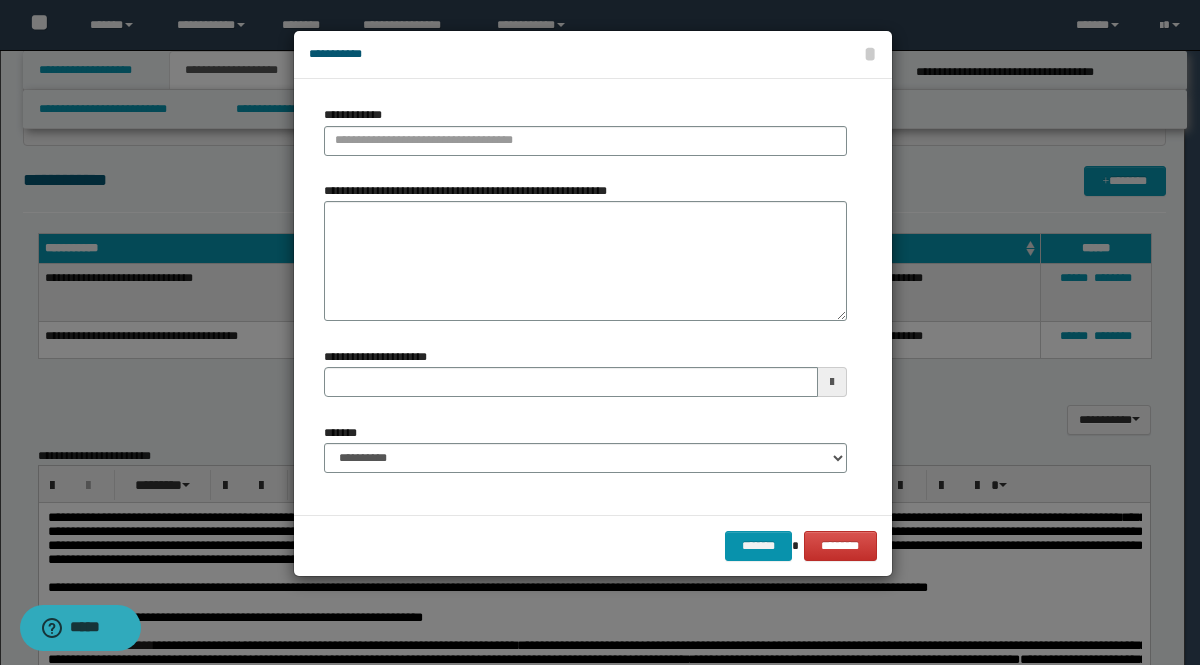 type 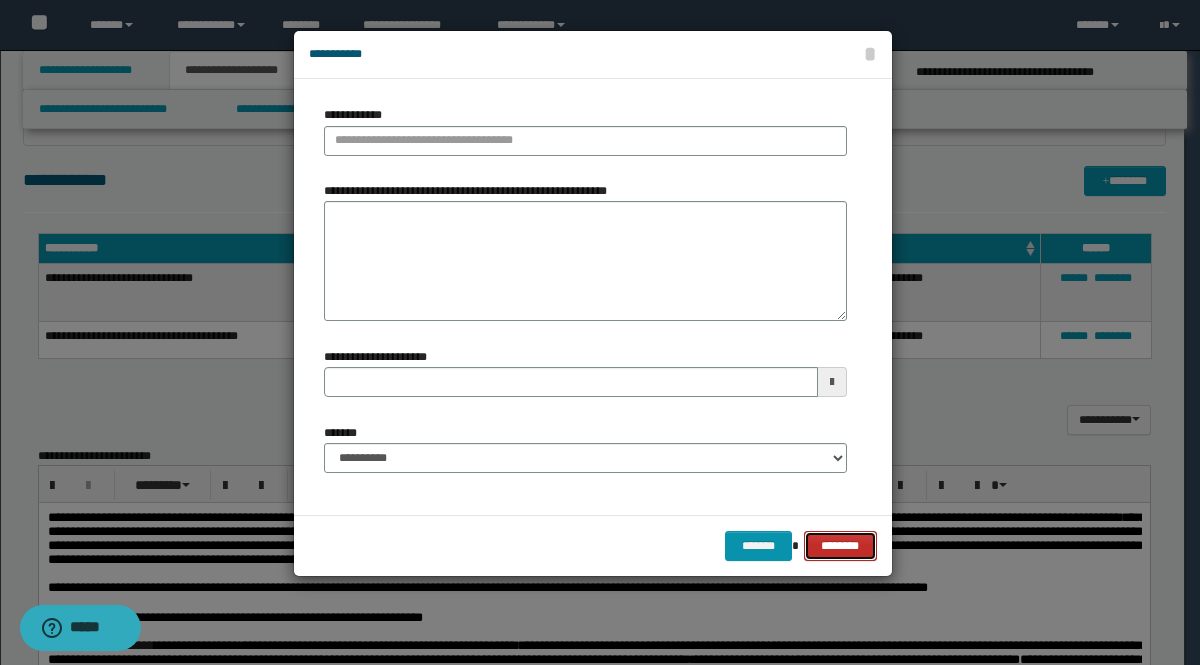 click on "********" at bounding box center [840, 546] 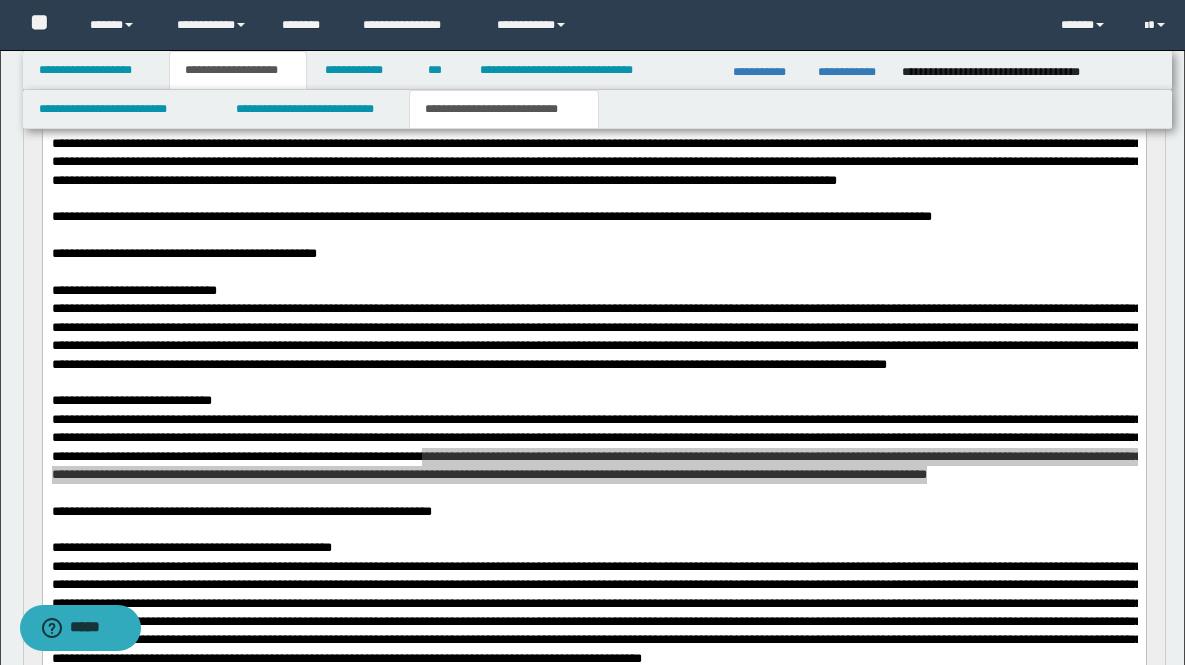 scroll, scrollTop: 1017, scrollLeft: 0, axis: vertical 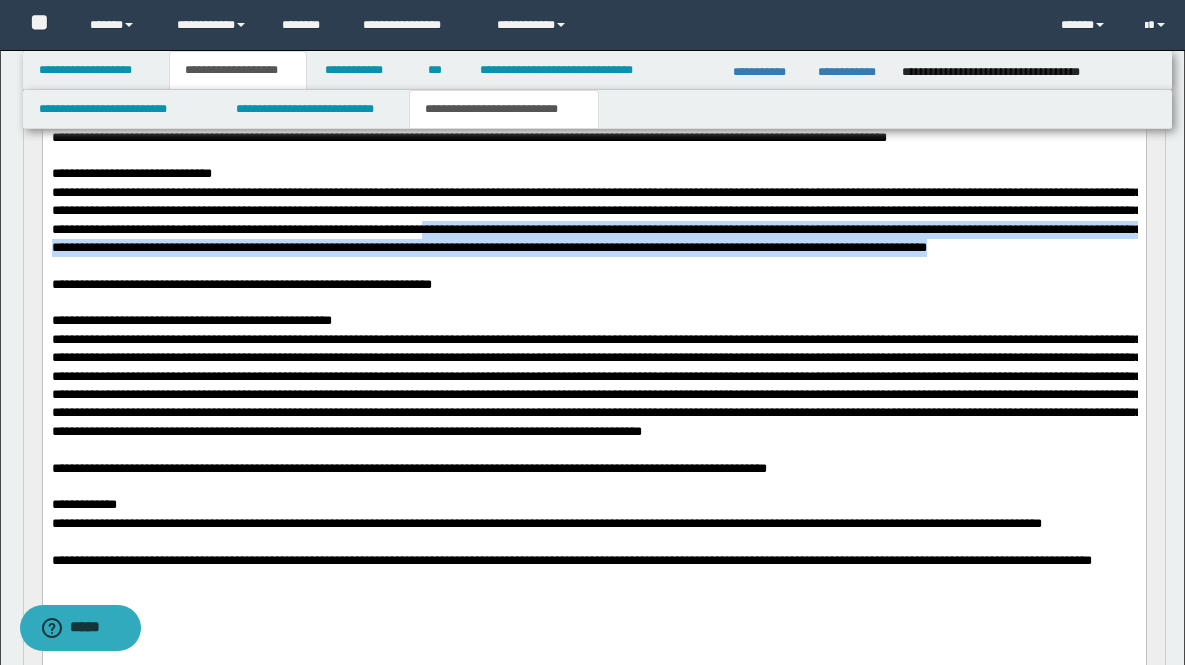 click at bounding box center [594, 304] 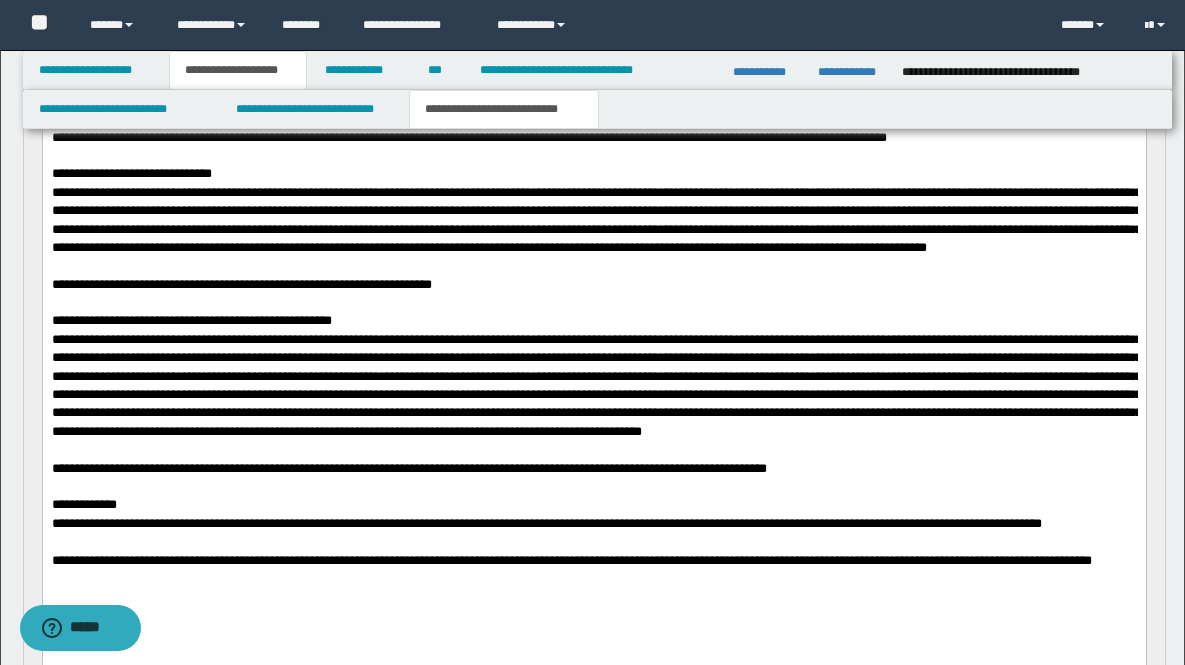 click on "**********" at bounding box center [593, 286] 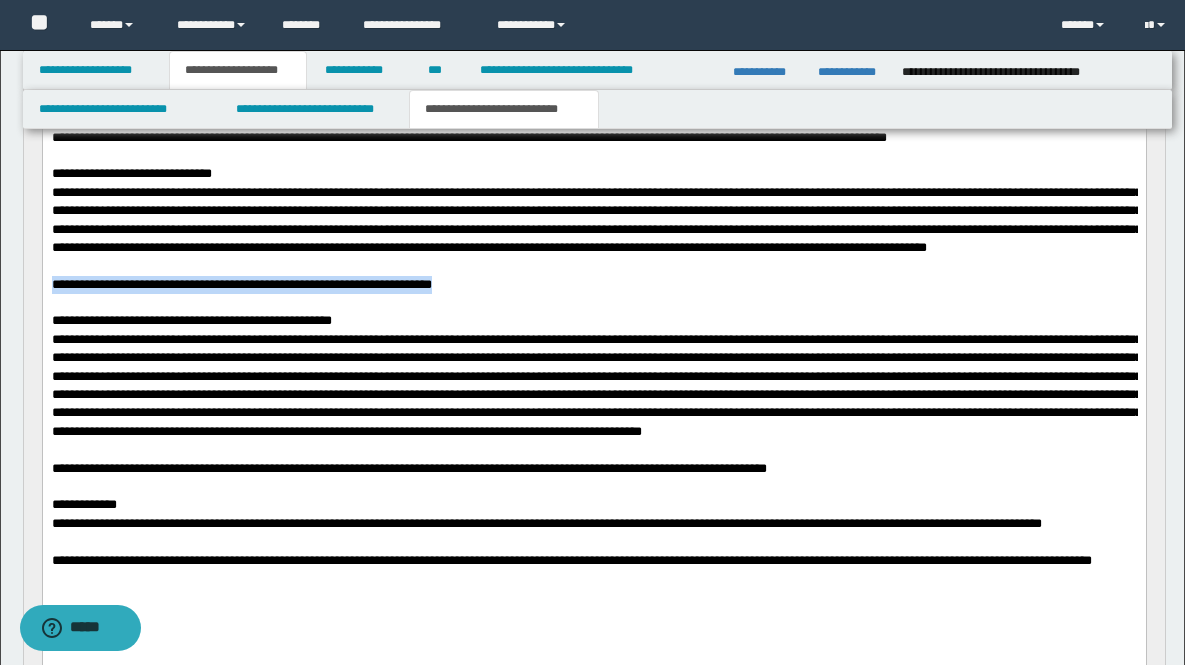 drag, startPoint x: 506, startPoint y: 417, endPoint x: 53, endPoint y: 409, distance: 453.07065 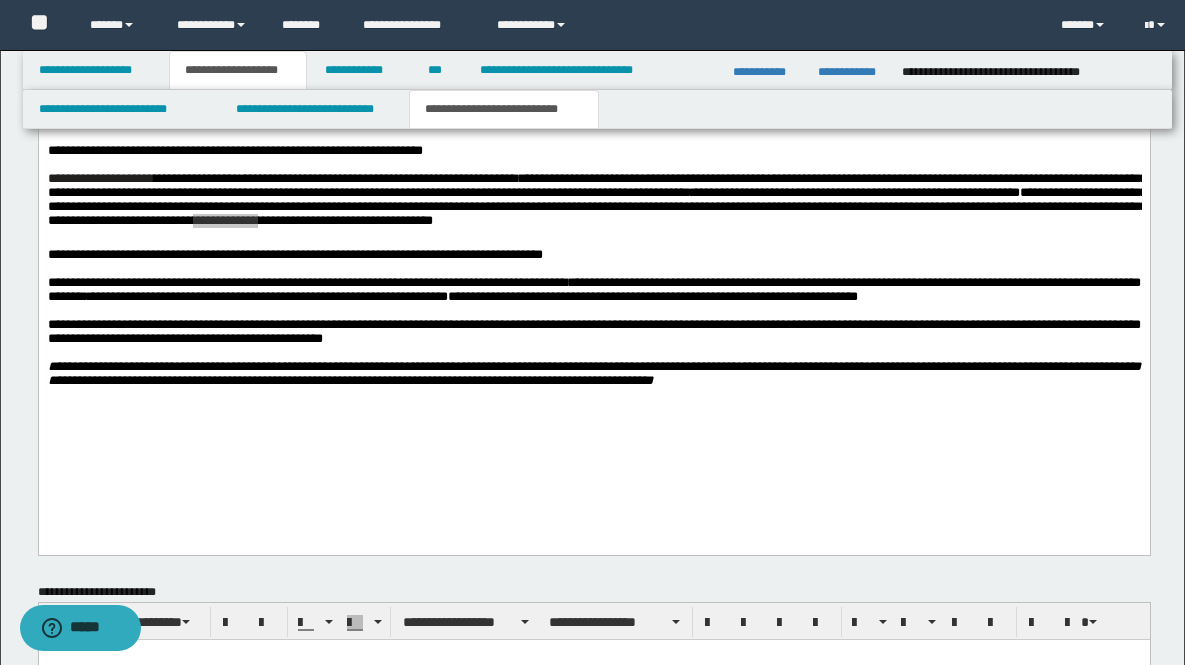 scroll, scrollTop: 2294, scrollLeft: 0, axis: vertical 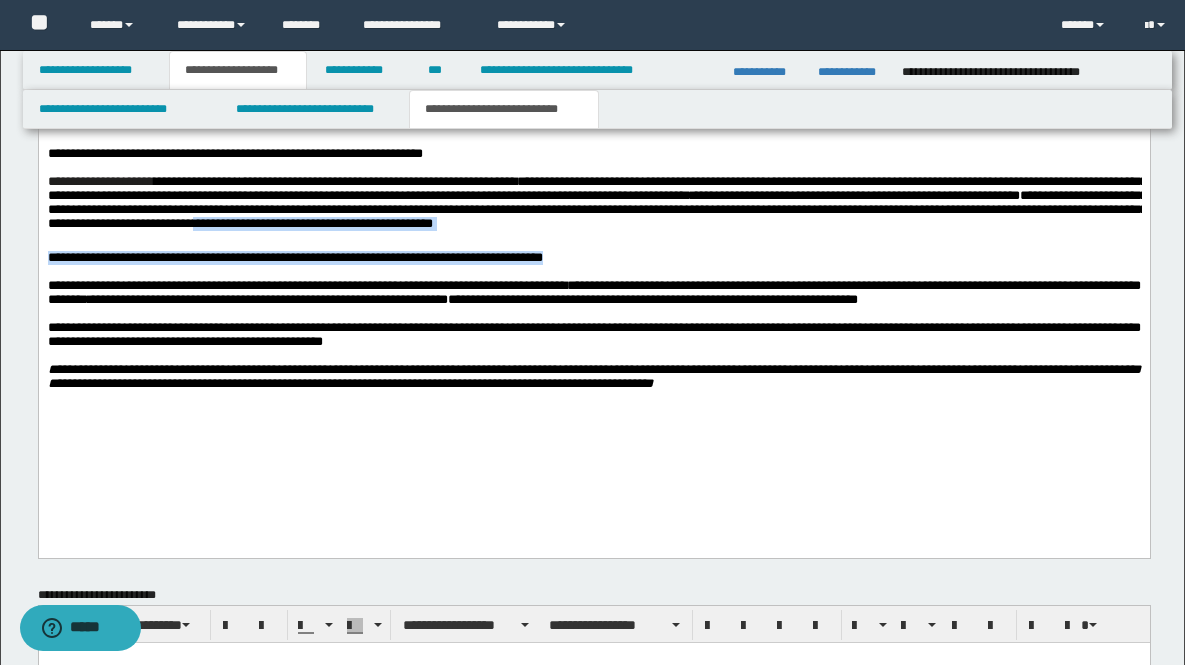 drag, startPoint x: 358, startPoint y: 271, endPoint x: 625, endPoint y: 272, distance: 267.00186 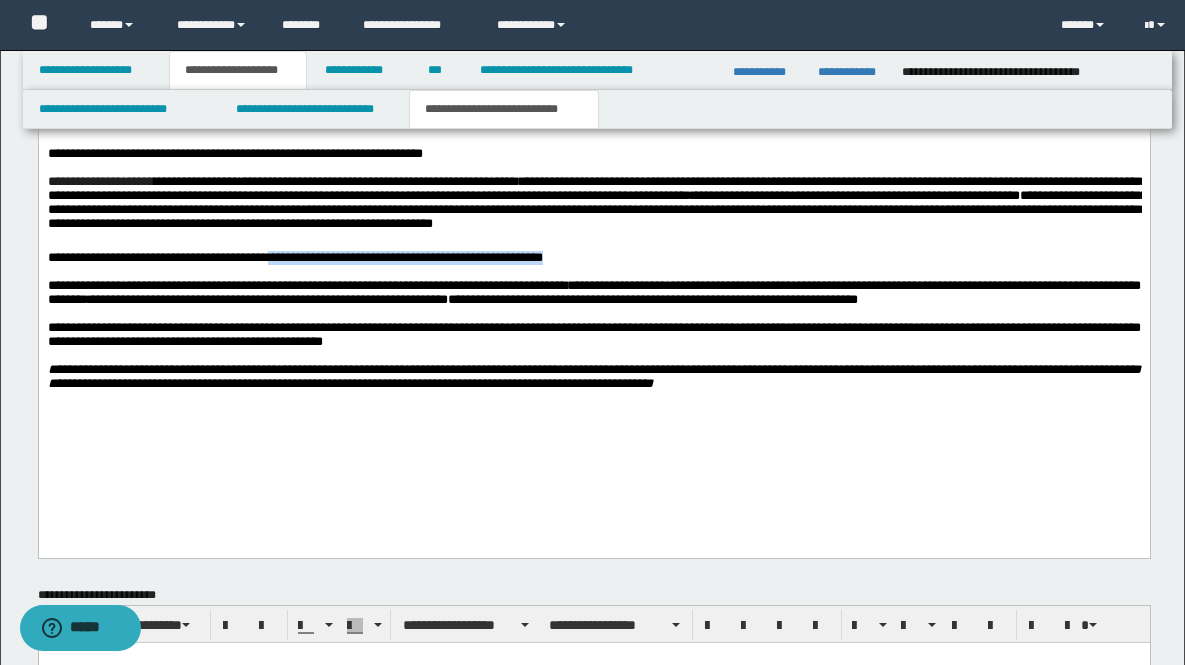 drag, startPoint x: 626, startPoint y: 273, endPoint x: 311, endPoint y: 275, distance: 315.00635 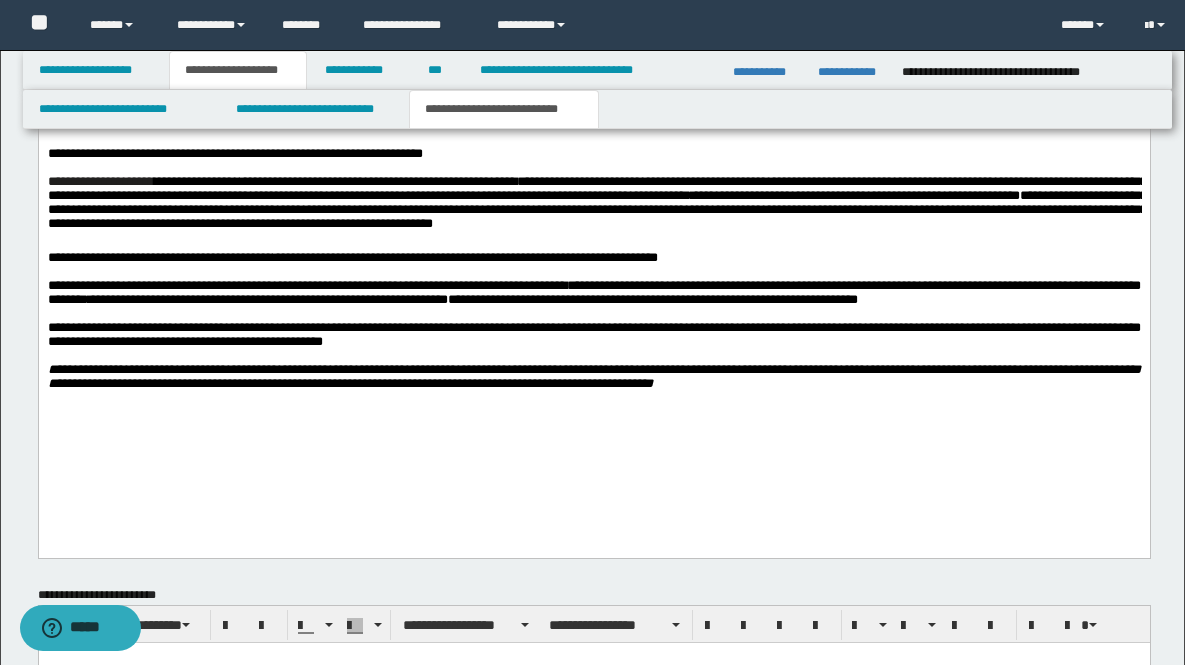 click on "**********" at bounding box center [652, 299] 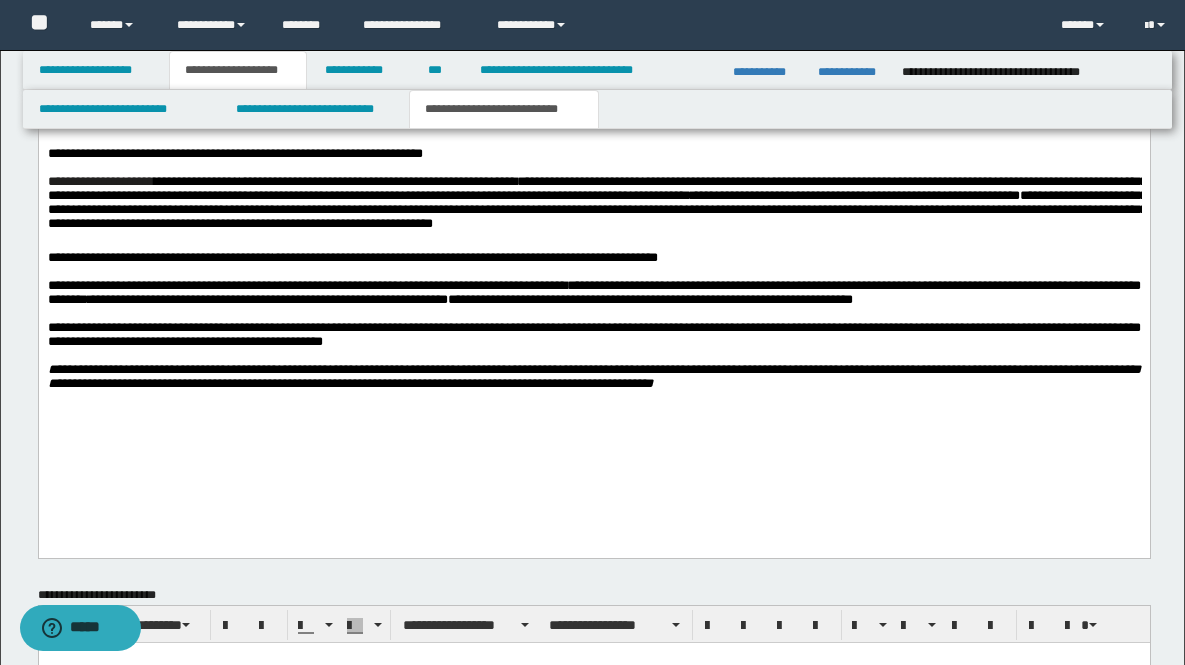 click on "**********" at bounding box center (649, 299) 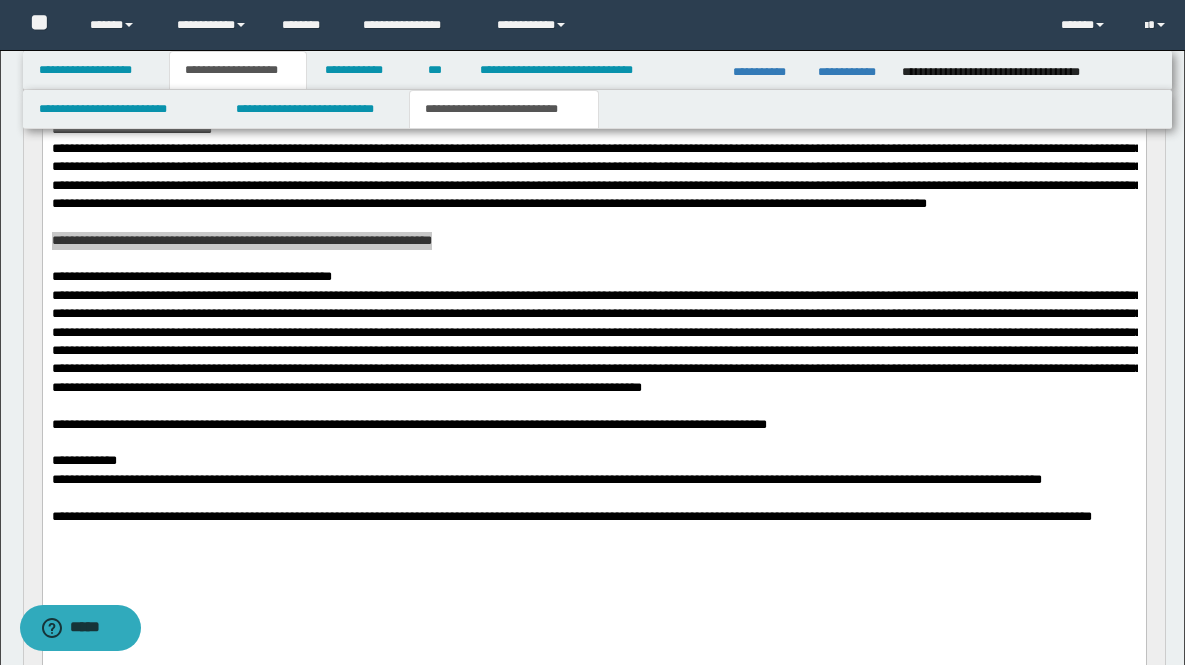 scroll, scrollTop: 1055, scrollLeft: 0, axis: vertical 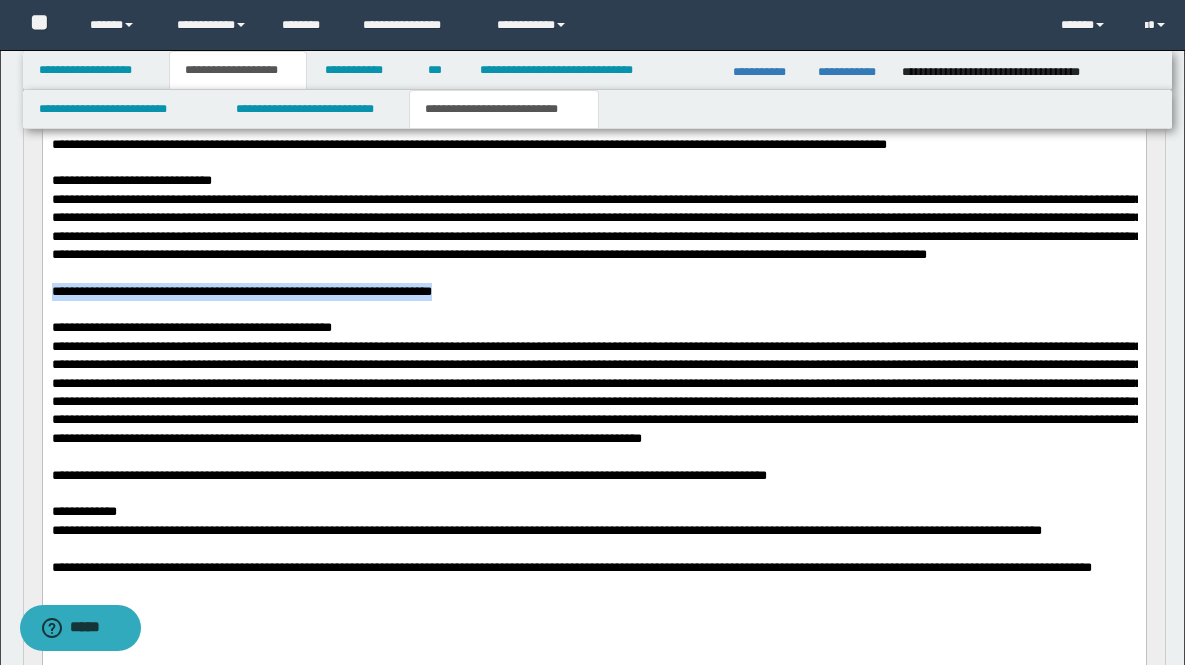 click on "**********" at bounding box center [593, 182] 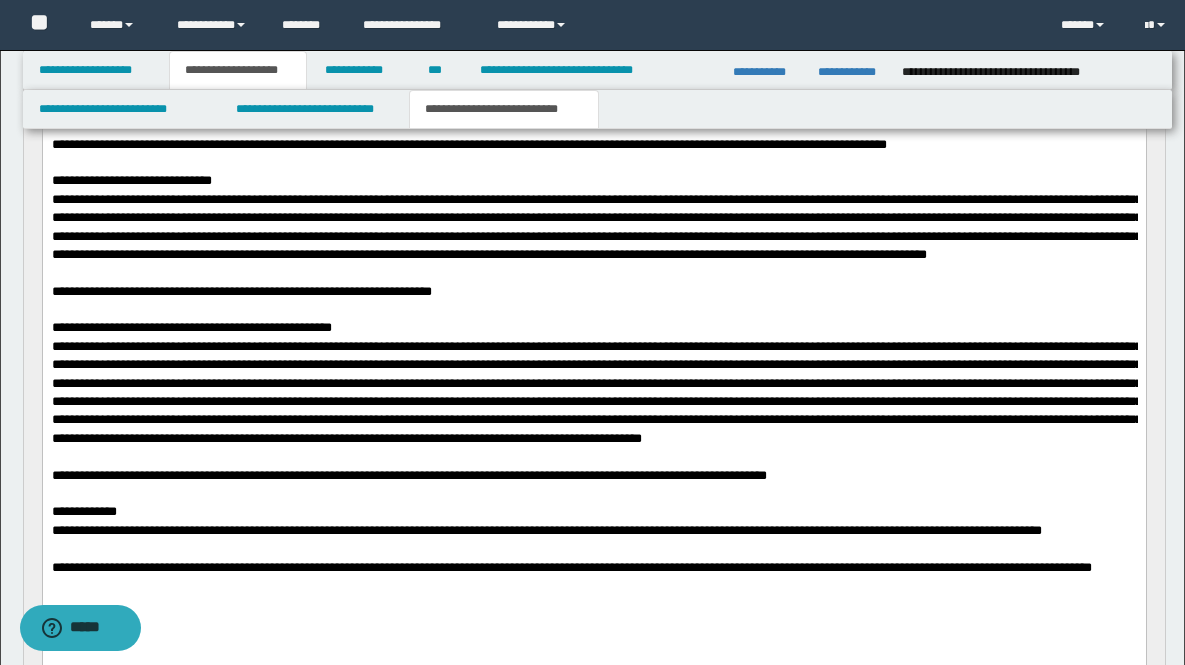 click on "**********" at bounding box center (131, 181) 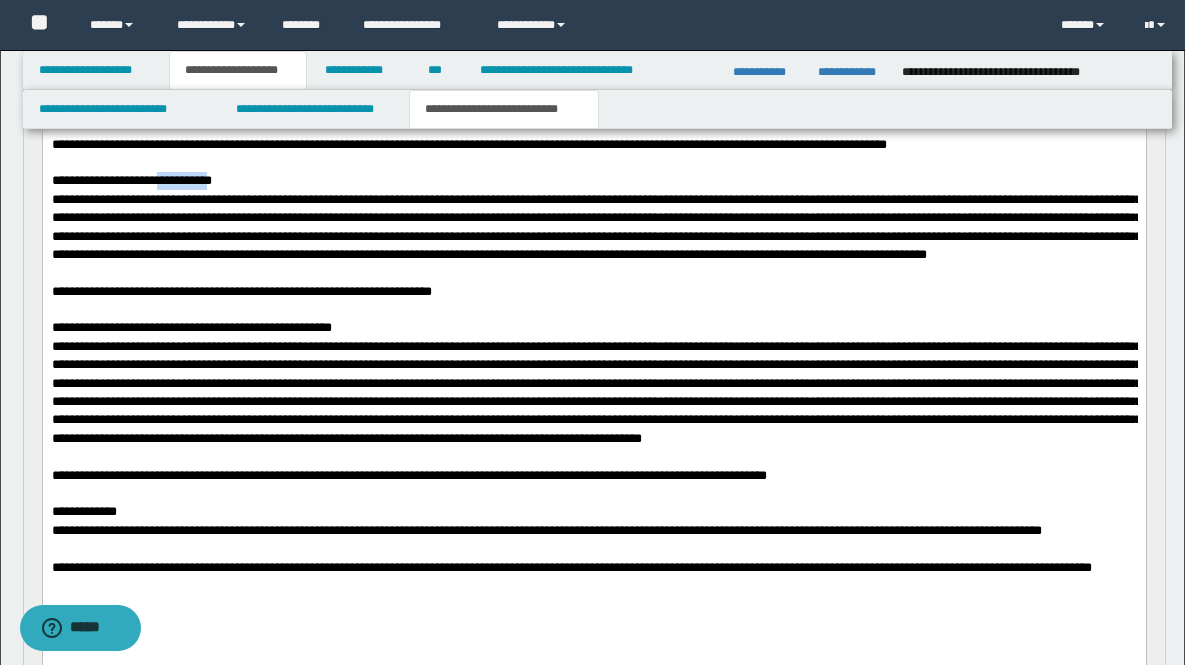 drag, startPoint x: 172, startPoint y: 292, endPoint x: 238, endPoint y: 287, distance: 66.189125 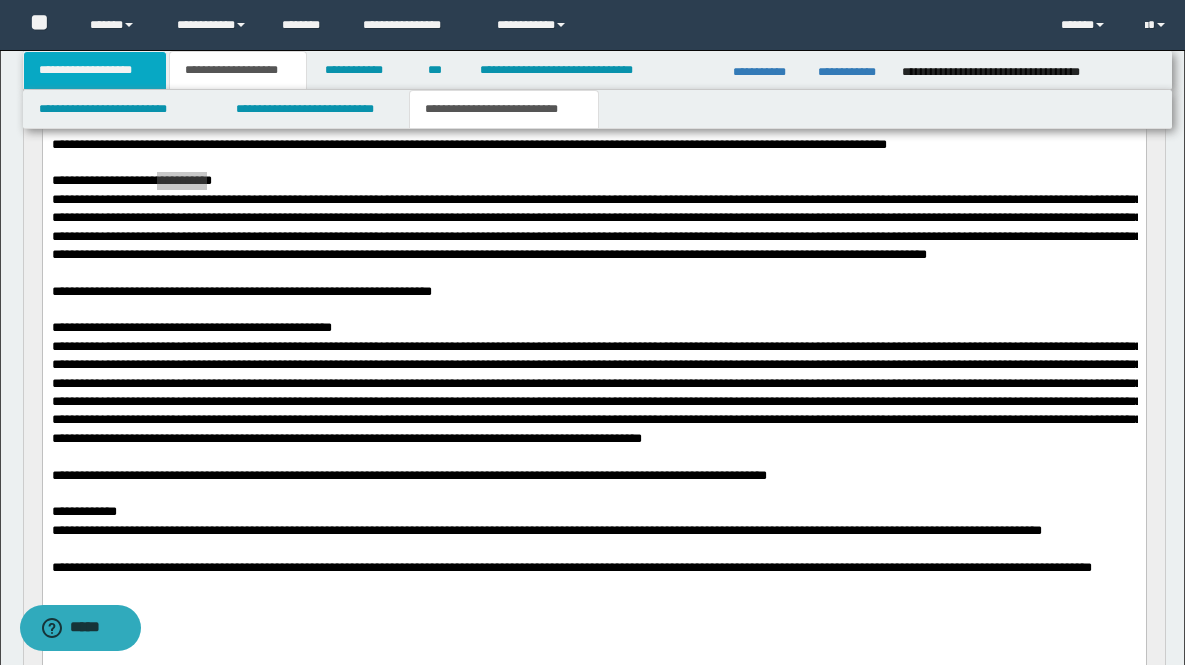 click on "**********" at bounding box center (95, 70) 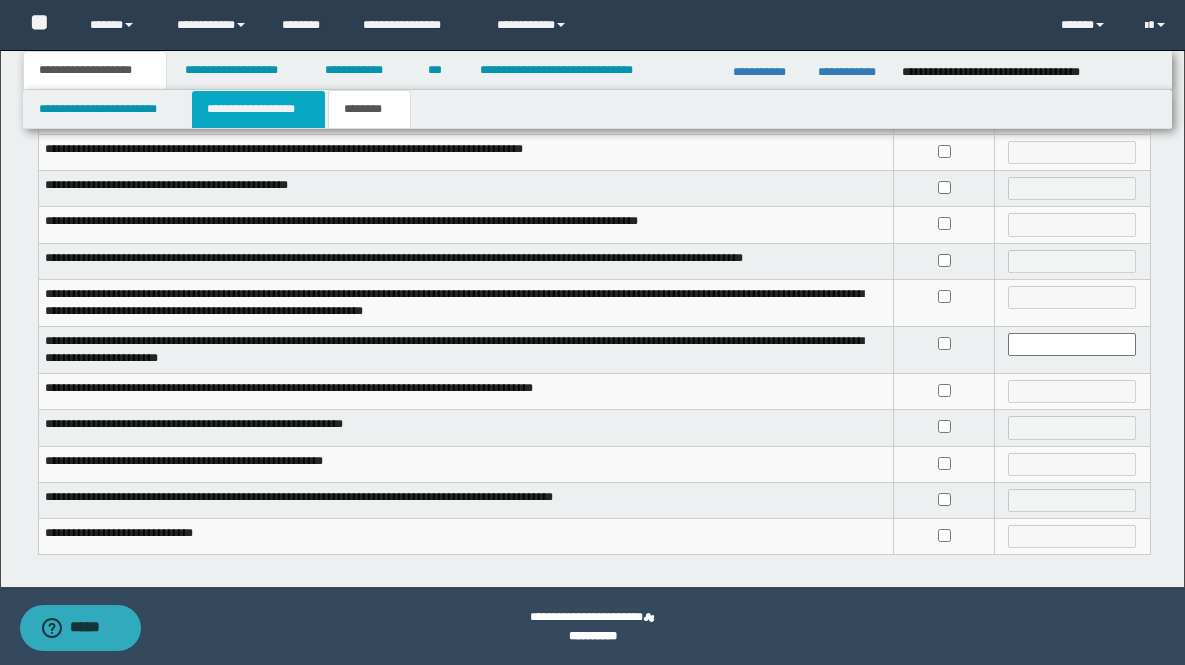 click on "**********" at bounding box center [258, 109] 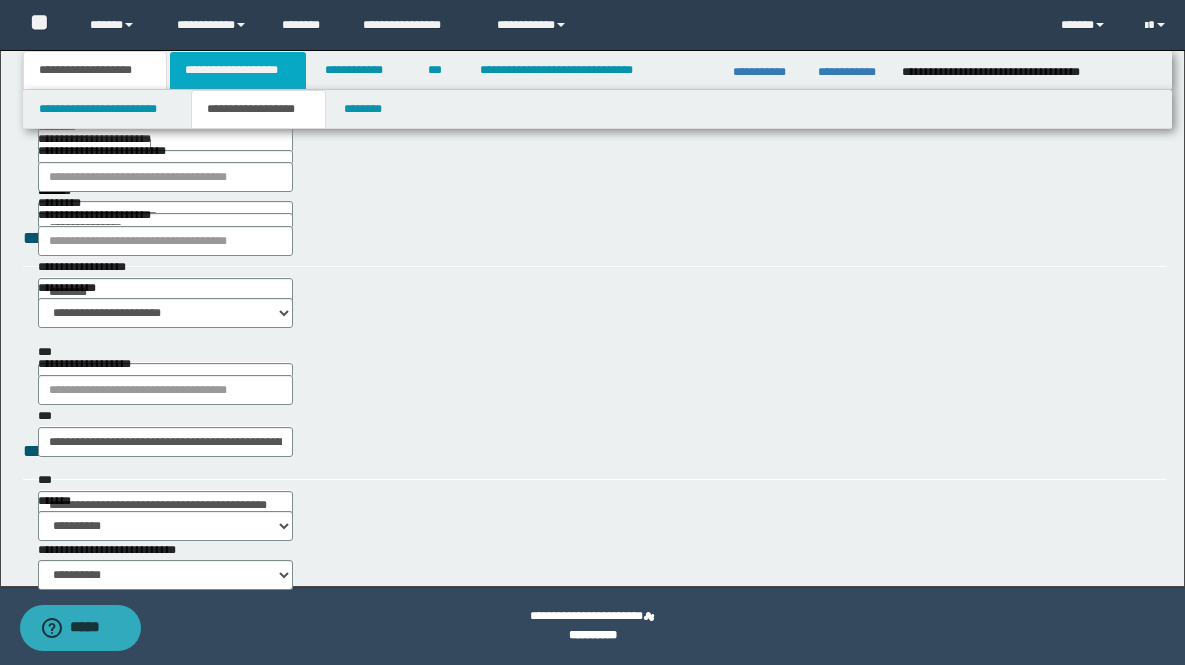 click on "**********" at bounding box center (238, 70) 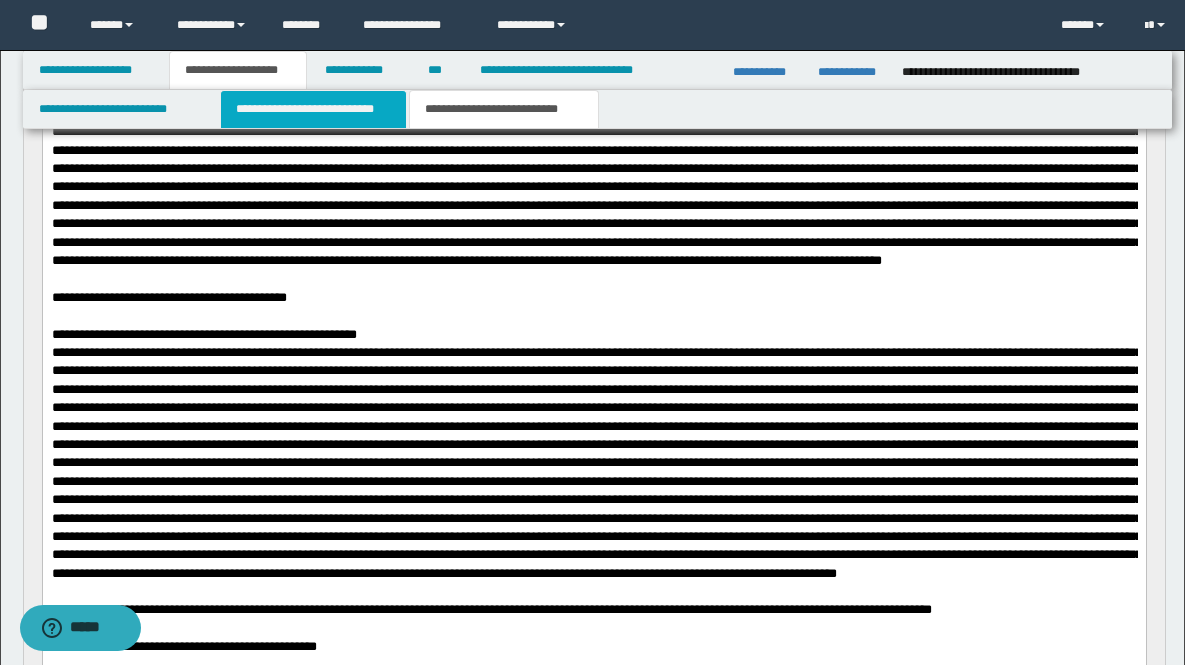 click on "**********" at bounding box center (314, 109) 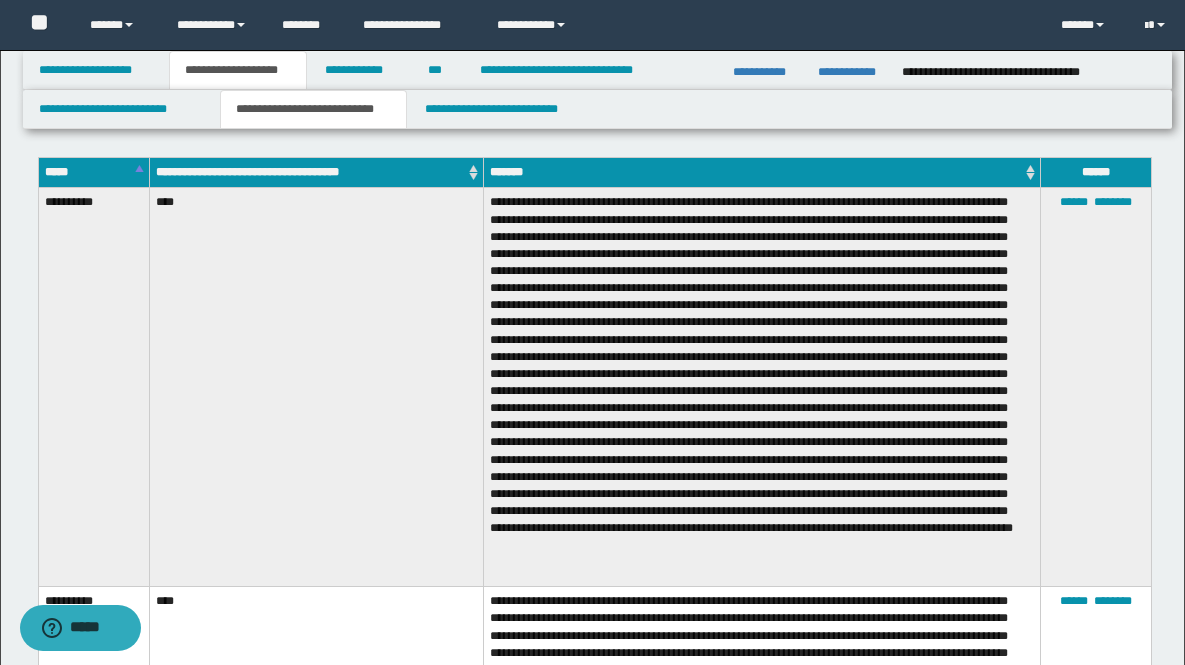 scroll, scrollTop: 0, scrollLeft: 0, axis: both 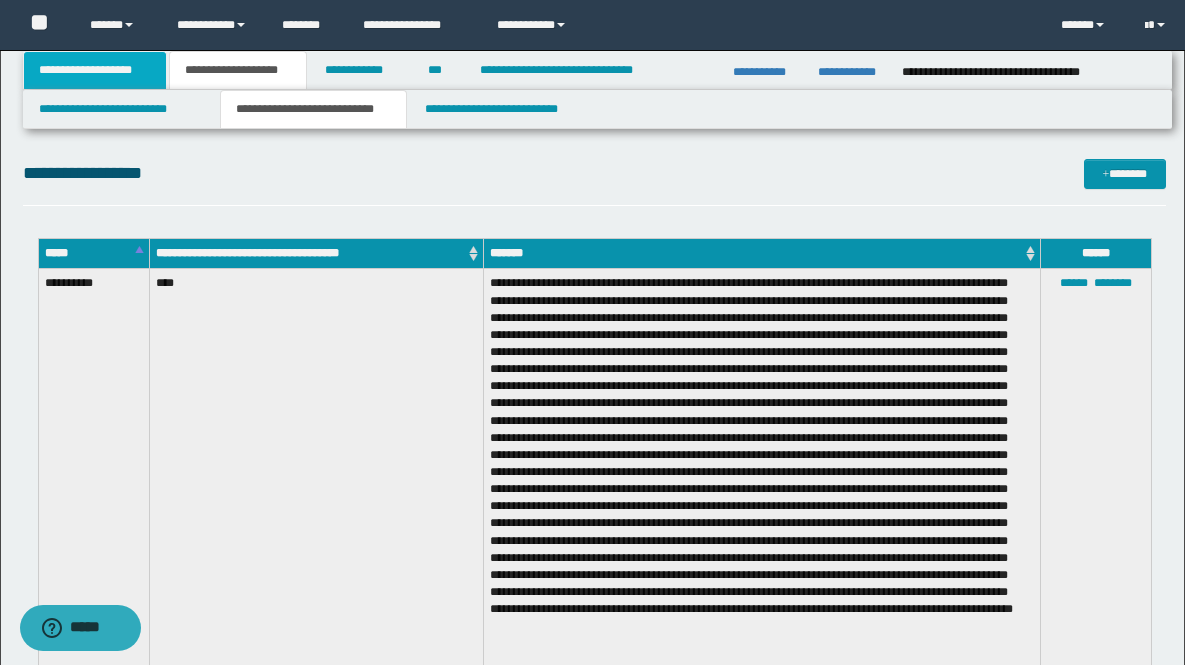 click on "**********" at bounding box center [95, 70] 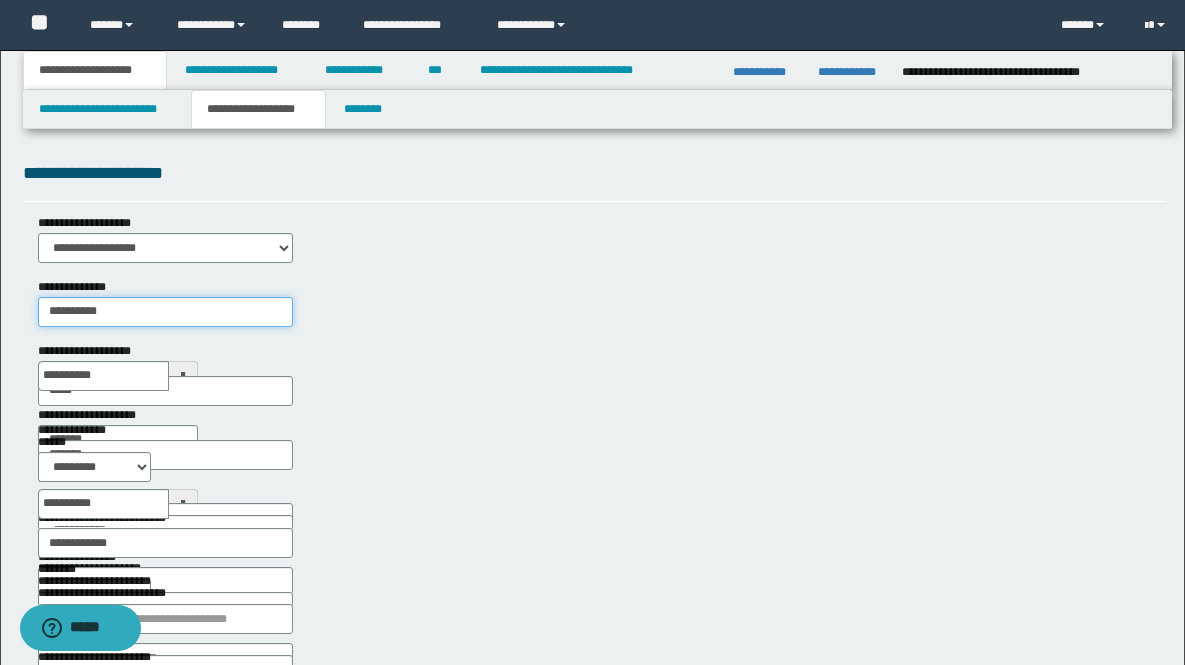 drag, startPoint x: 426, startPoint y: 250, endPoint x: 323, endPoint y: 241, distance: 103.392456 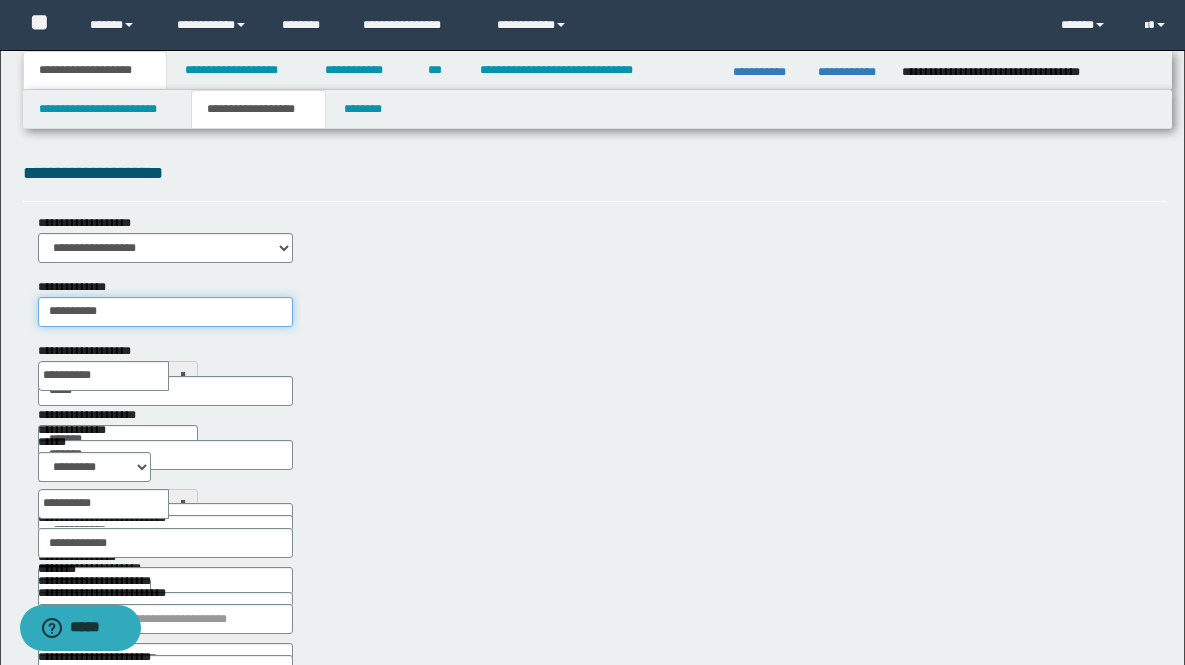 click on "**********" at bounding box center (166, 312) 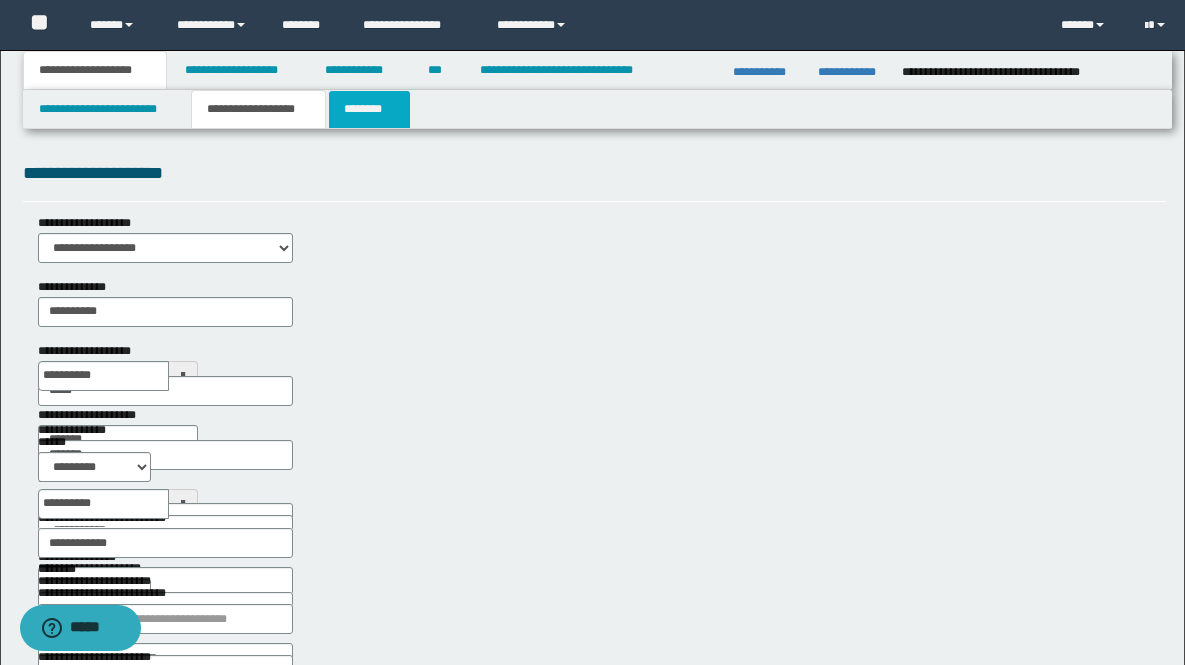 click on "********" at bounding box center [369, 109] 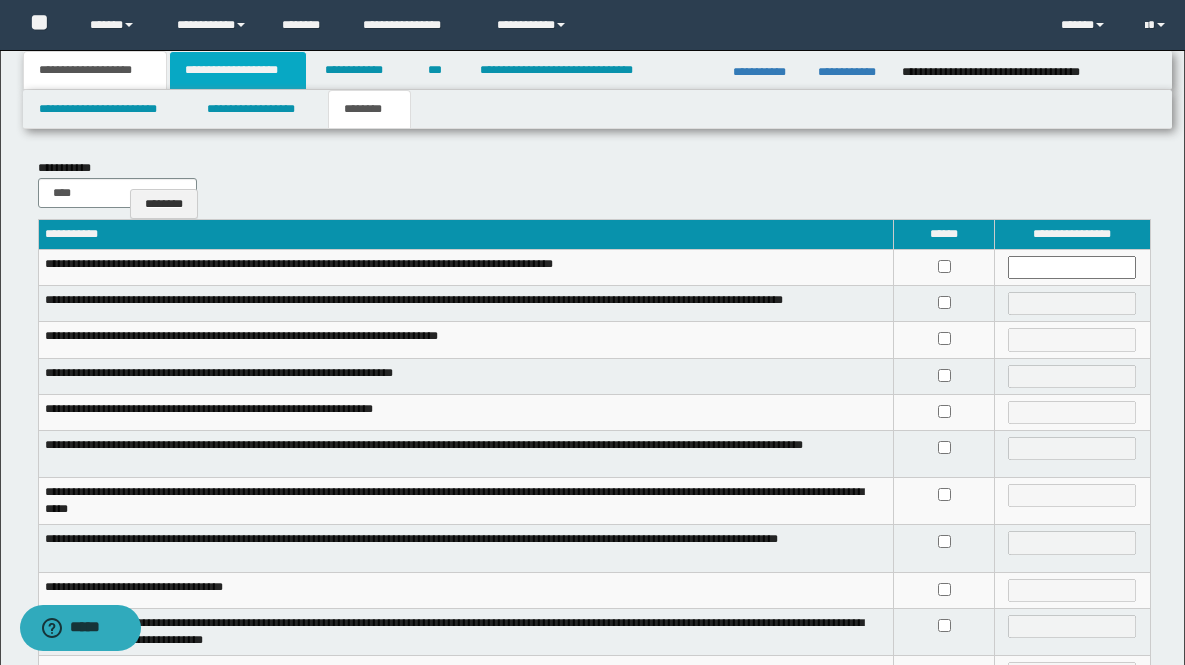 click on "**********" at bounding box center [238, 70] 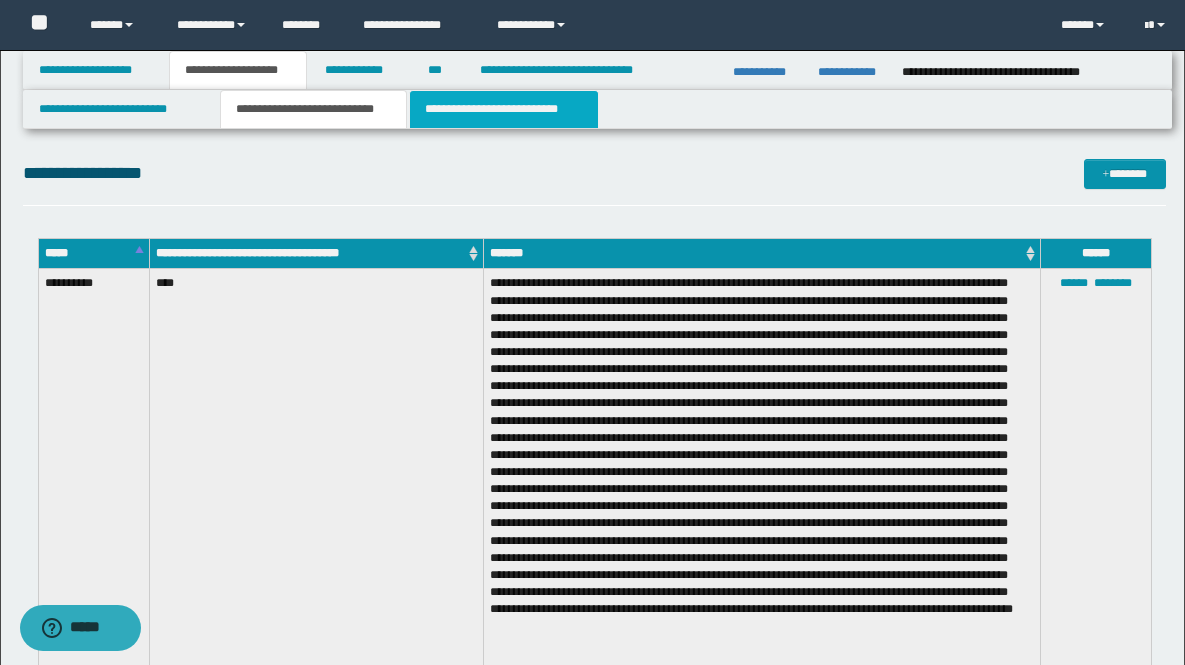 click on "**********" at bounding box center [504, 109] 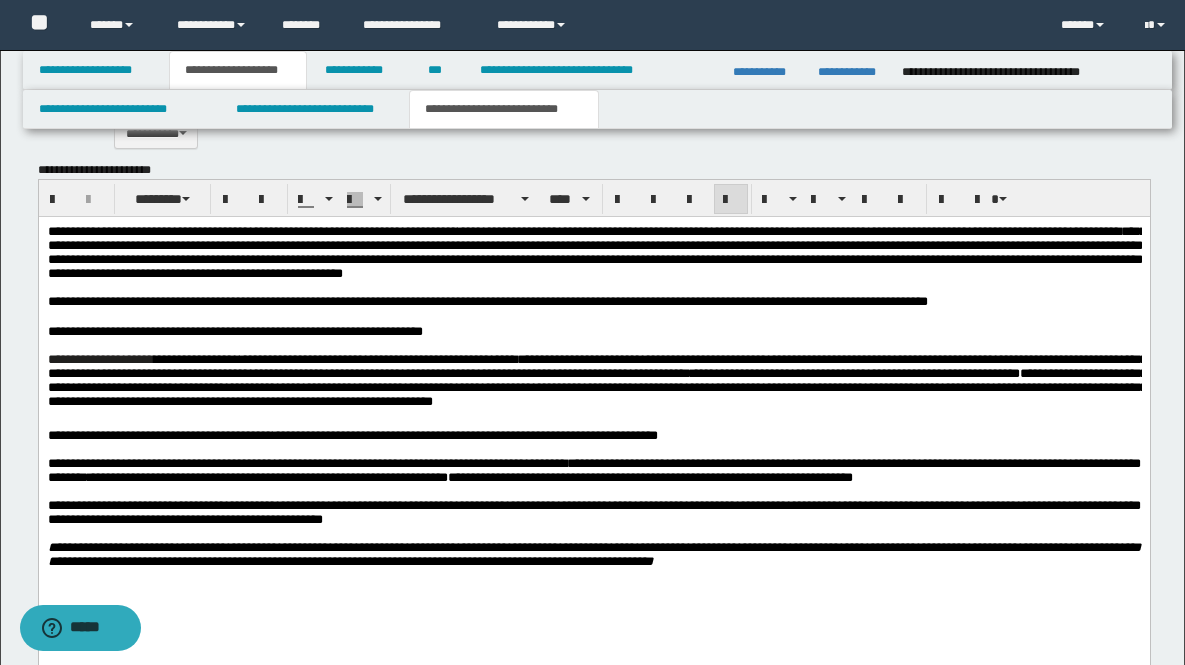 scroll, scrollTop: 2120, scrollLeft: 0, axis: vertical 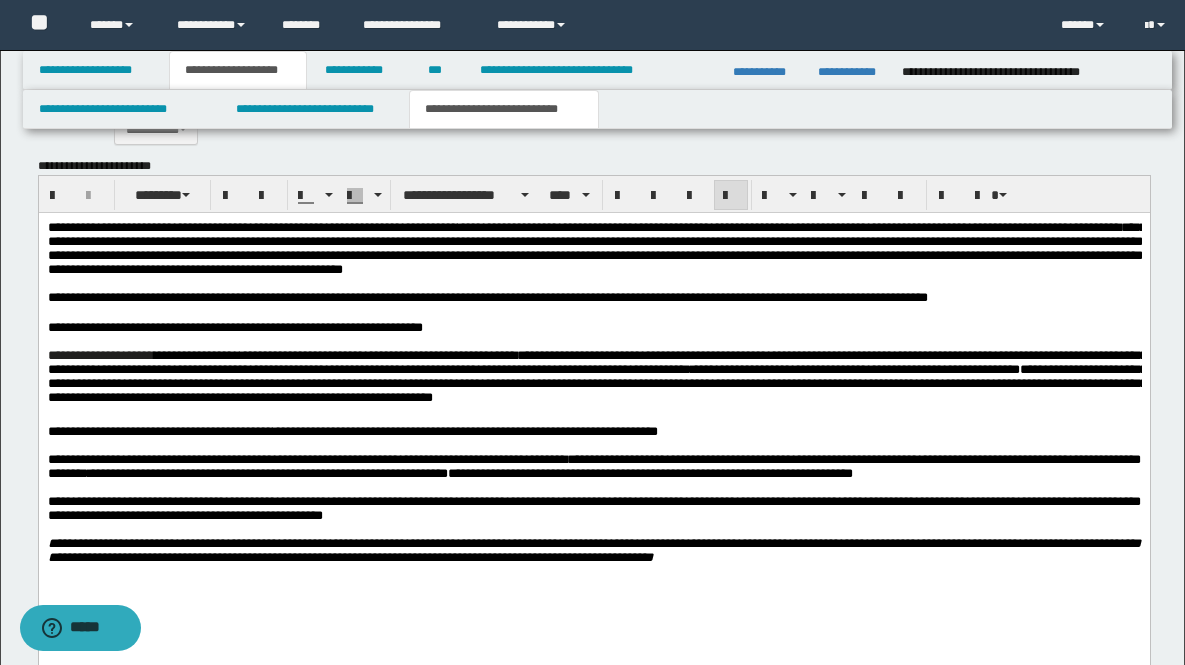 click on "**********" at bounding box center [596, 376] 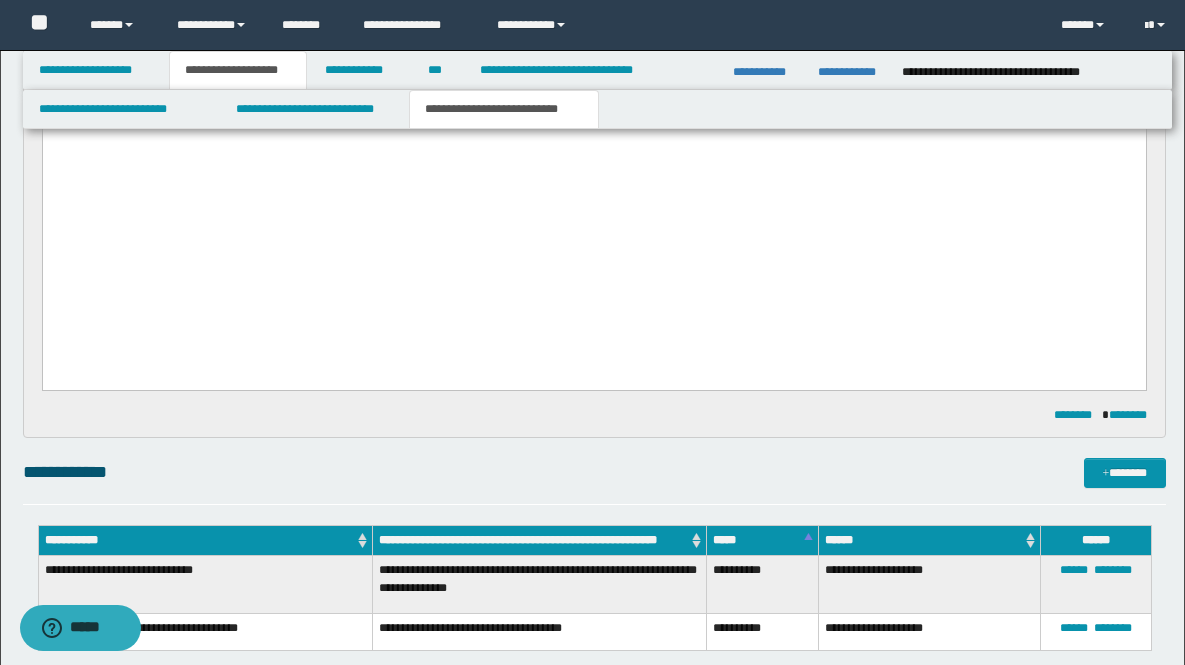 scroll, scrollTop: 1714, scrollLeft: 0, axis: vertical 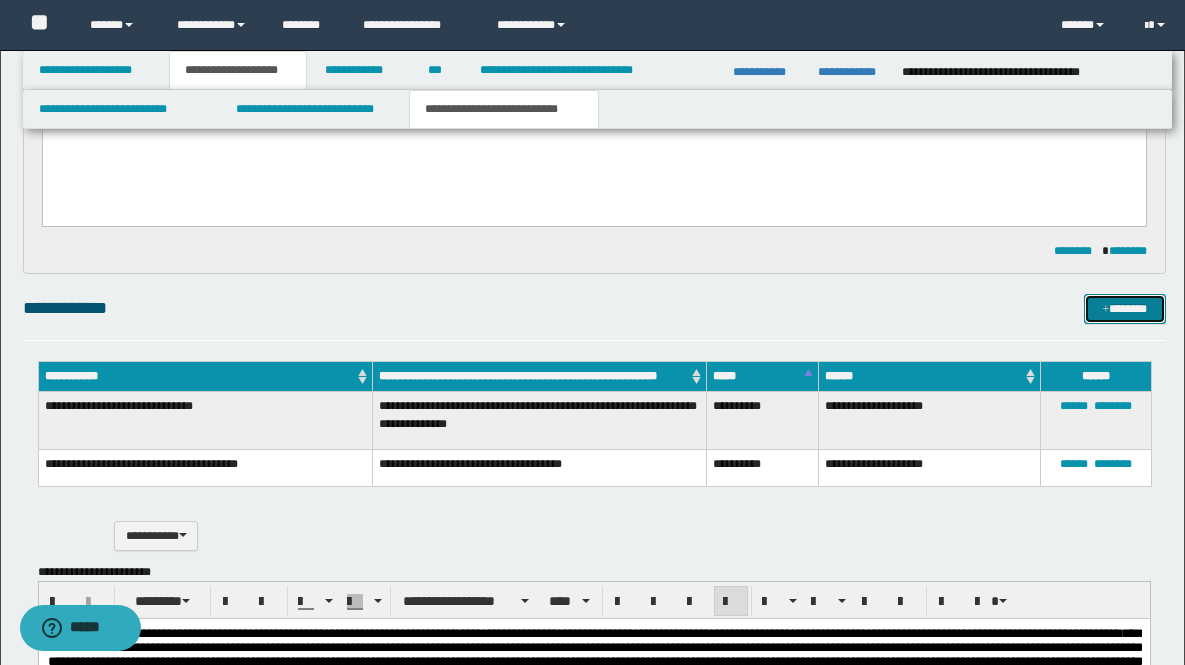 click on "*******" at bounding box center (1125, 309) 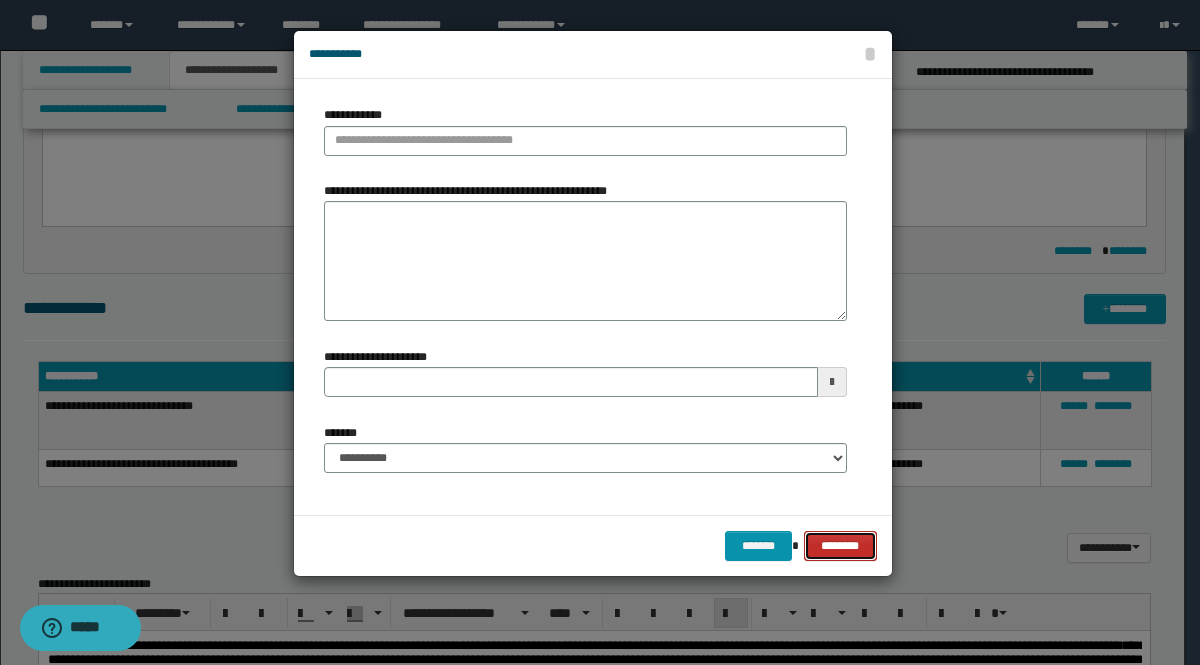 click on "********" at bounding box center (840, 546) 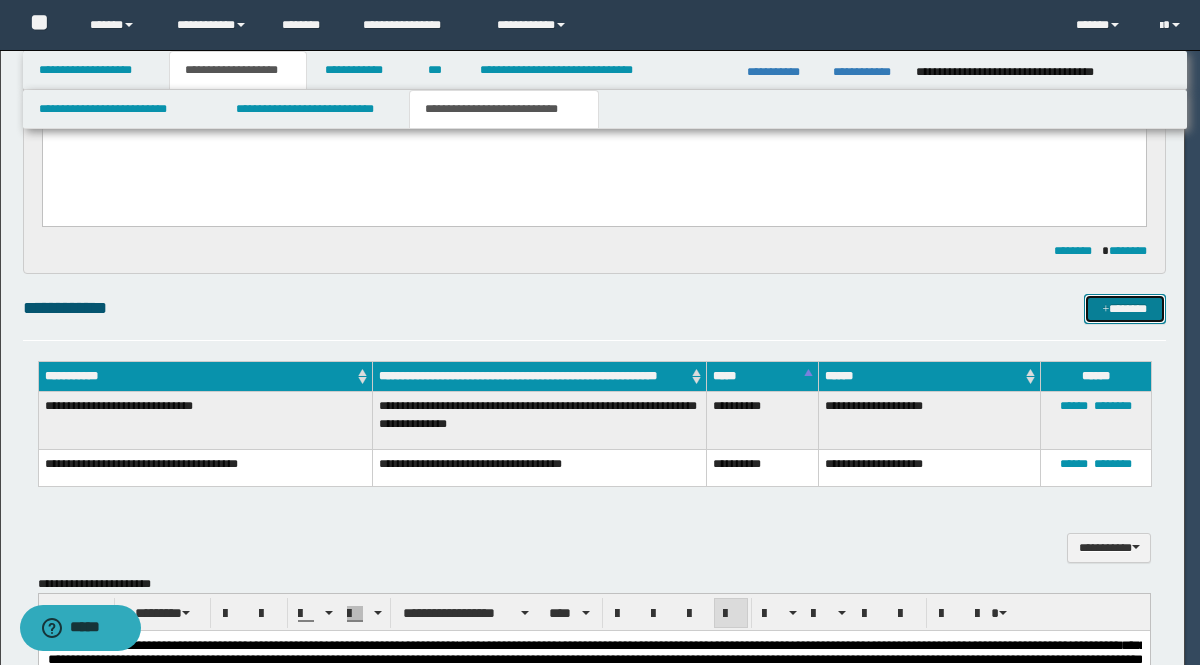 type 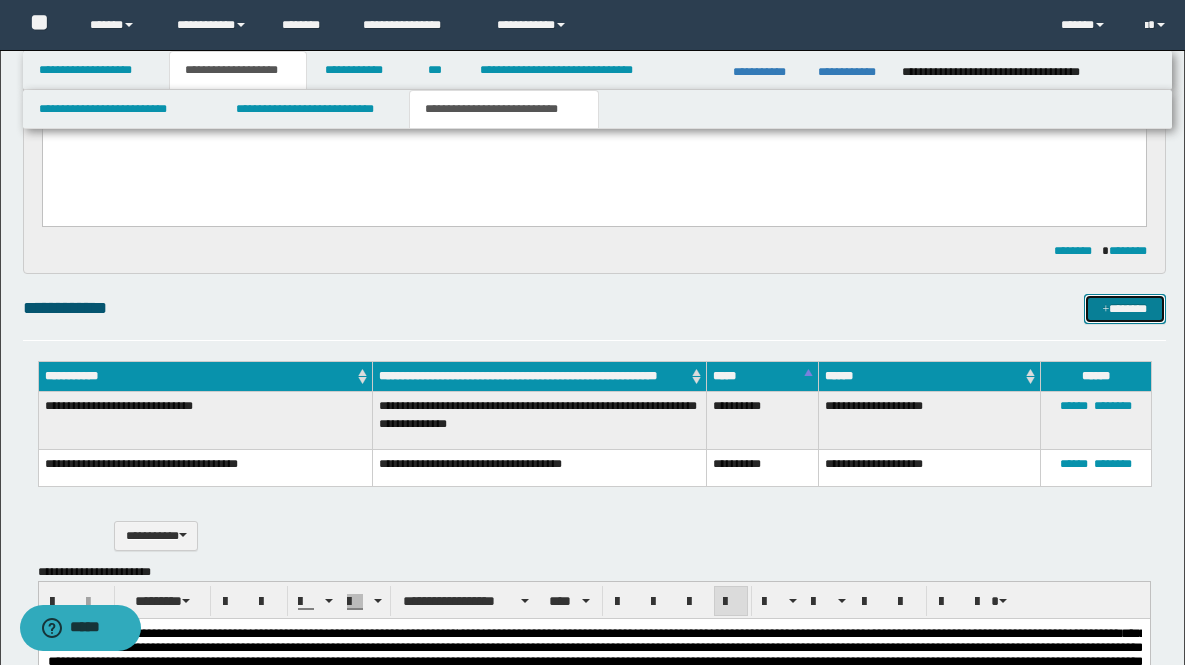 click on "*******" at bounding box center (1125, 309) 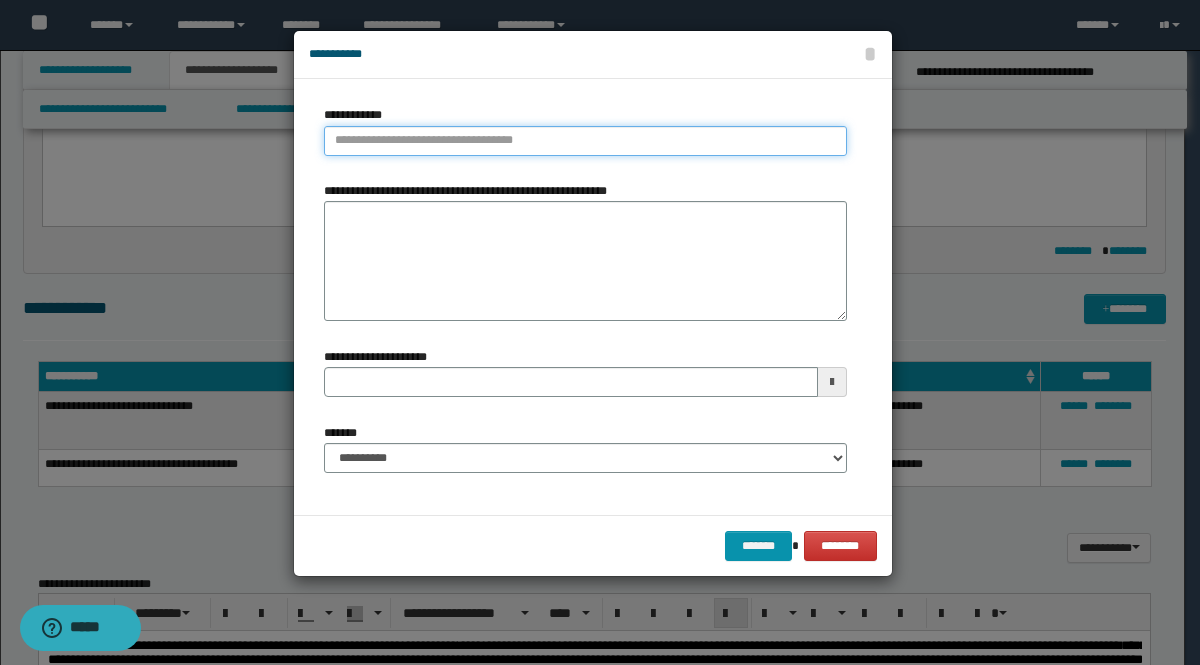 type on "**********" 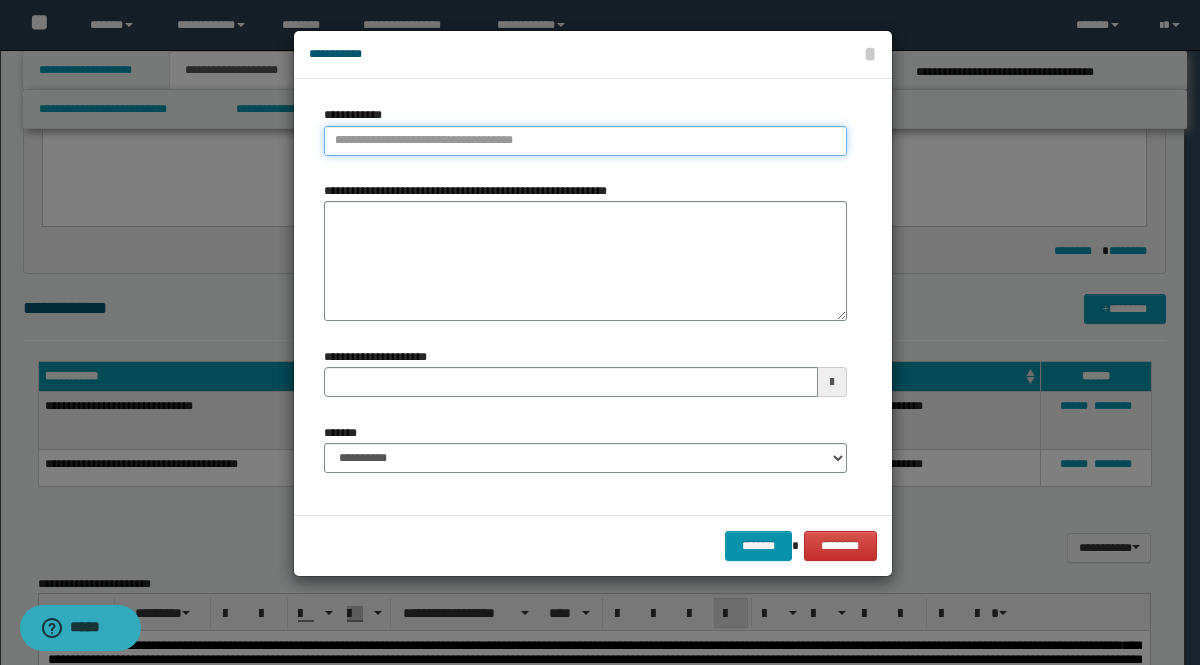 click on "**********" at bounding box center (585, 141) 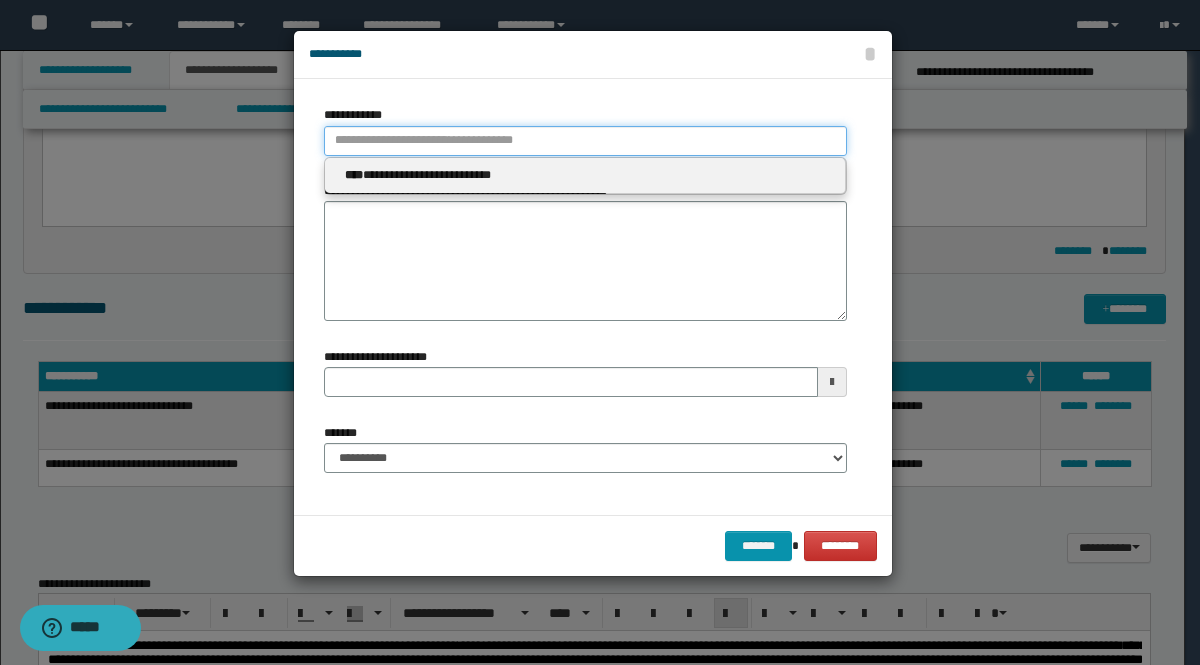 type 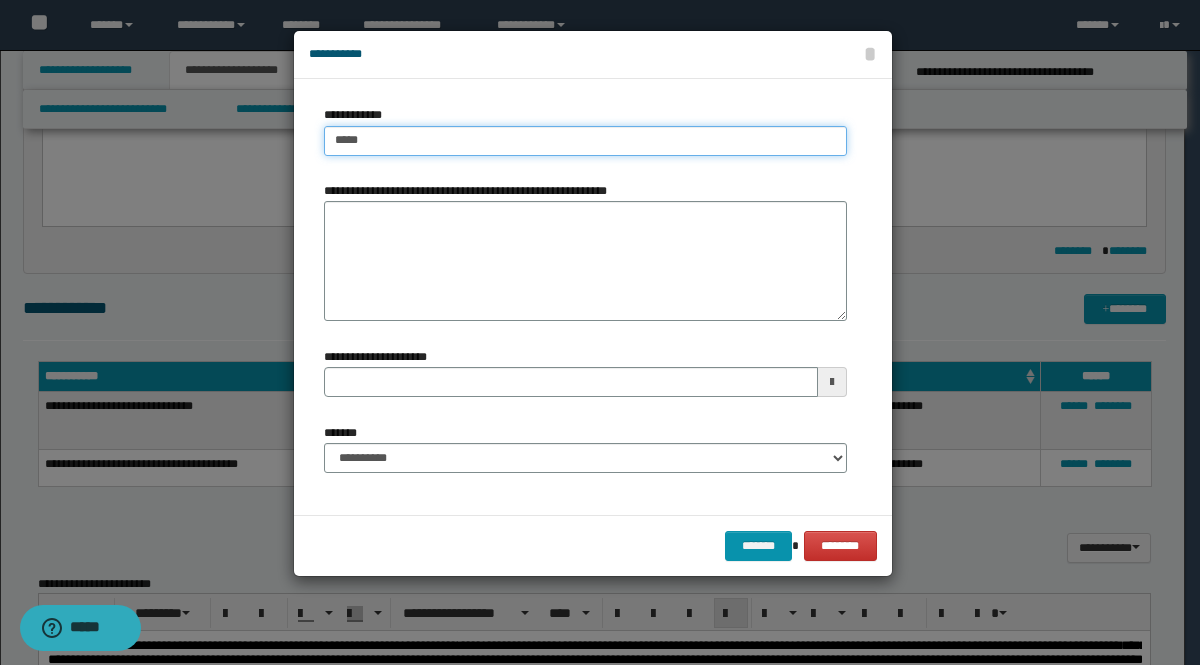 type on "******" 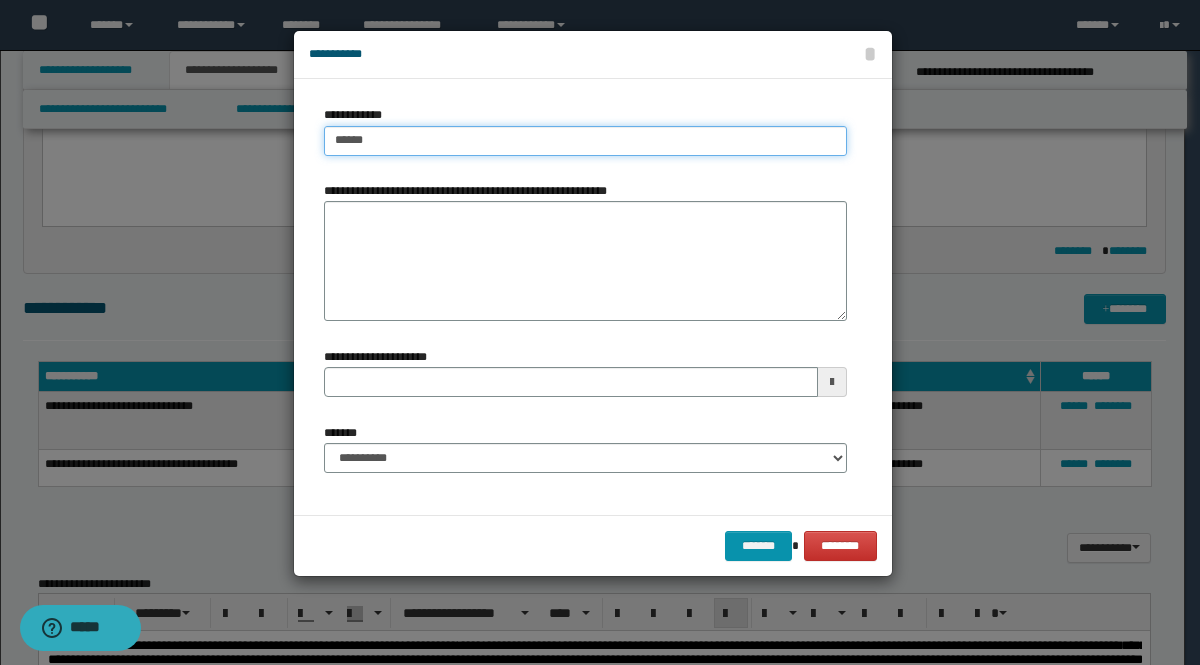 type on "**********" 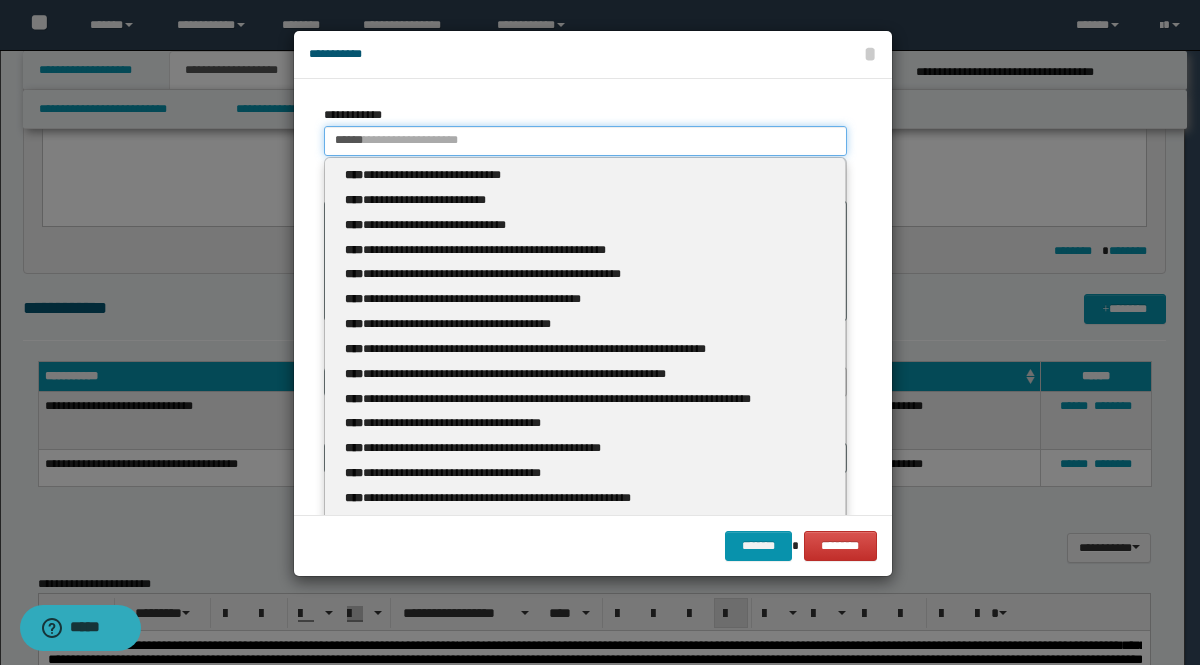 type 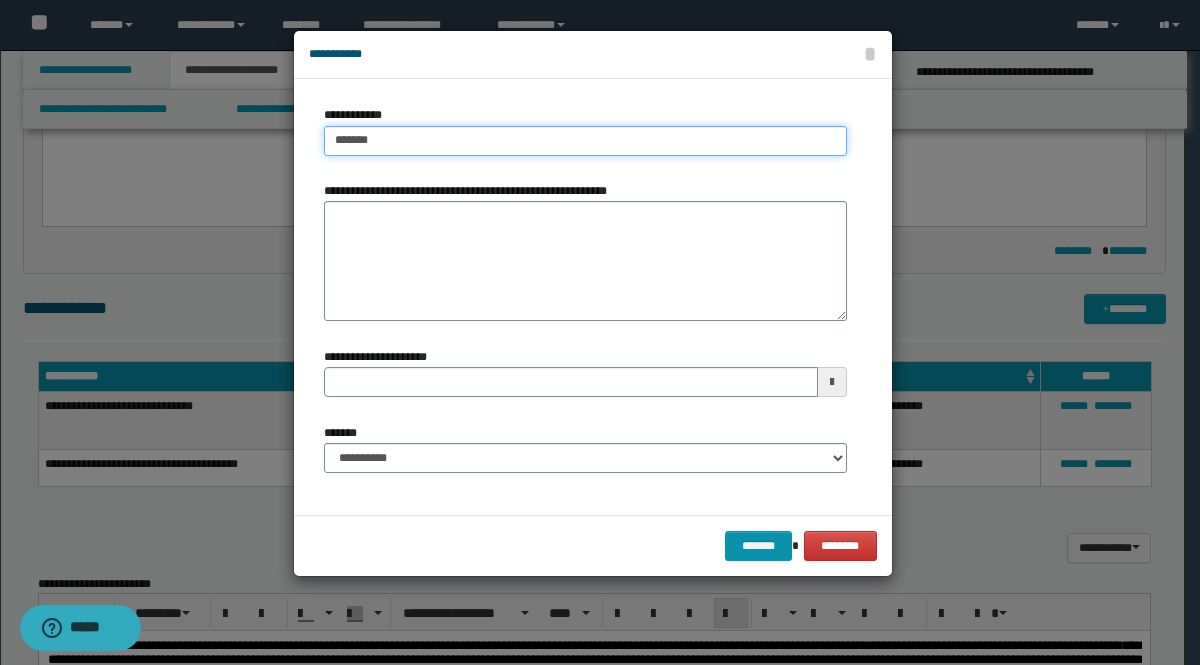 type on "**********" 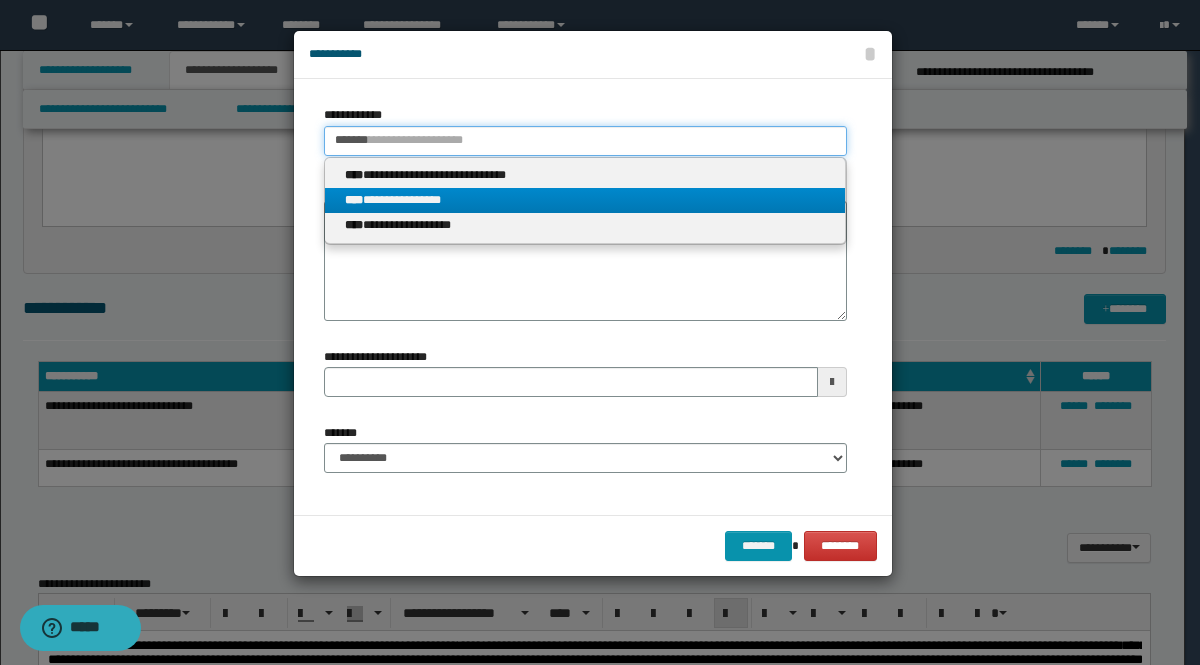 type on "*******" 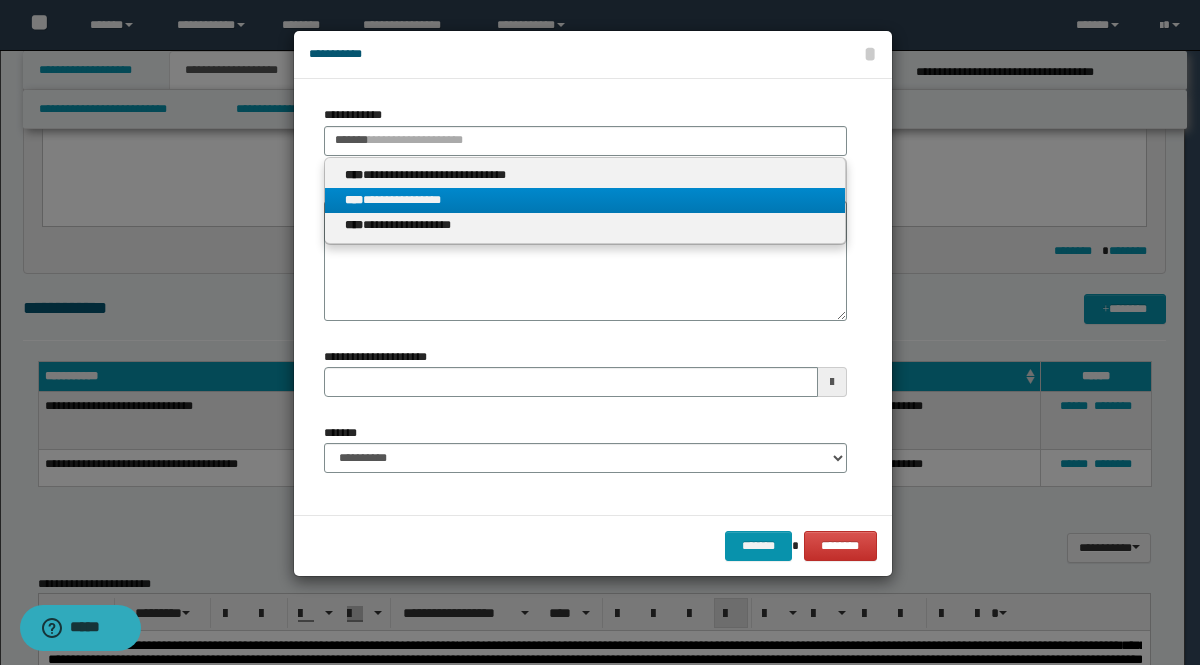 click on "**********" at bounding box center (585, 200) 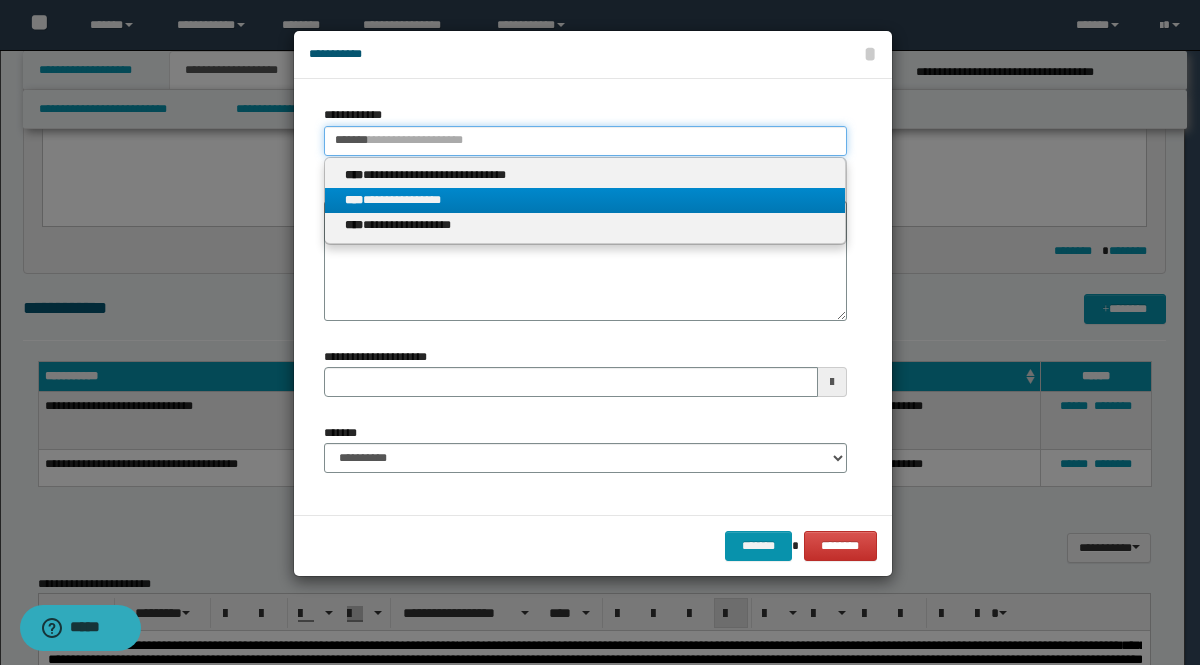 type 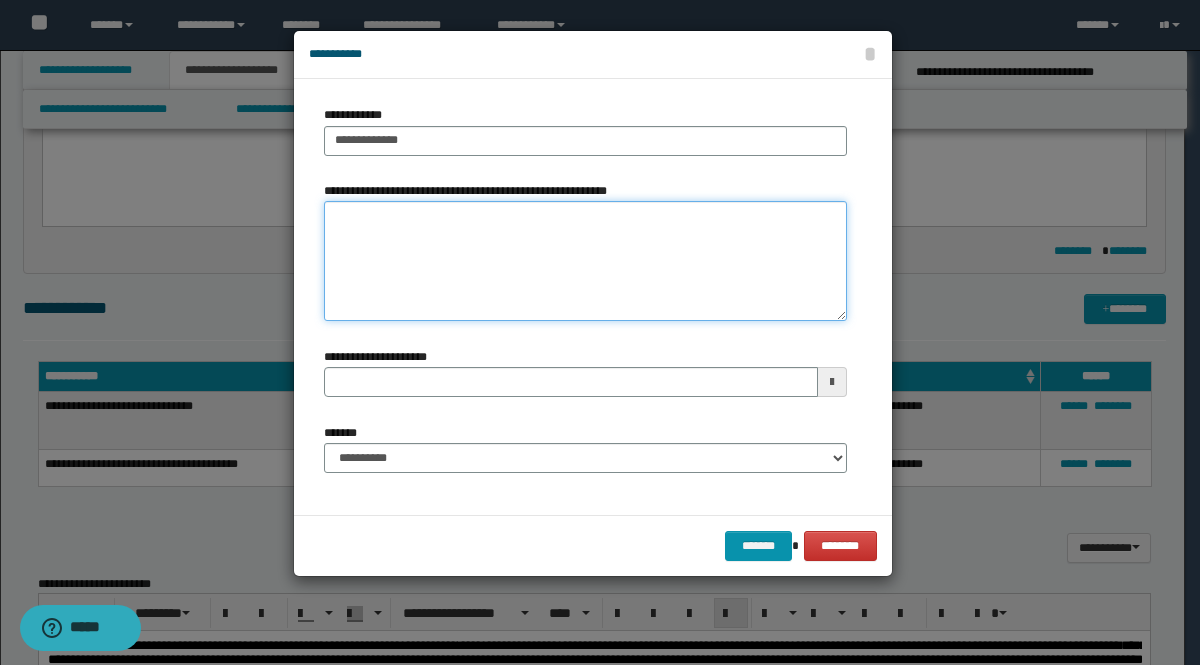 click on "**********" at bounding box center [585, 261] 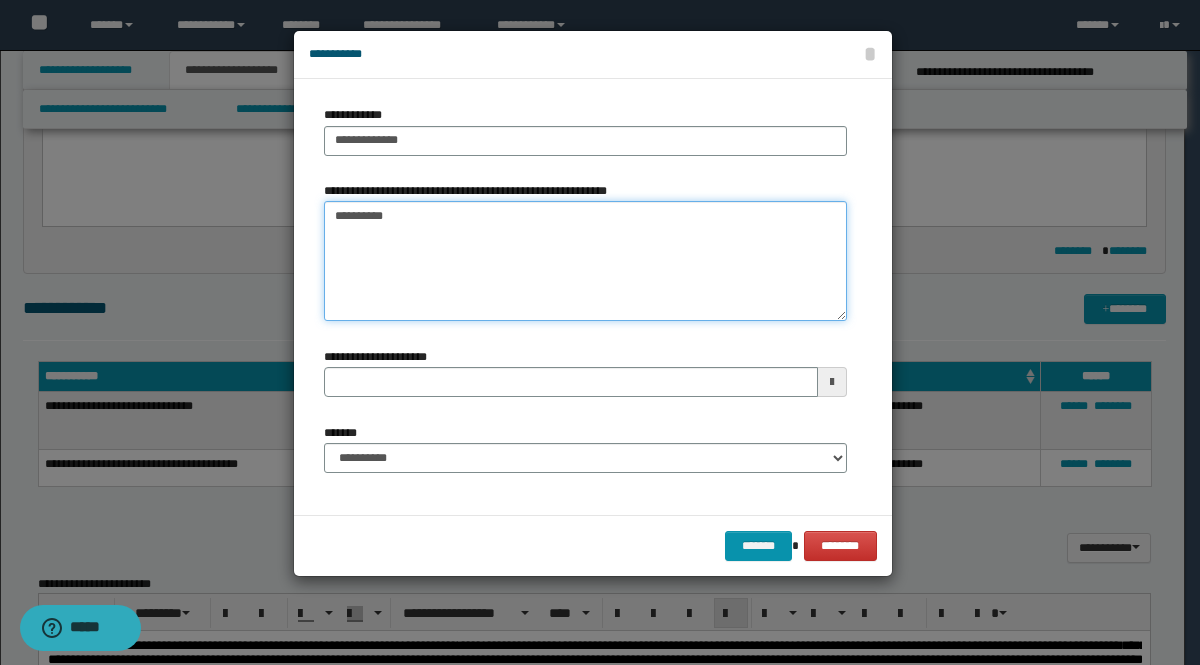 drag, startPoint x: 390, startPoint y: 208, endPoint x: 341, endPoint y: 202, distance: 49.365982 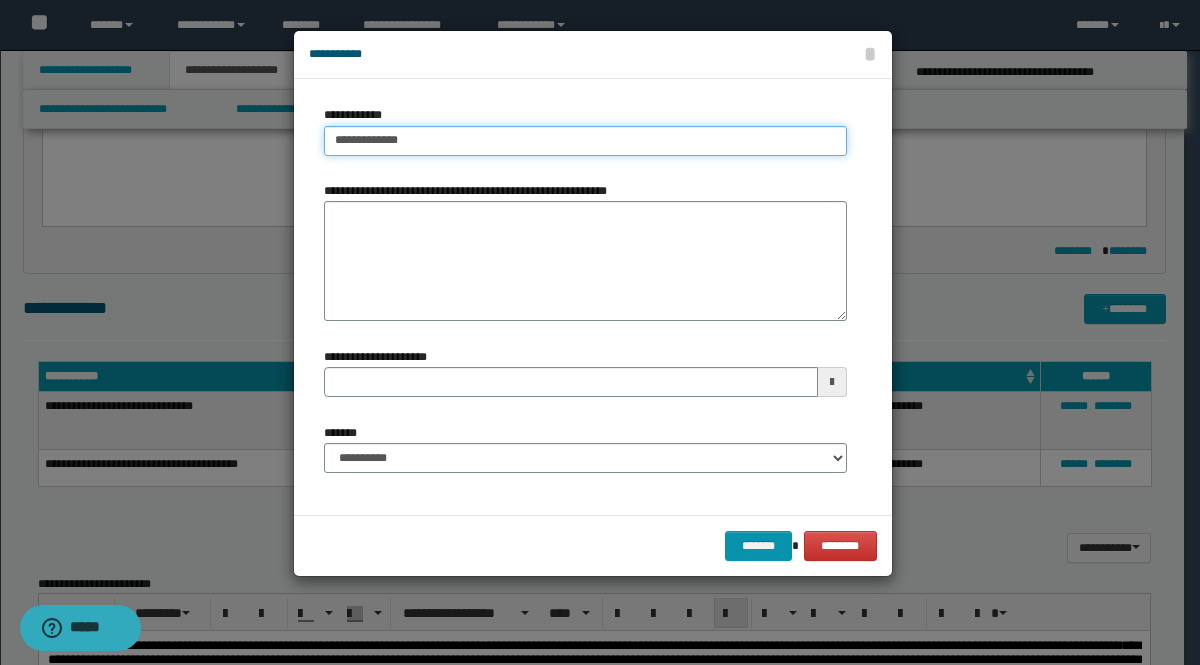 type on "**********" 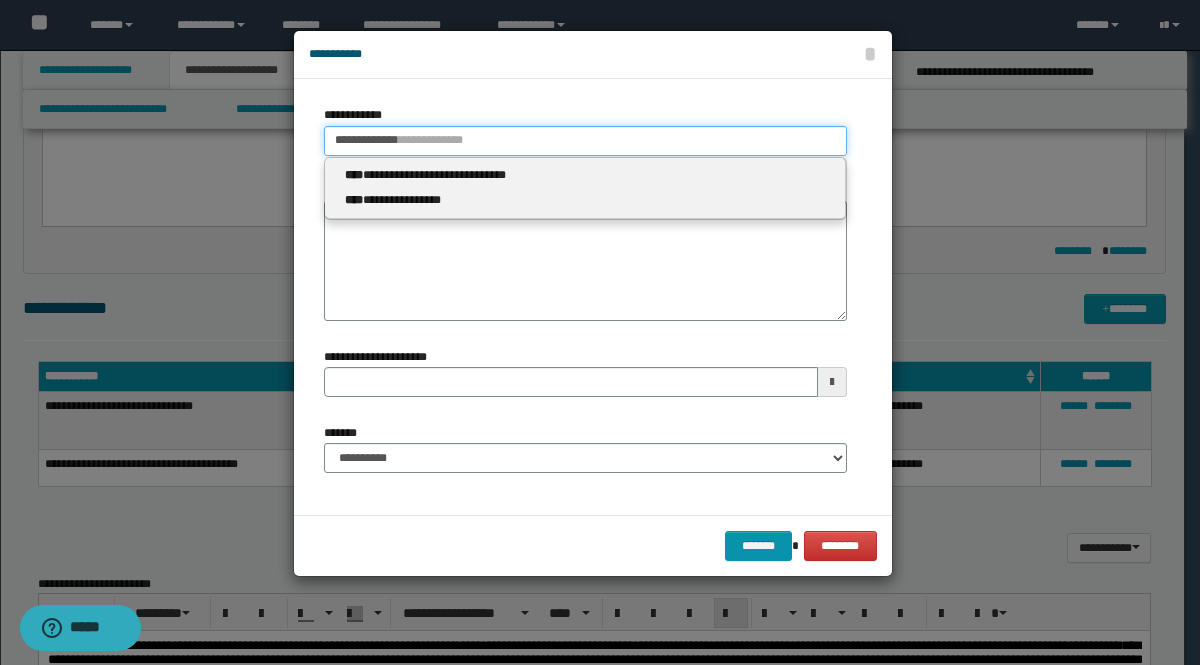 drag, startPoint x: 442, startPoint y: 142, endPoint x: 353, endPoint y: 133, distance: 89.453896 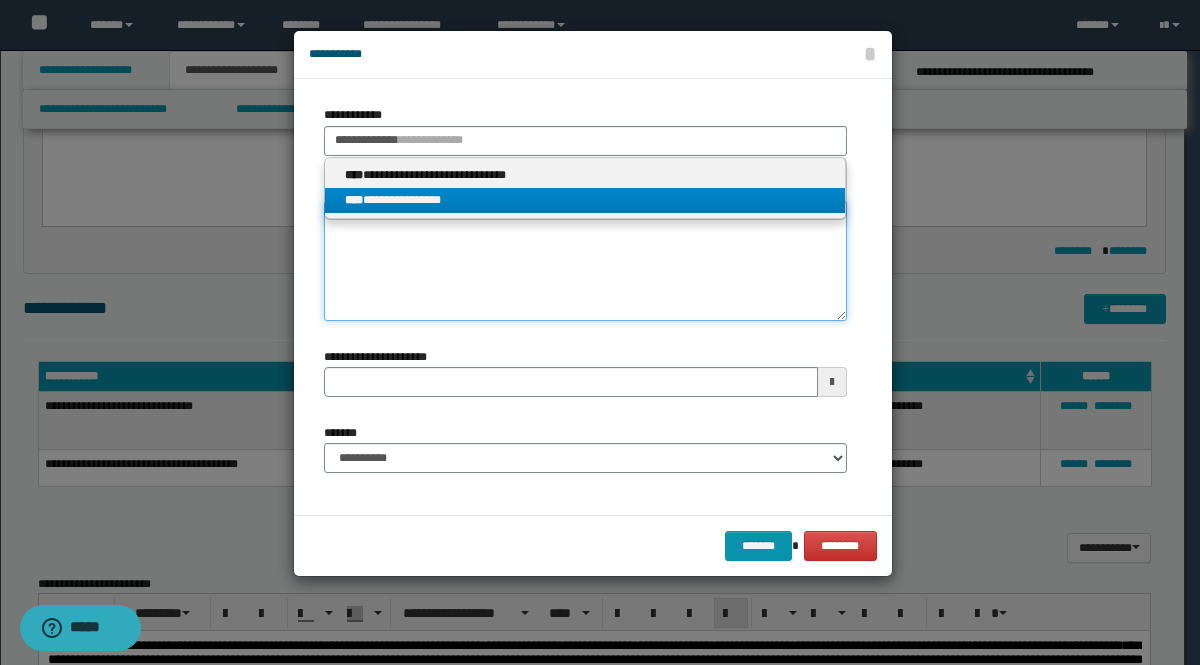 type 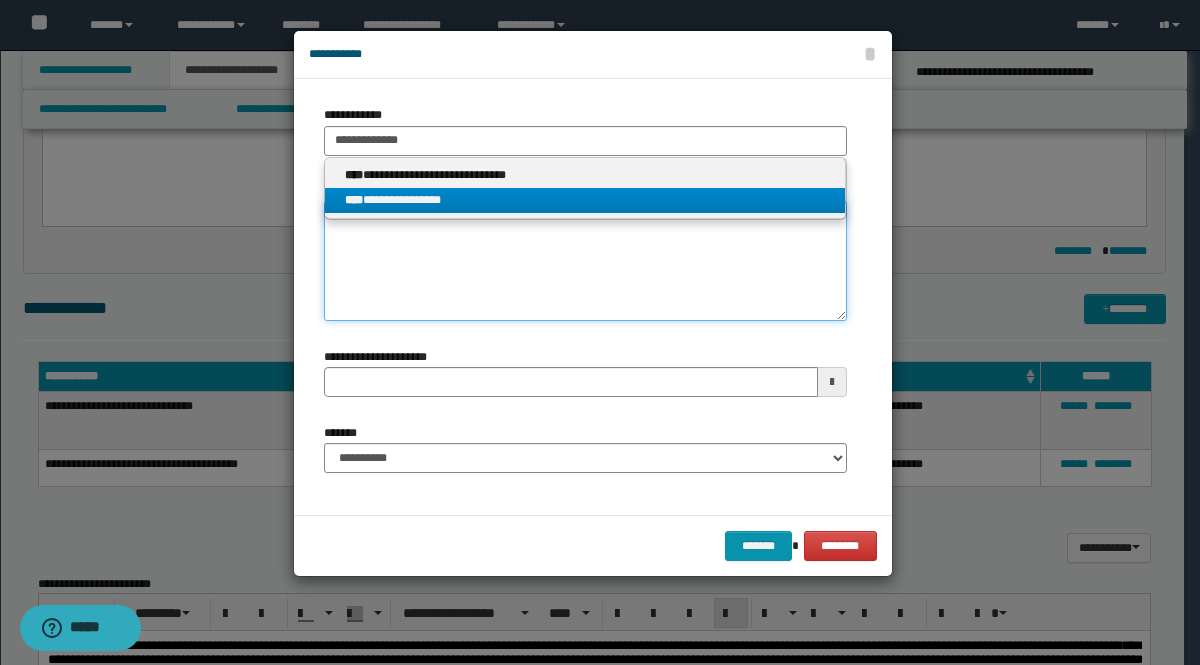 click on "**********" at bounding box center (585, 261) 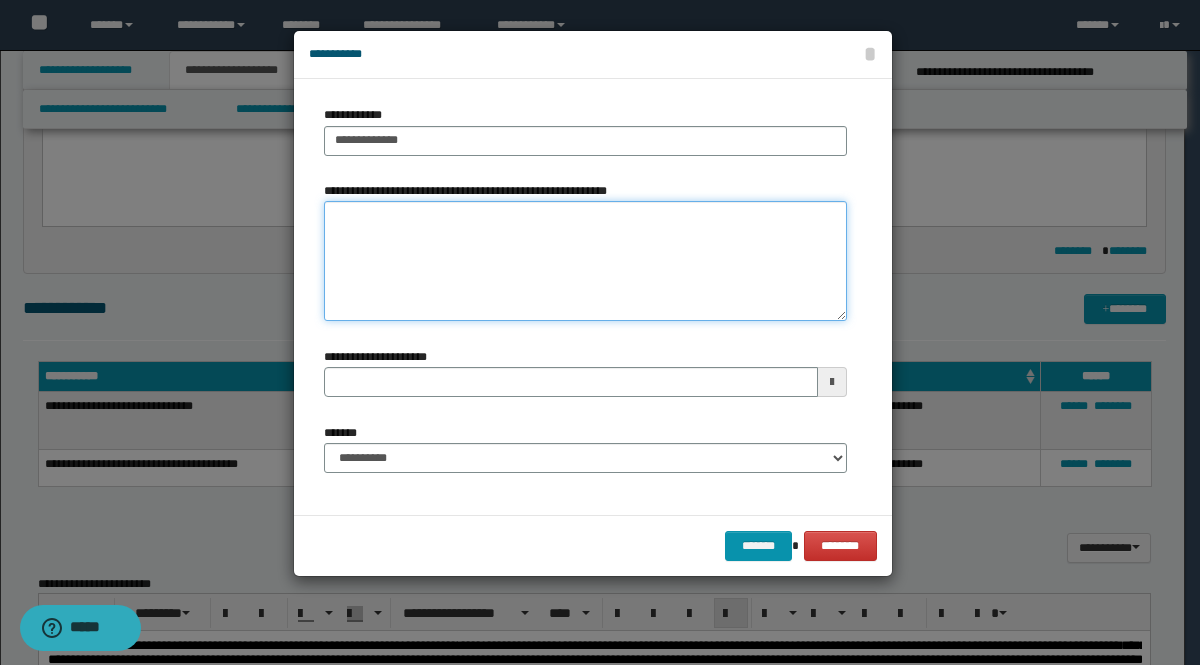paste on "**********" 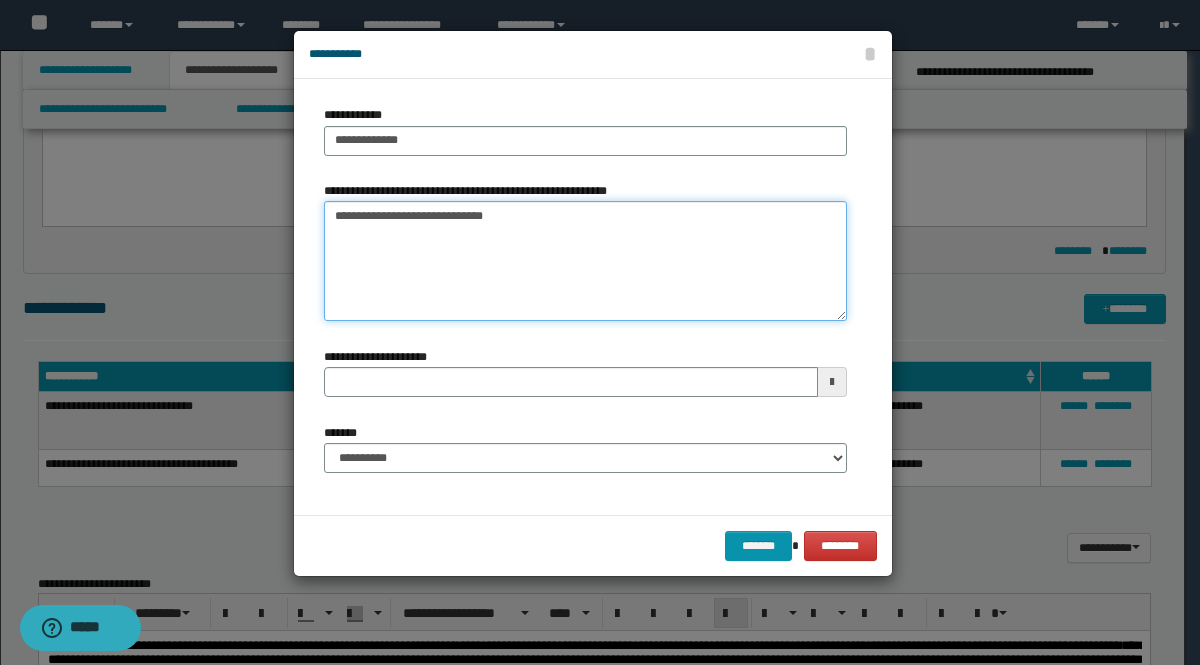 type on "**********" 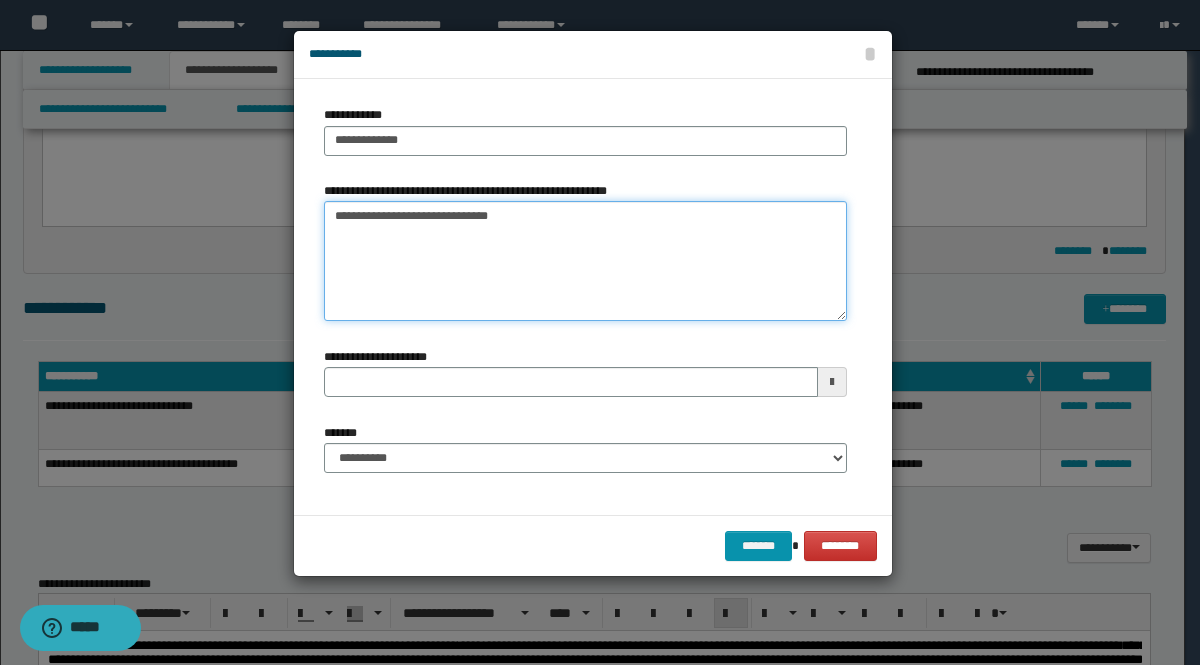 type 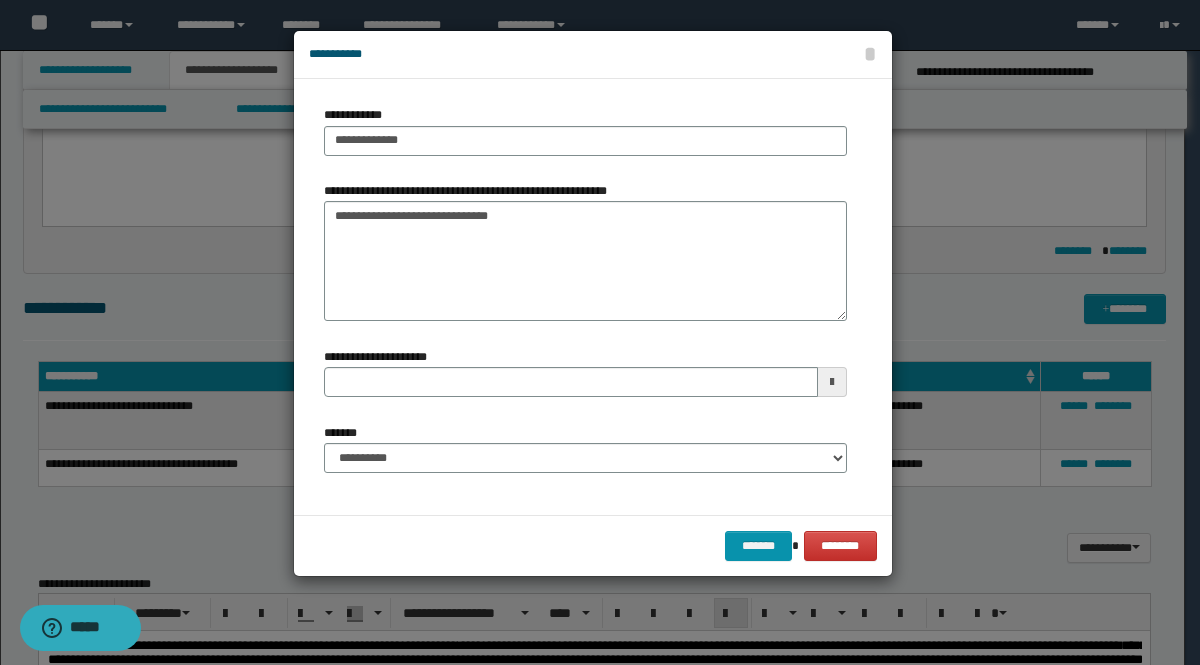 click at bounding box center (832, 382) 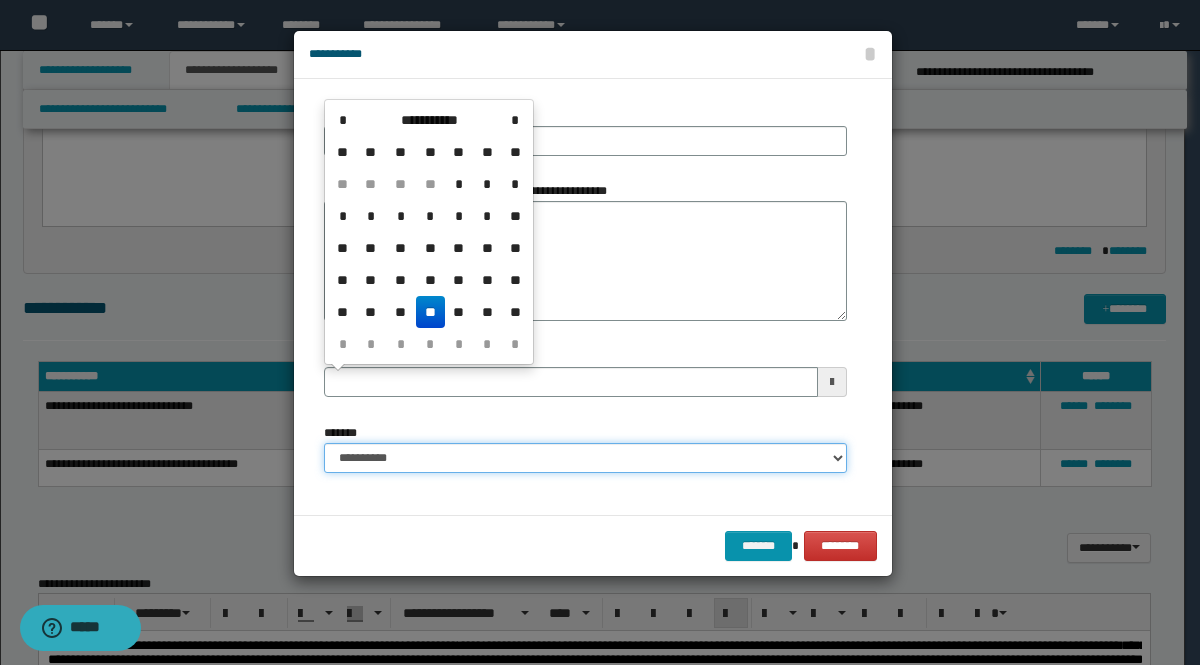 type 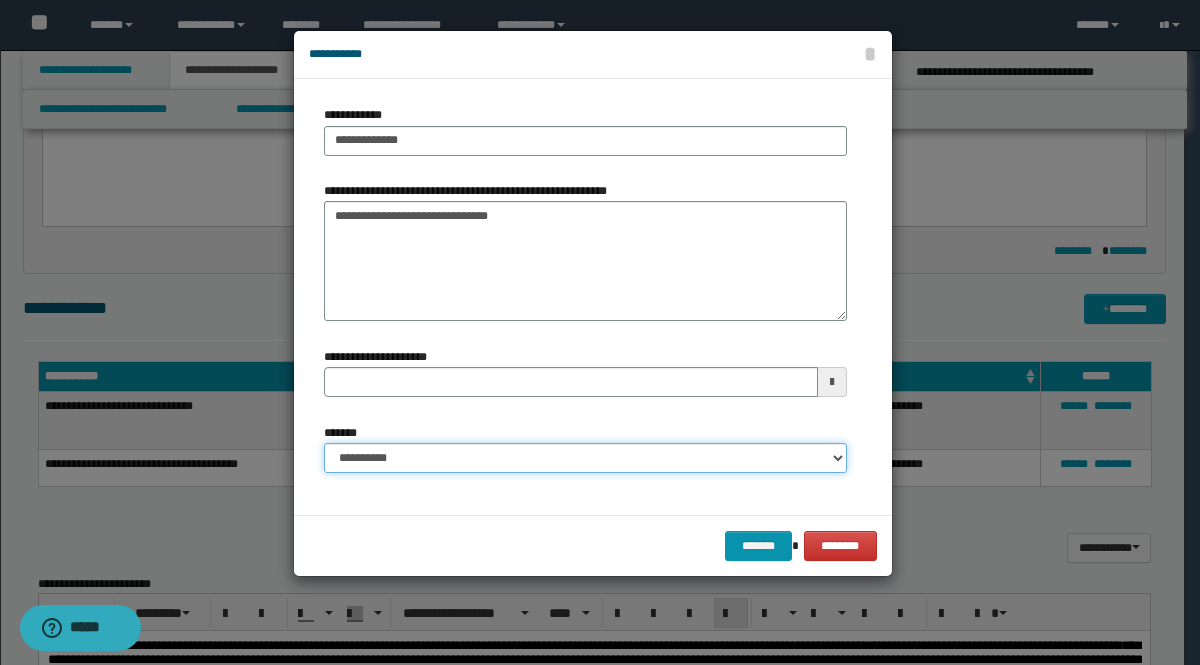 select on "*" 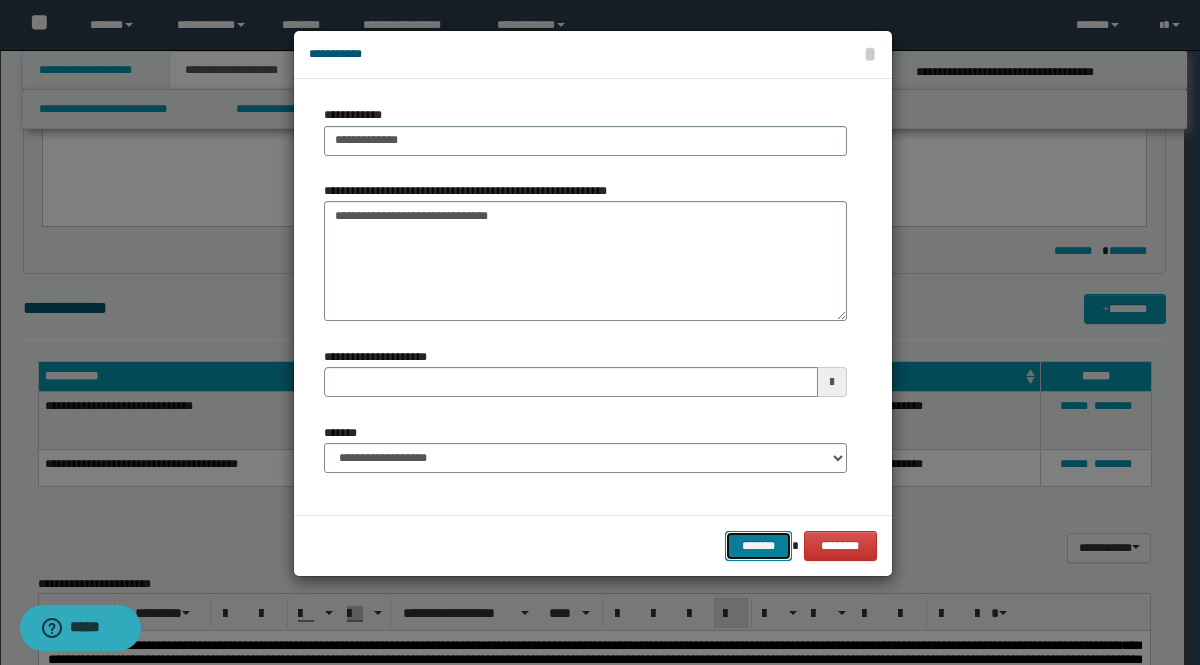 click on "*******" at bounding box center (759, 546) 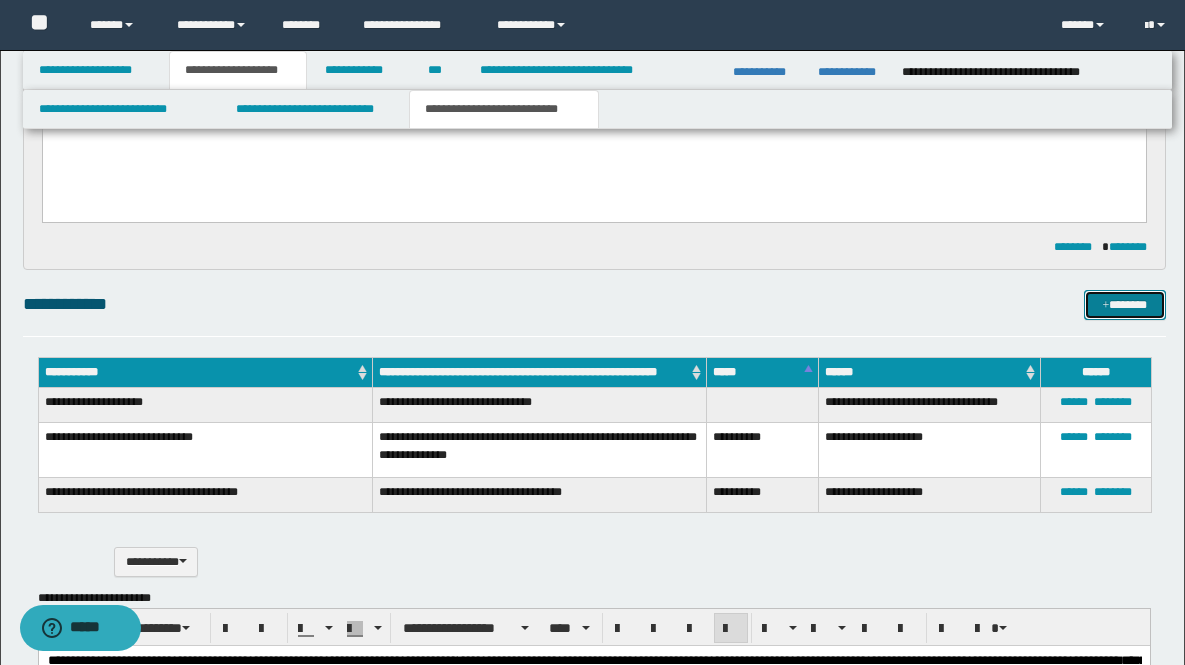 scroll, scrollTop: 1019, scrollLeft: 0, axis: vertical 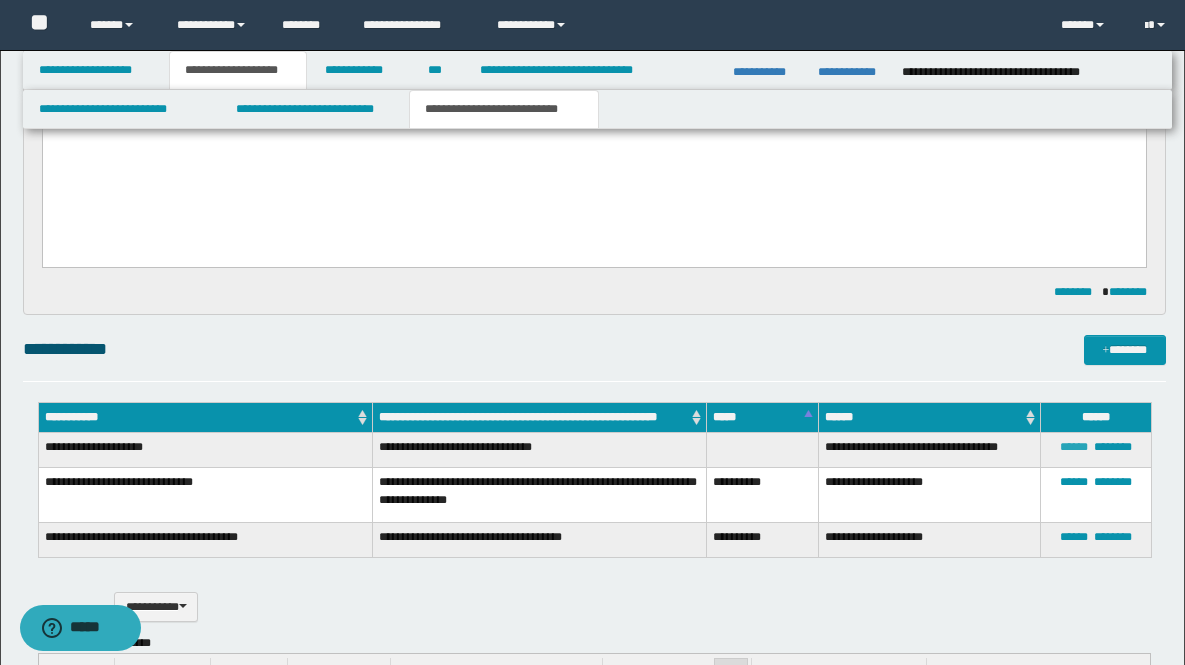 click on "******" at bounding box center [1074, 447] 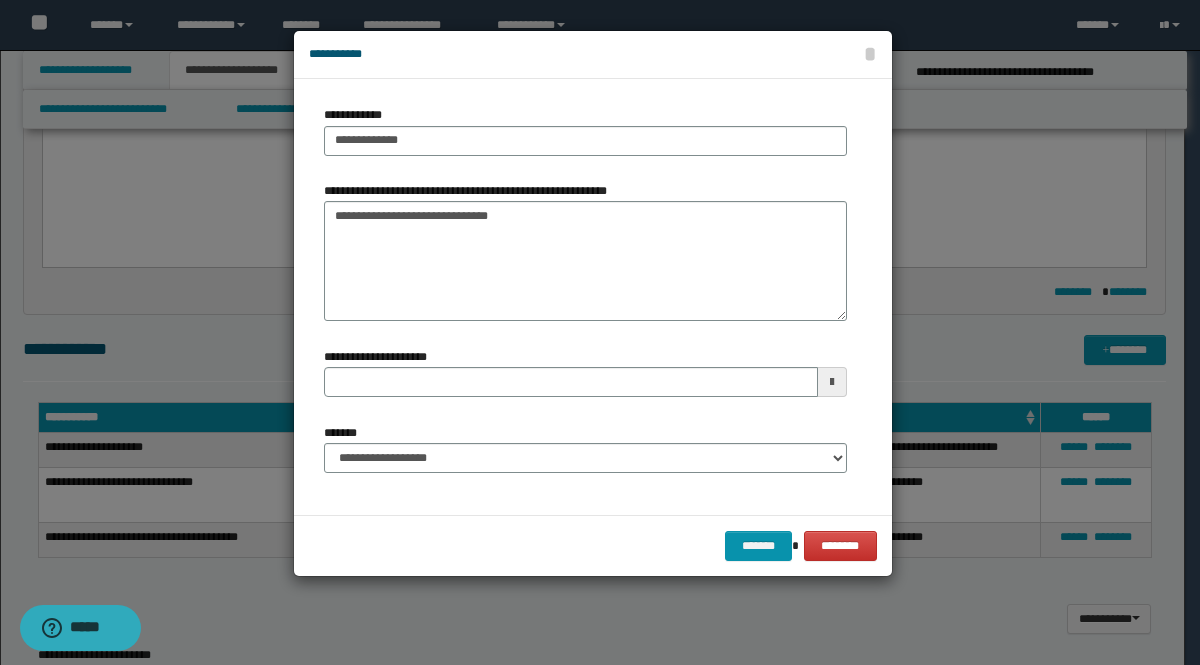 click at bounding box center (832, 382) 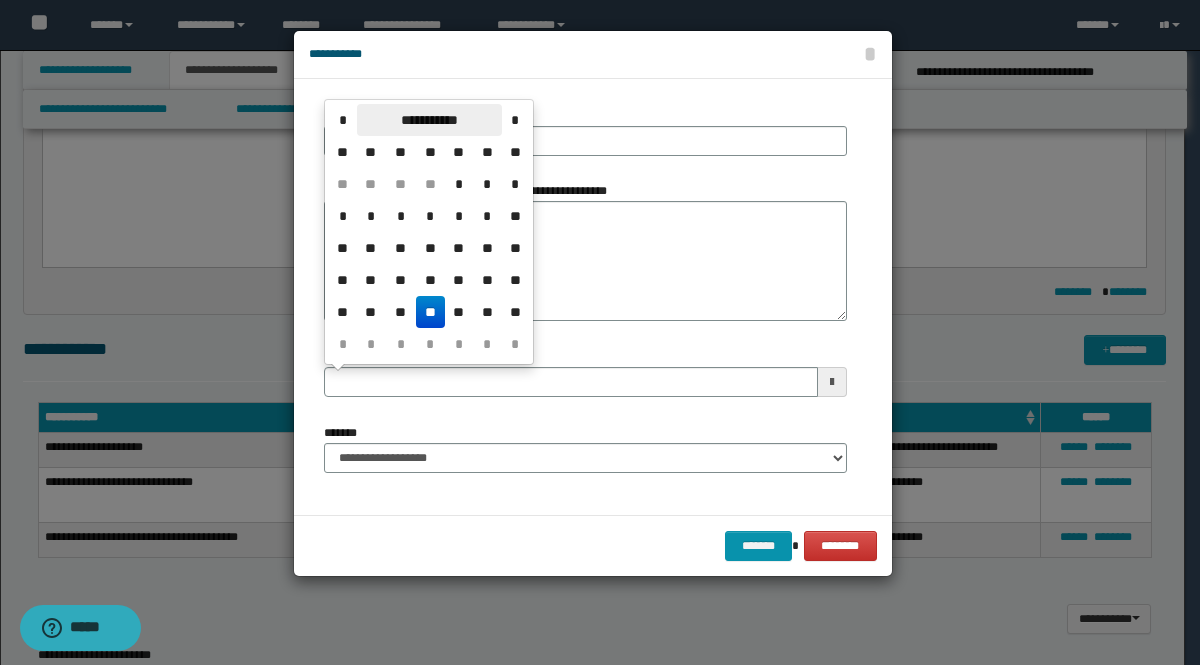 click on "**********" at bounding box center [429, 120] 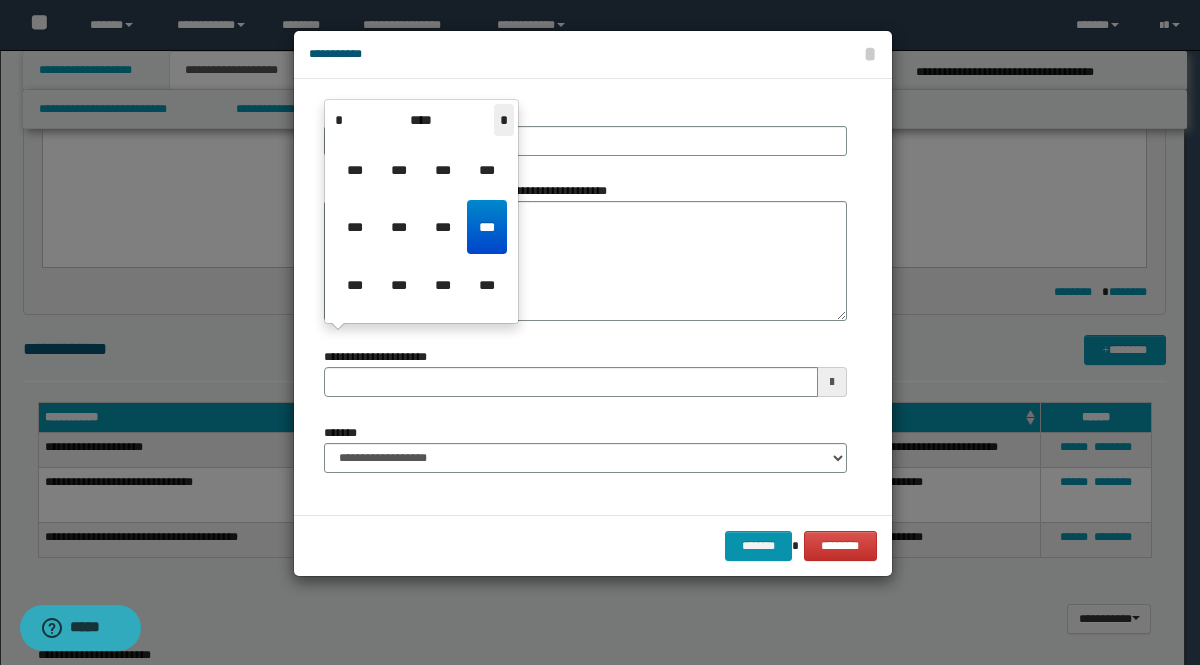 click on "*" at bounding box center [504, 120] 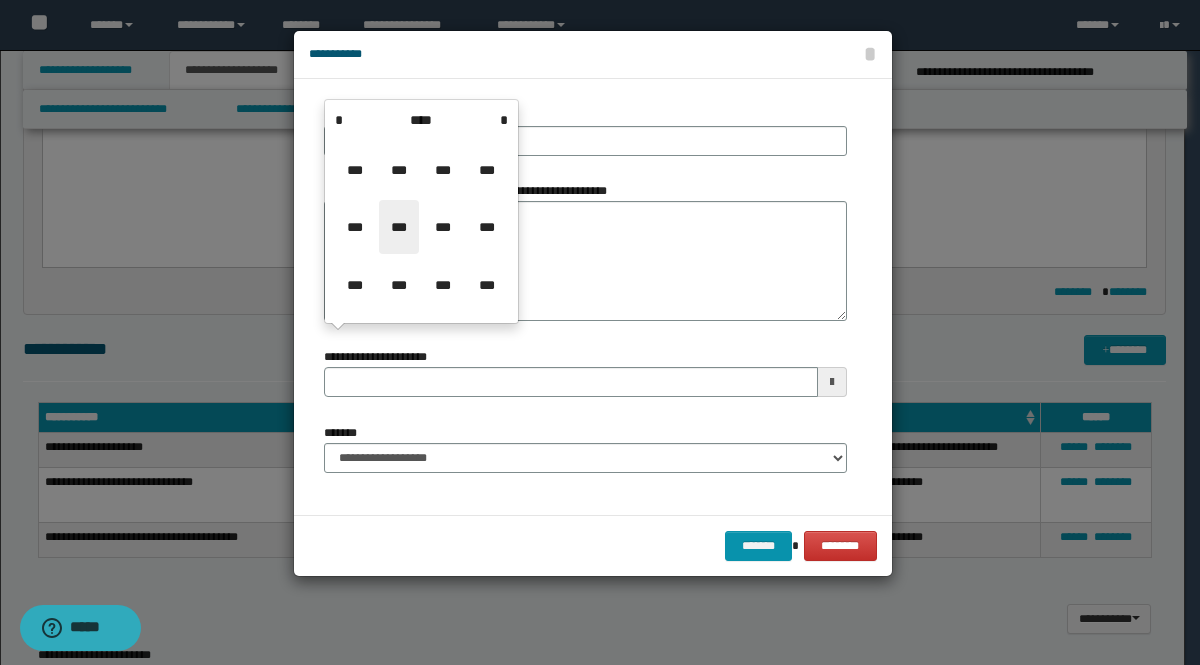 click on "***" at bounding box center (399, 227) 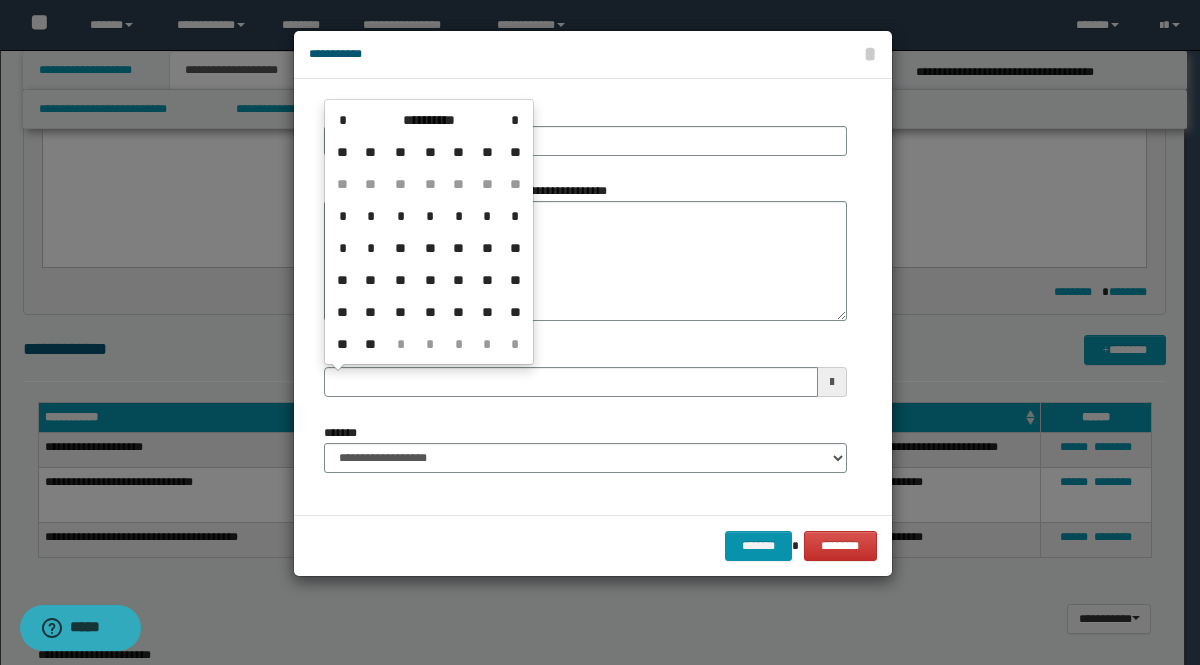 click on "*" at bounding box center [487, 216] 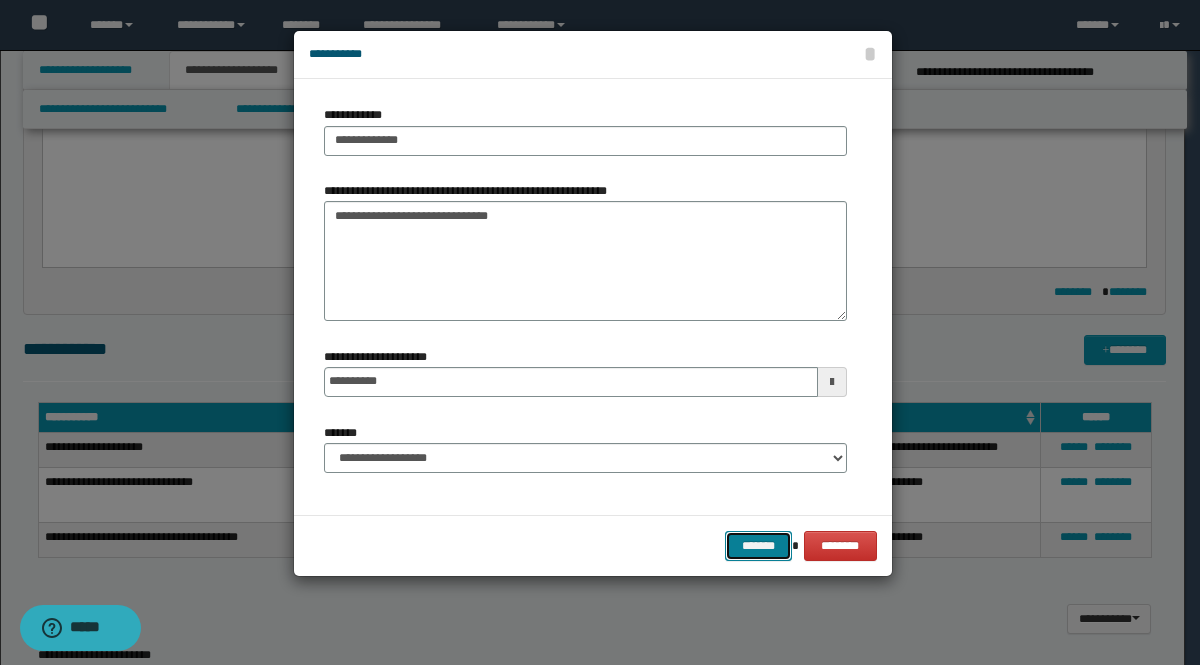 click on "*******" at bounding box center (759, 546) 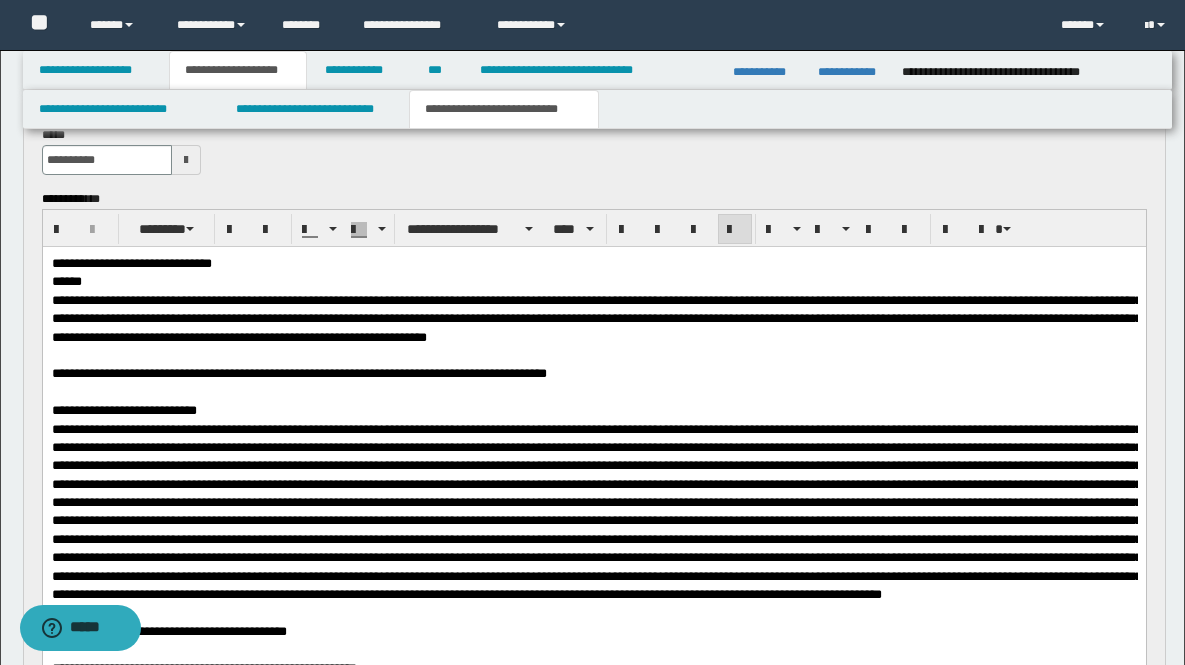 scroll, scrollTop: 0, scrollLeft: 0, axis: both 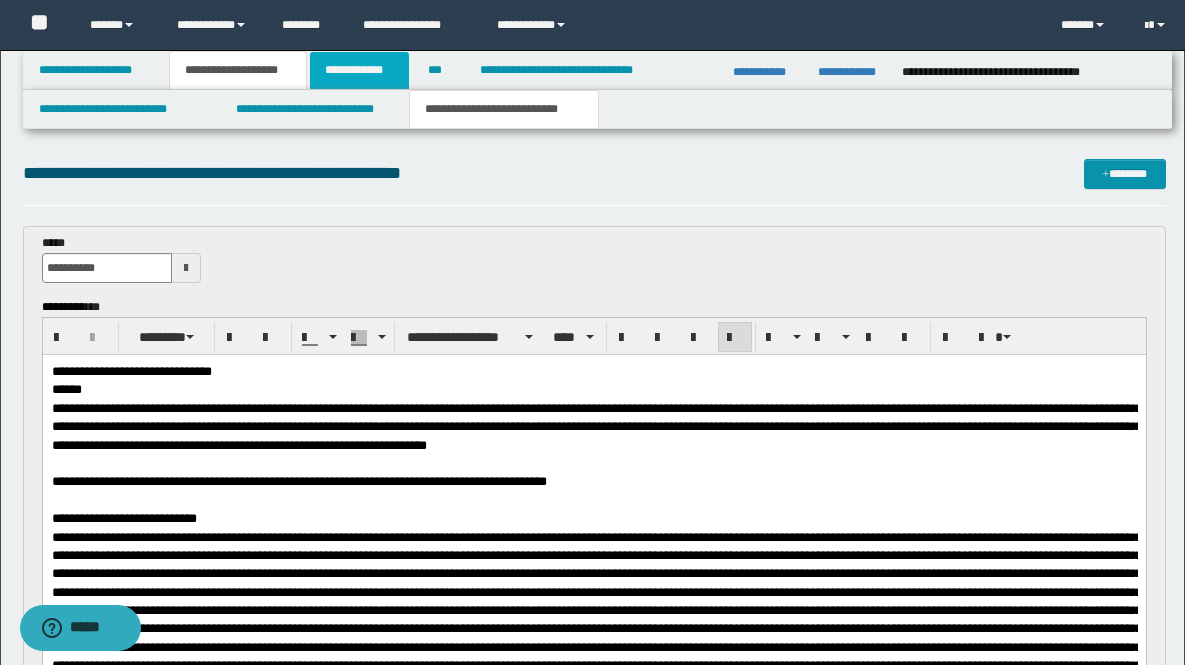 click on "**********" at bounding box center [359, 70] 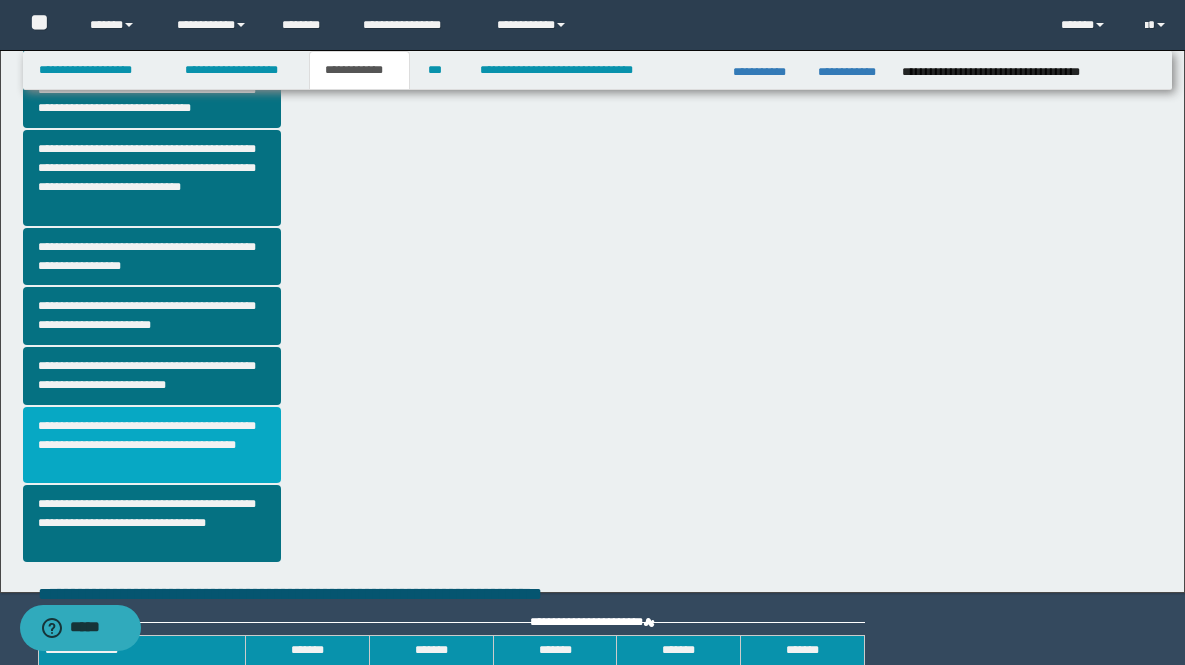scroll, scrollTop: 540, scrollLeft: 0, axis: vertical 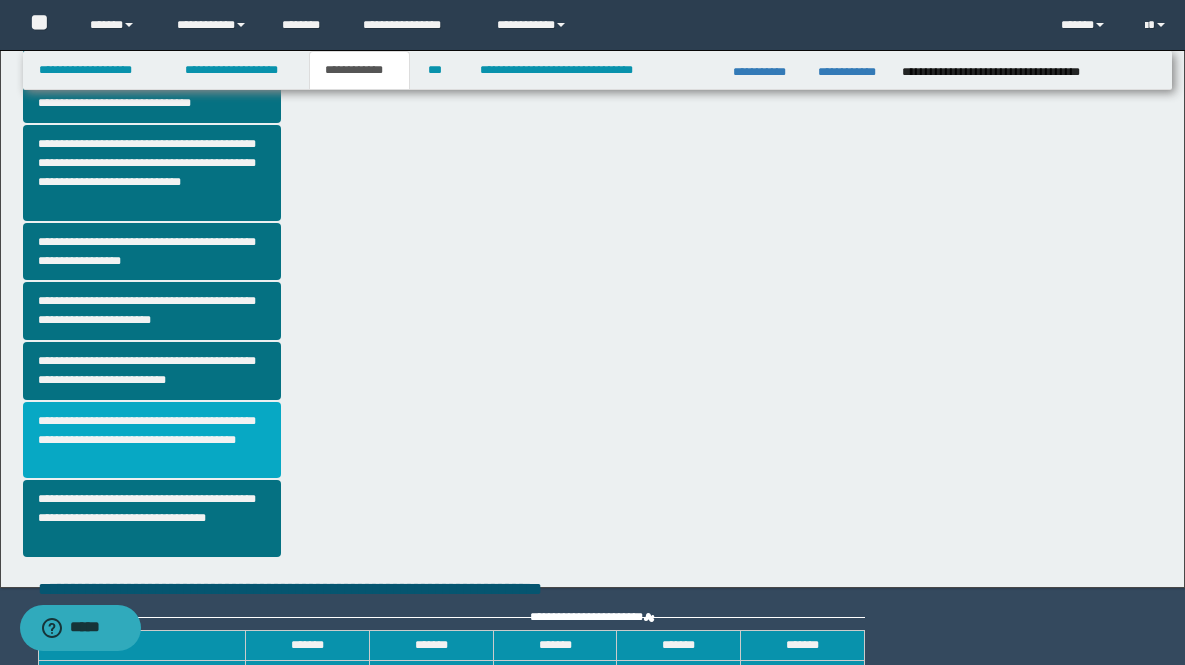 click on "**********" at bounding box center [152, 440] 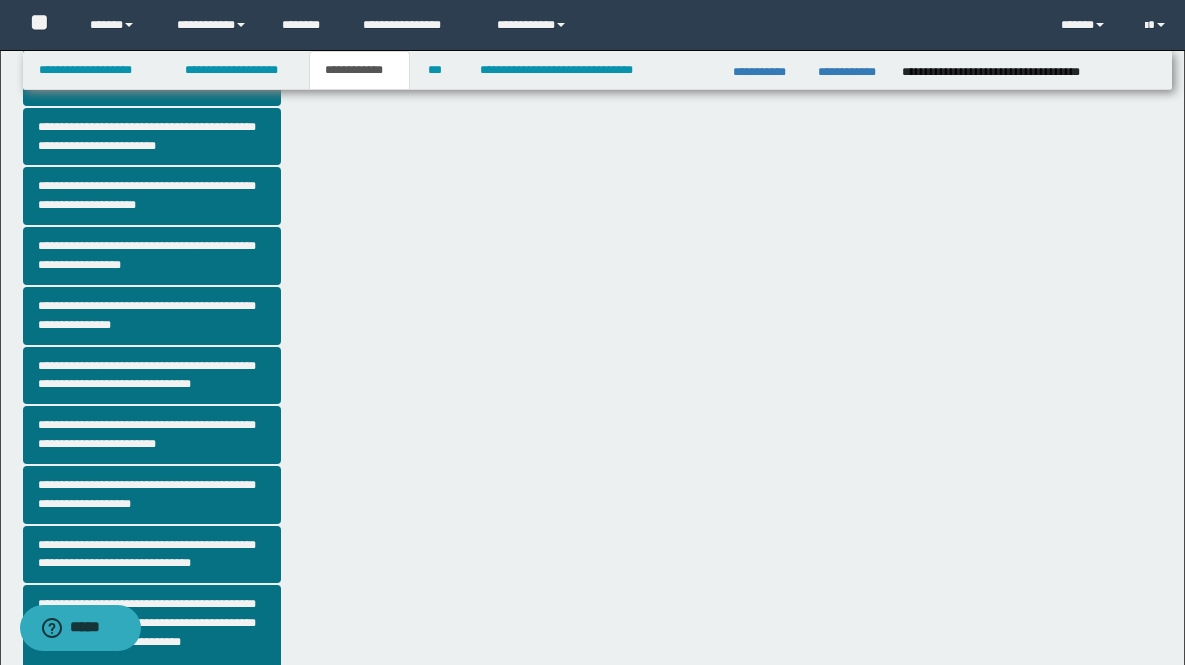 scroll, scrollTop: 182, scrollLeft: 0, axis: vertical 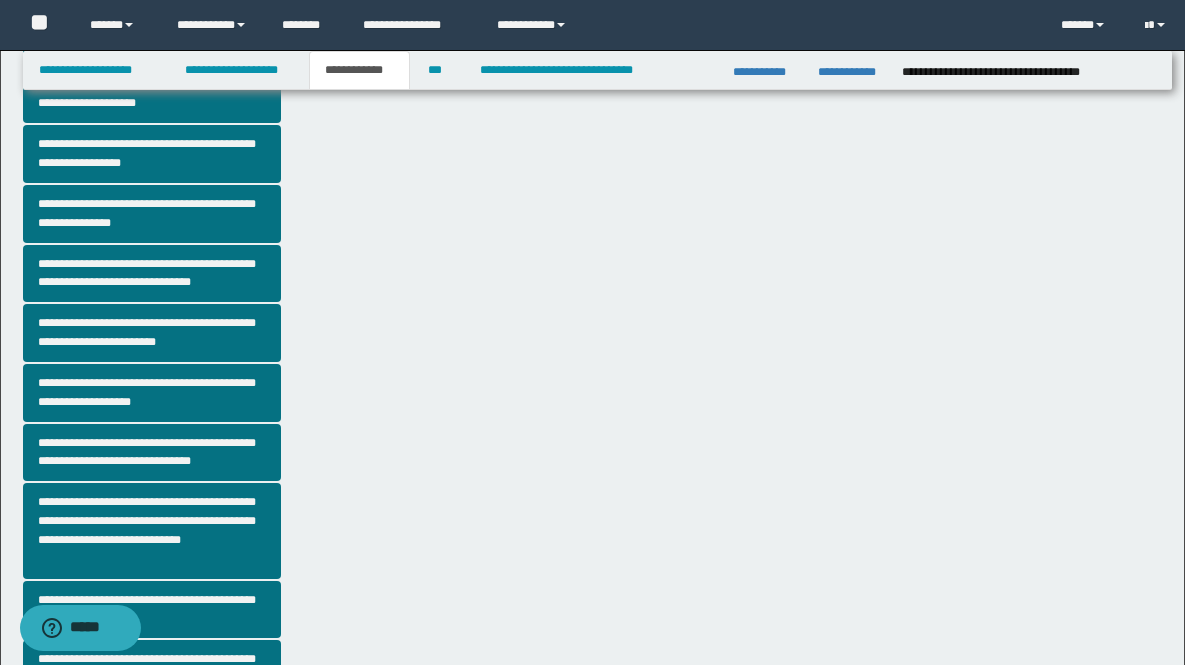 click at bounding box center [484, 1517] 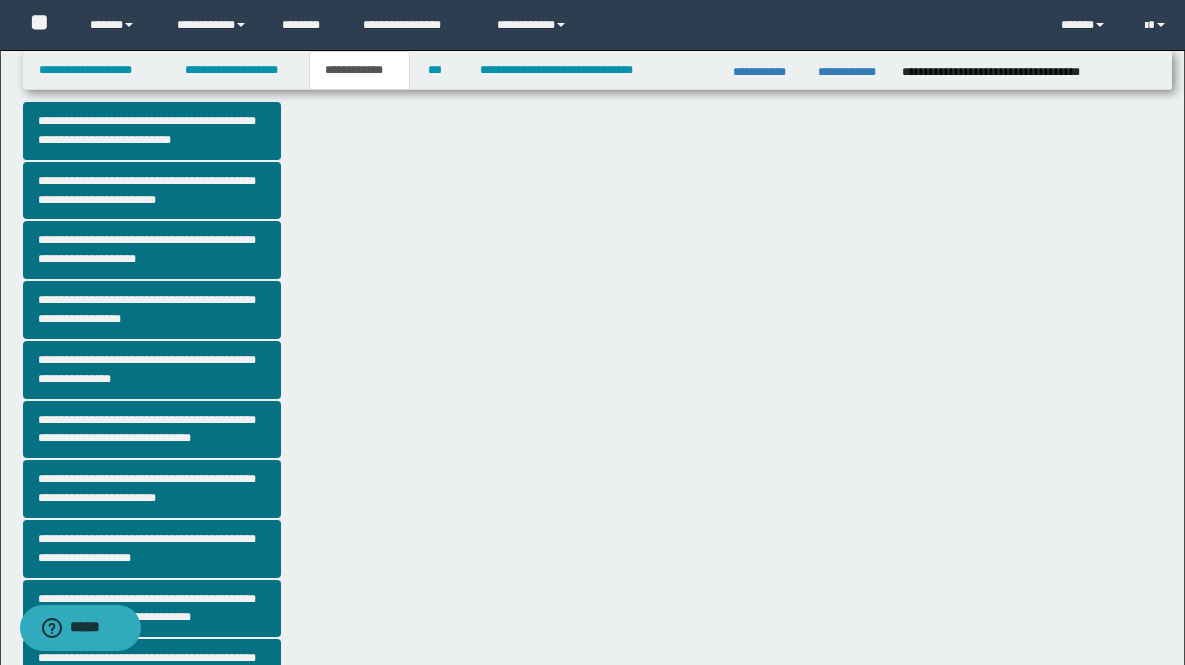scroll, scrollTop: 352, scrollLeft: 0, axis: vertical 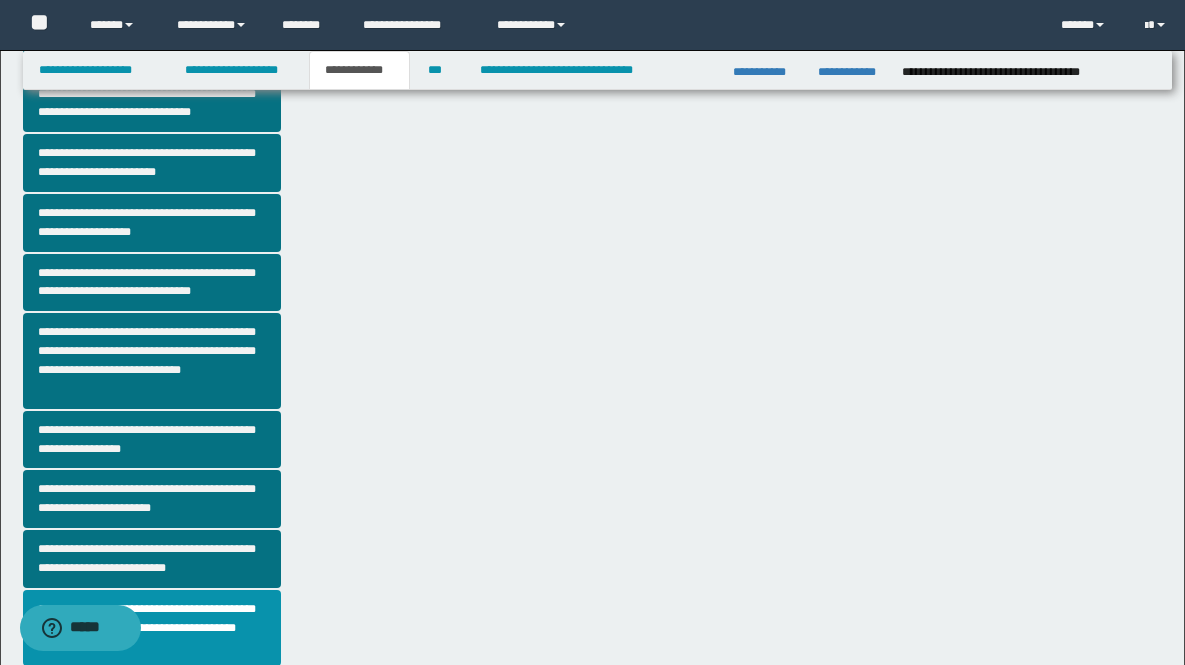 click at bounding box center [484, 1347] 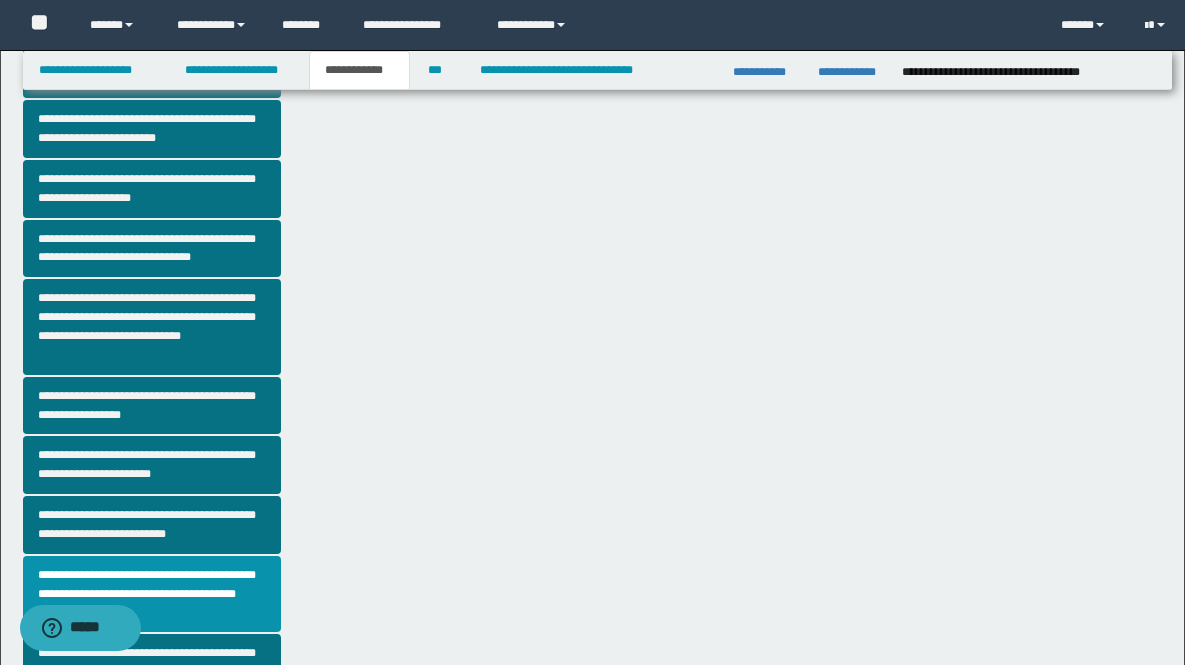 scroll, scrollTop: 279, scrollLeft: 0, axis: vertical 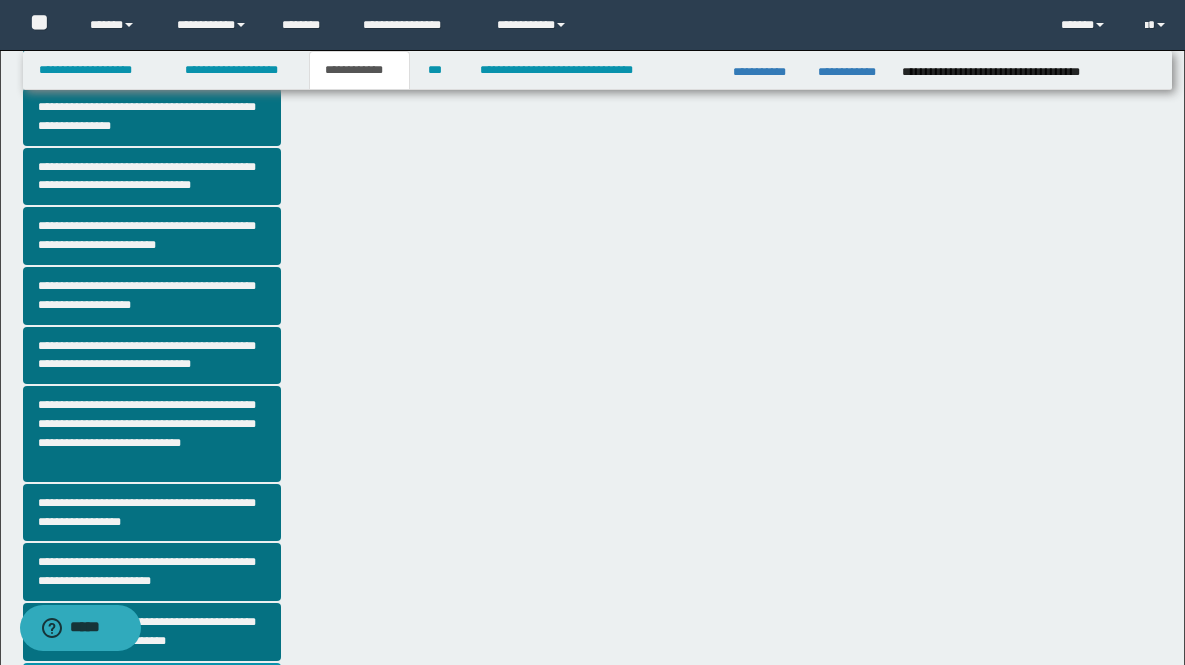 click at bounding box center (484, 1420) 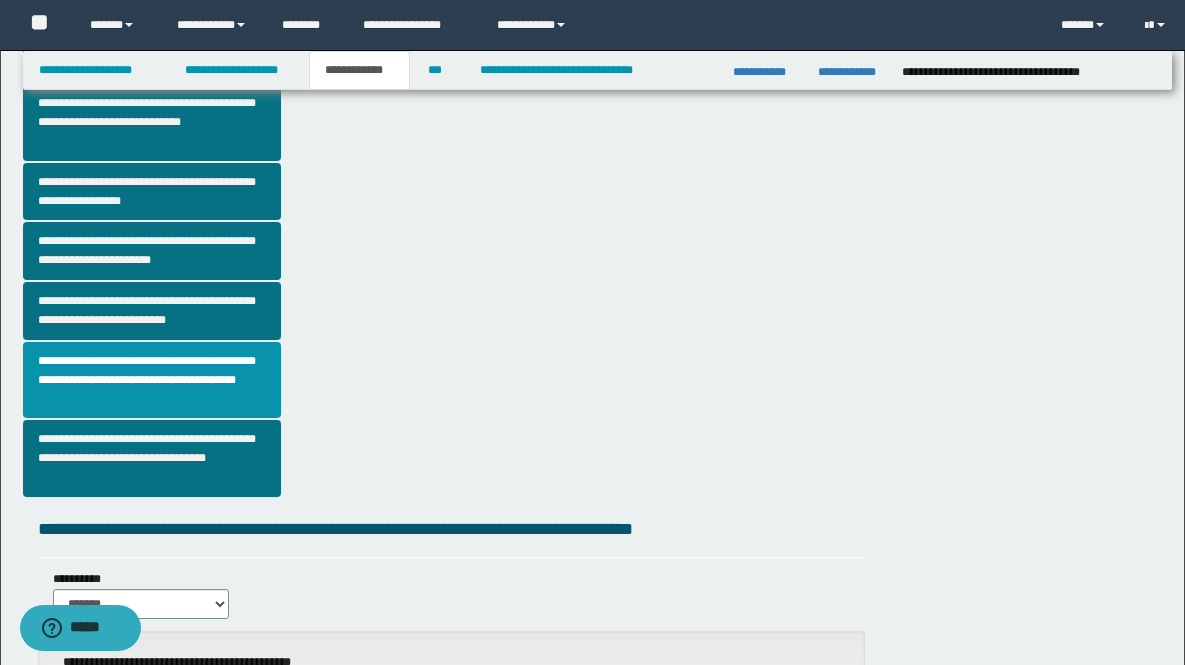 scroll, scrollTop: 602, scrollLeft: 0, axis: vertical 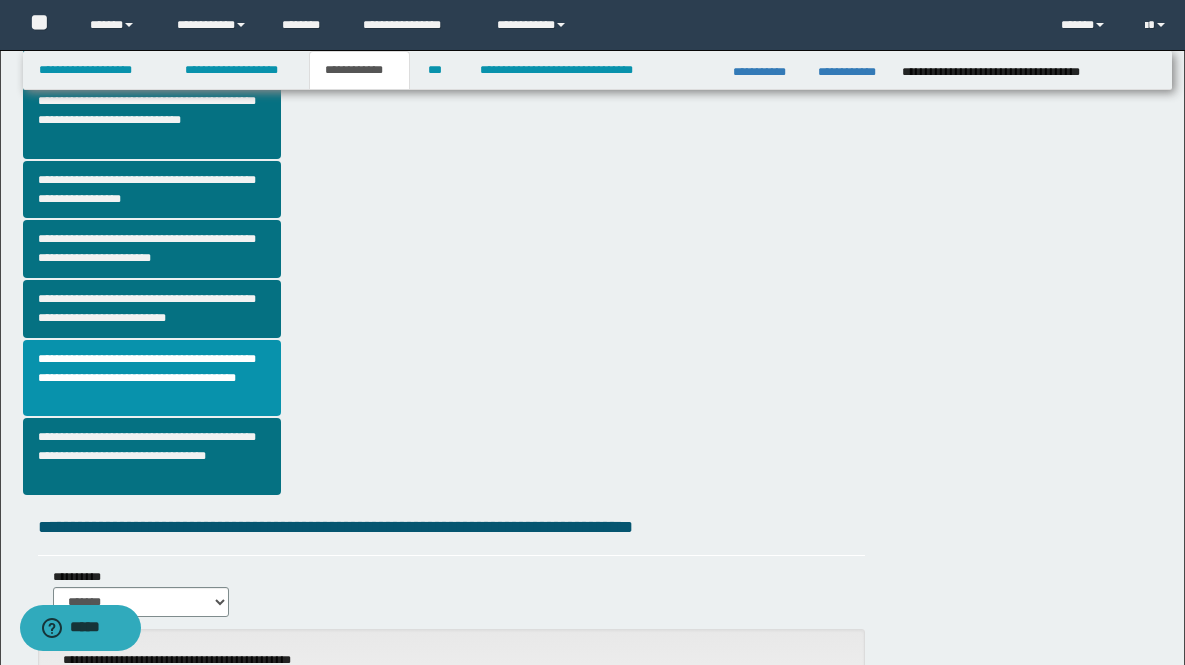 click at bounding box center (606, 1385) 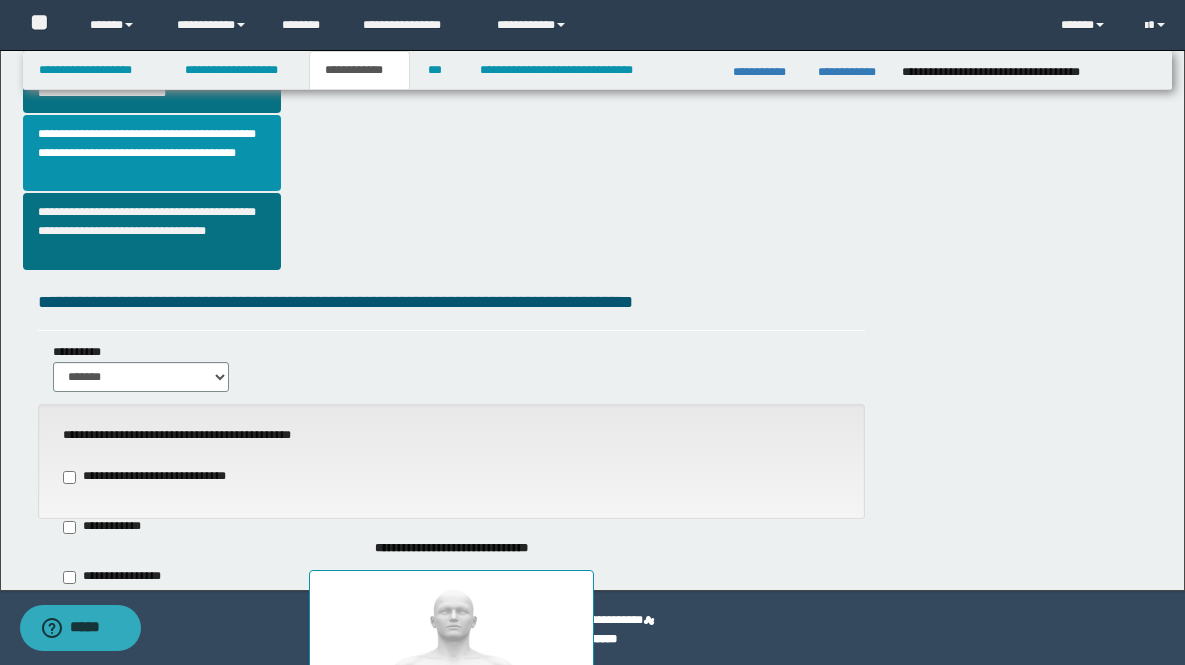 scroll, scrollTop: 830, scrollLeft: 0, axis: vertical 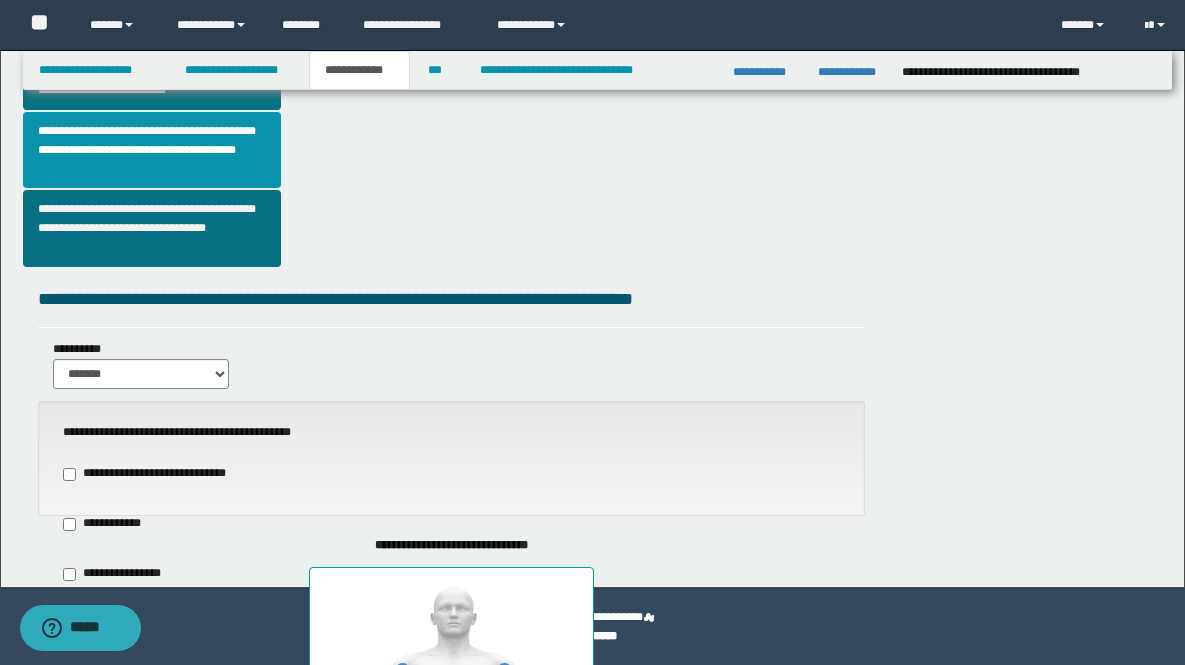 click on "**********" at bounding box center [401, 1490] 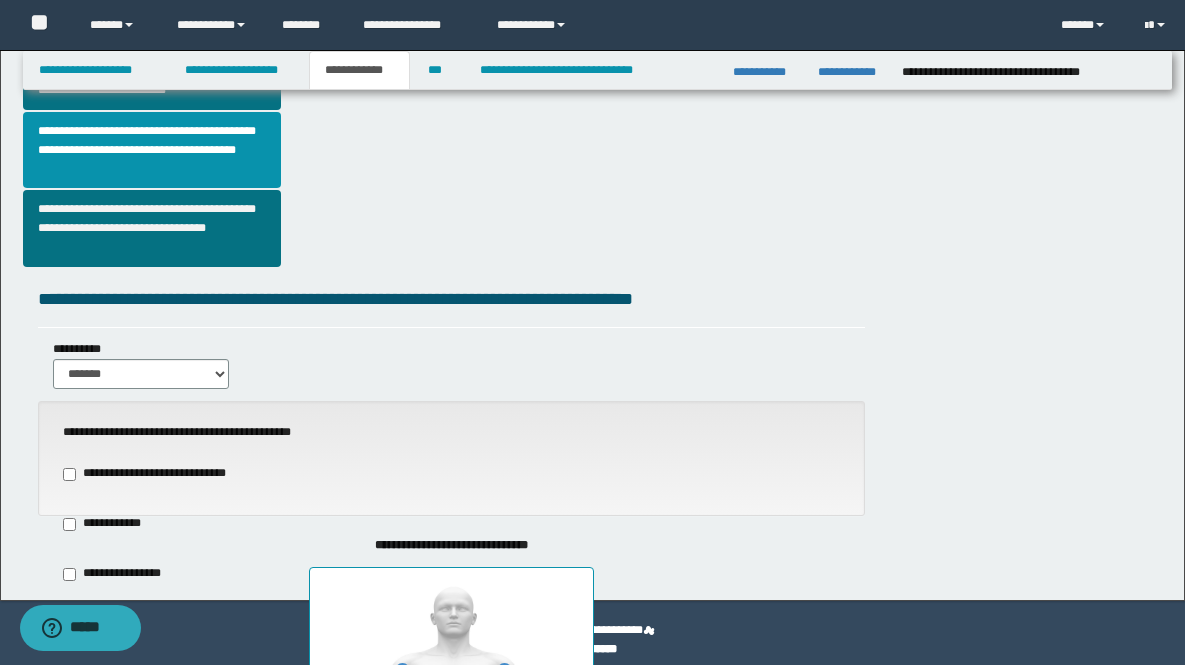 click on "**********" at bounding box center [452, 912] 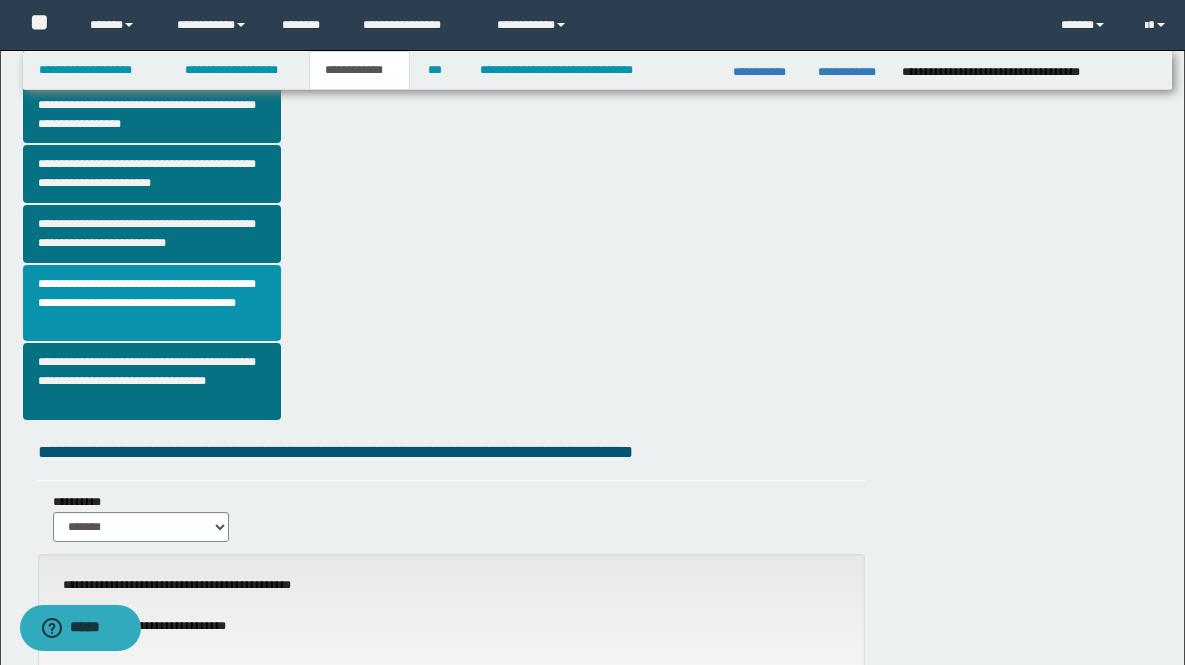 scroll, scrollTop: 0, scrollLeft: 0, axis: both 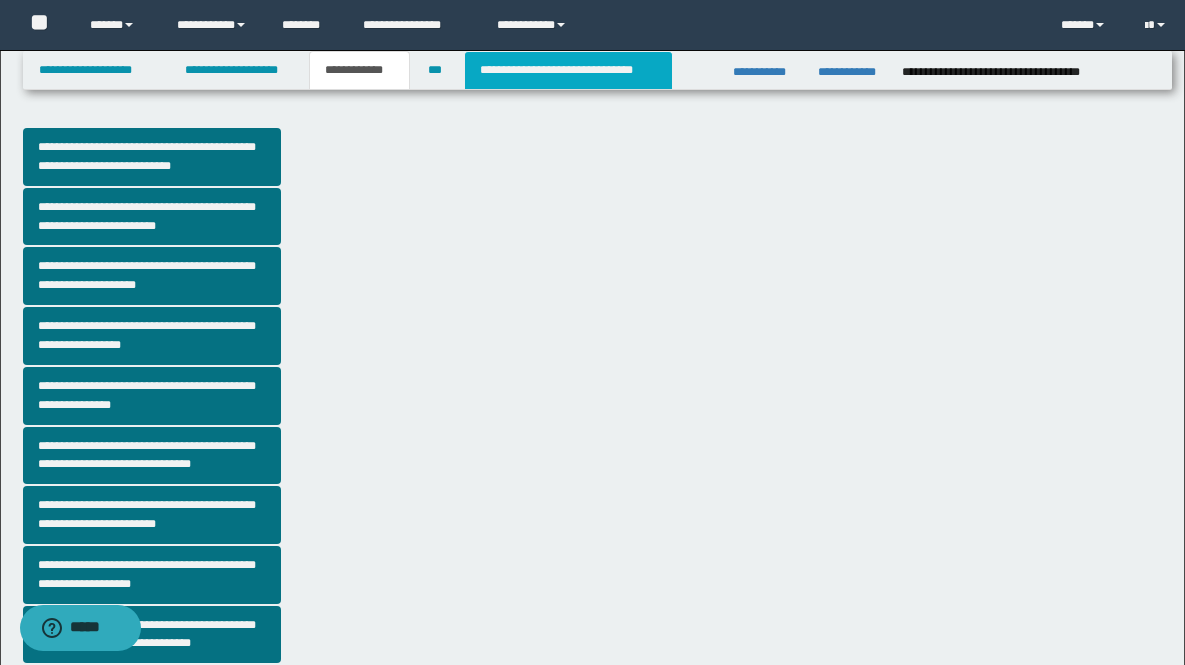 click on "**********" at bounding box center (568, 70) 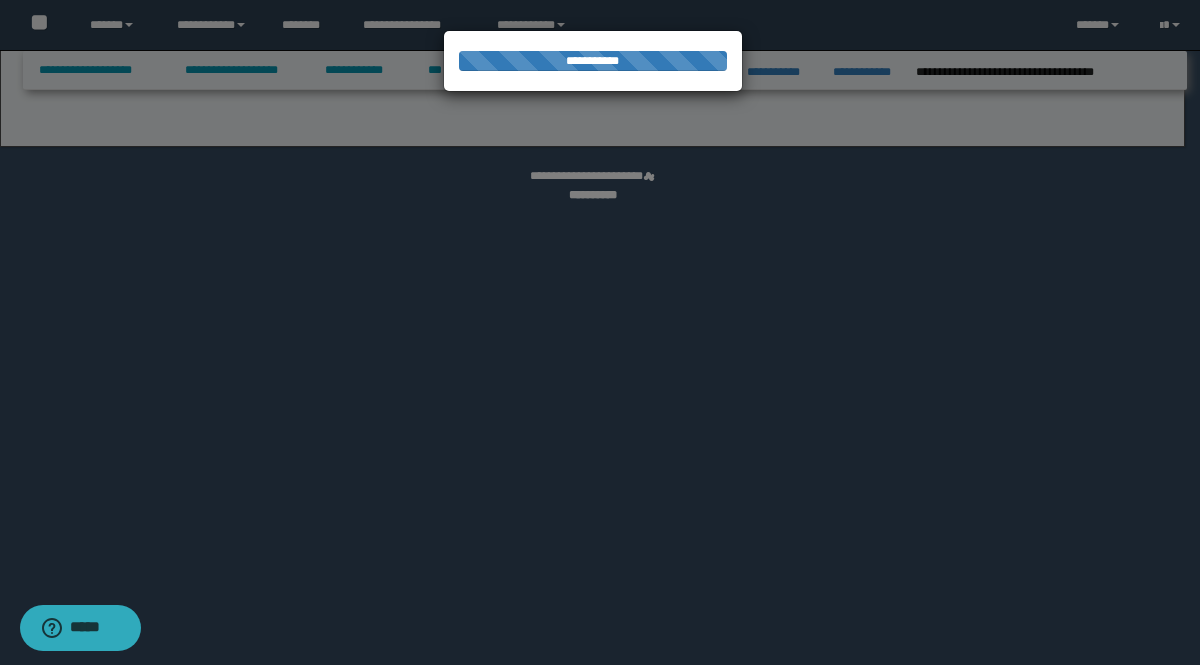 select on "*" 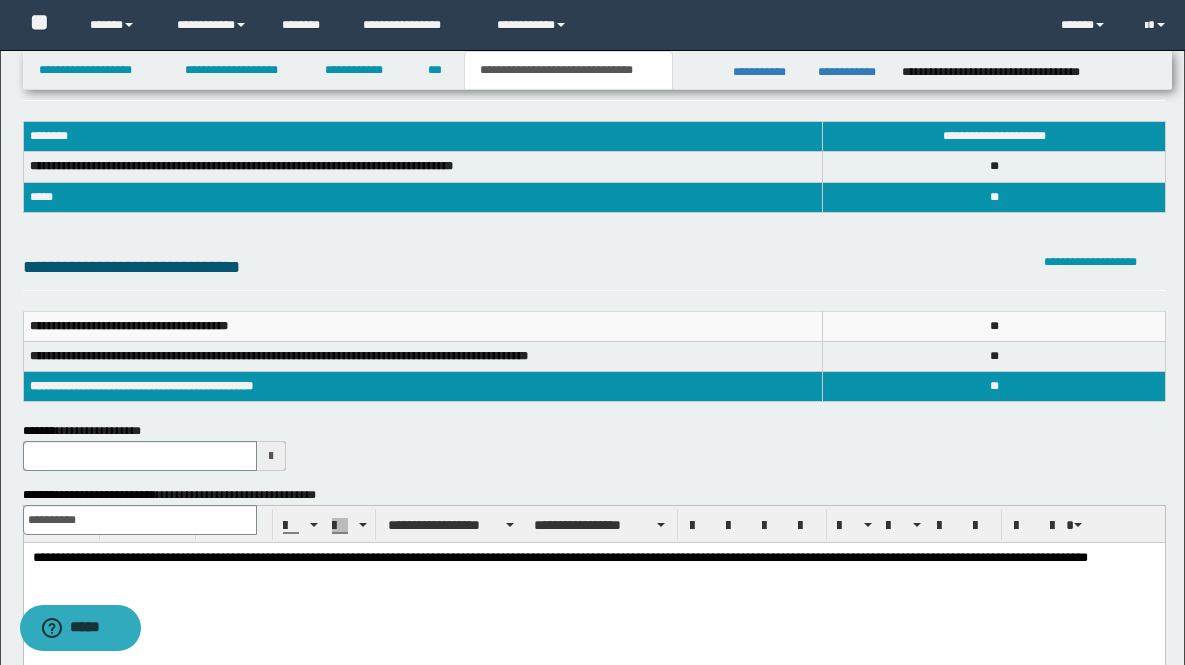 scroll, scrollTop: 144, scrollLeft: 0, axis: vertical 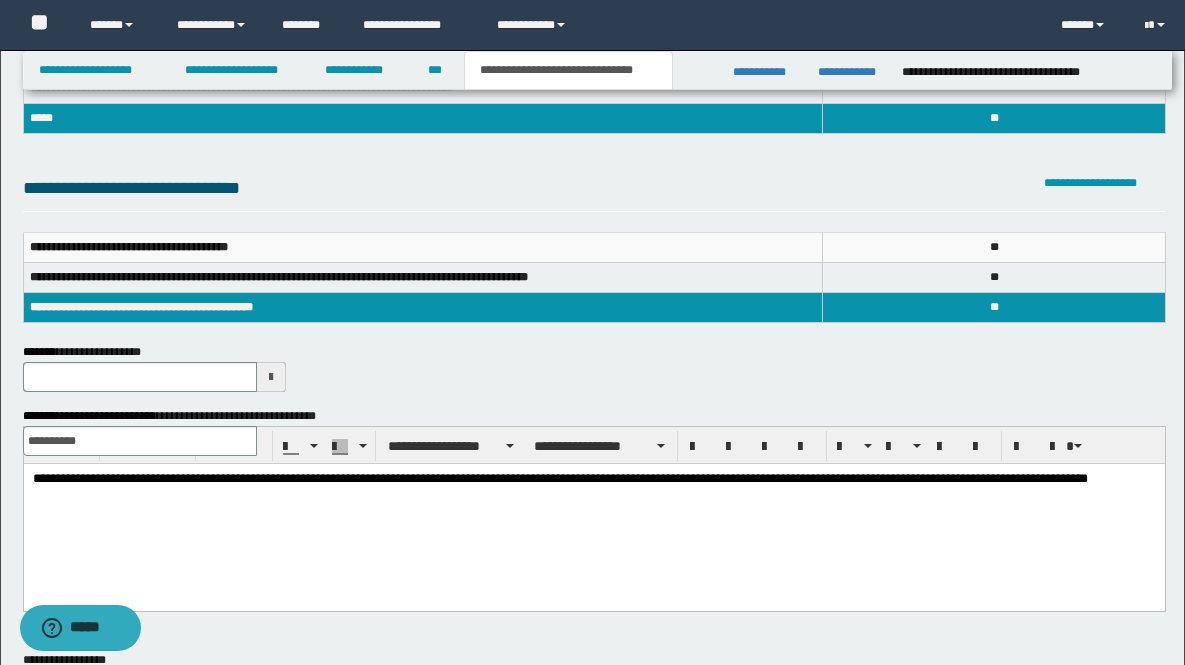 type 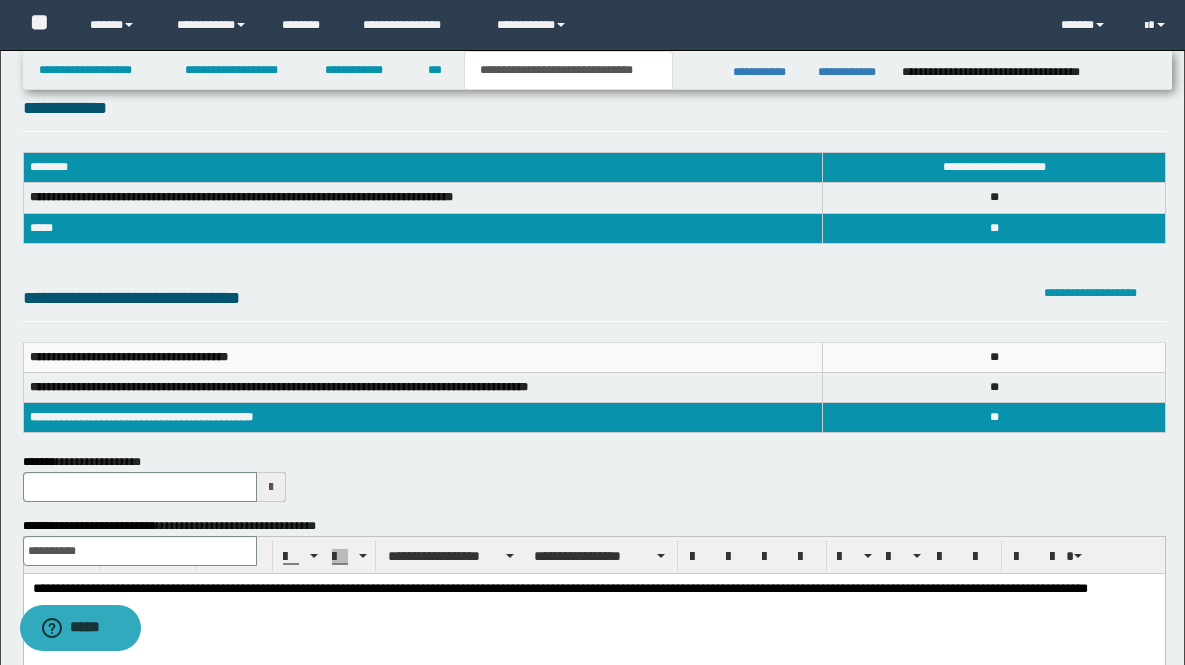 scroll, scrollTop: 0, scrollLeft: 0, axis: both 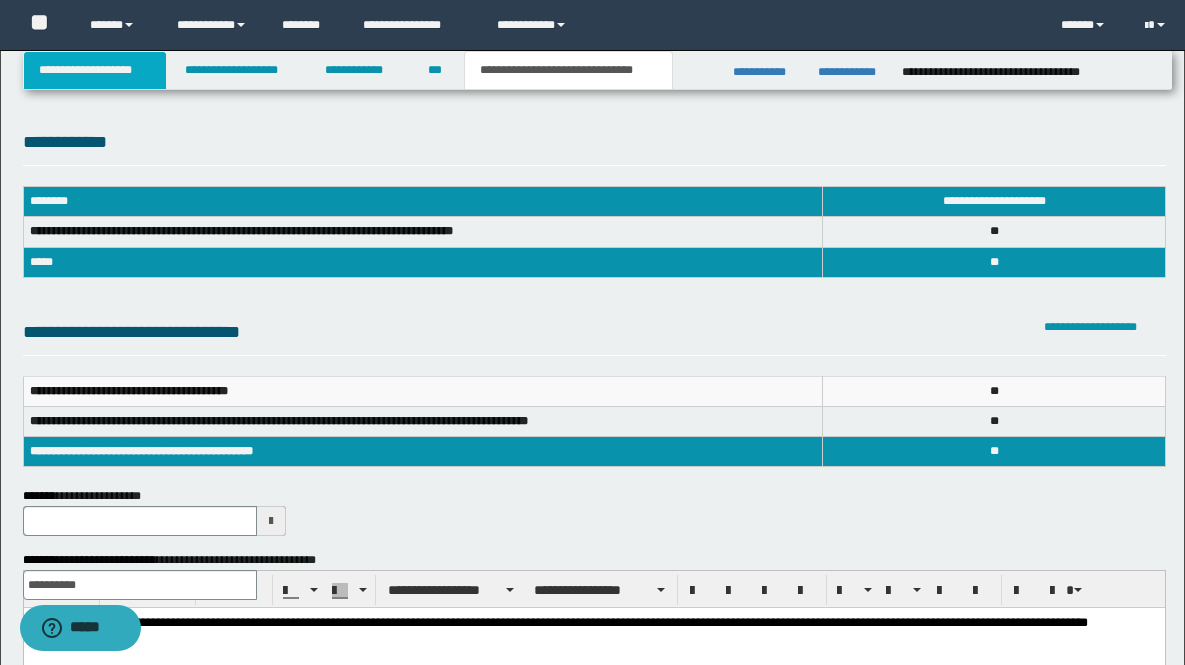 click on "**********" at bounding box center (95, 70) 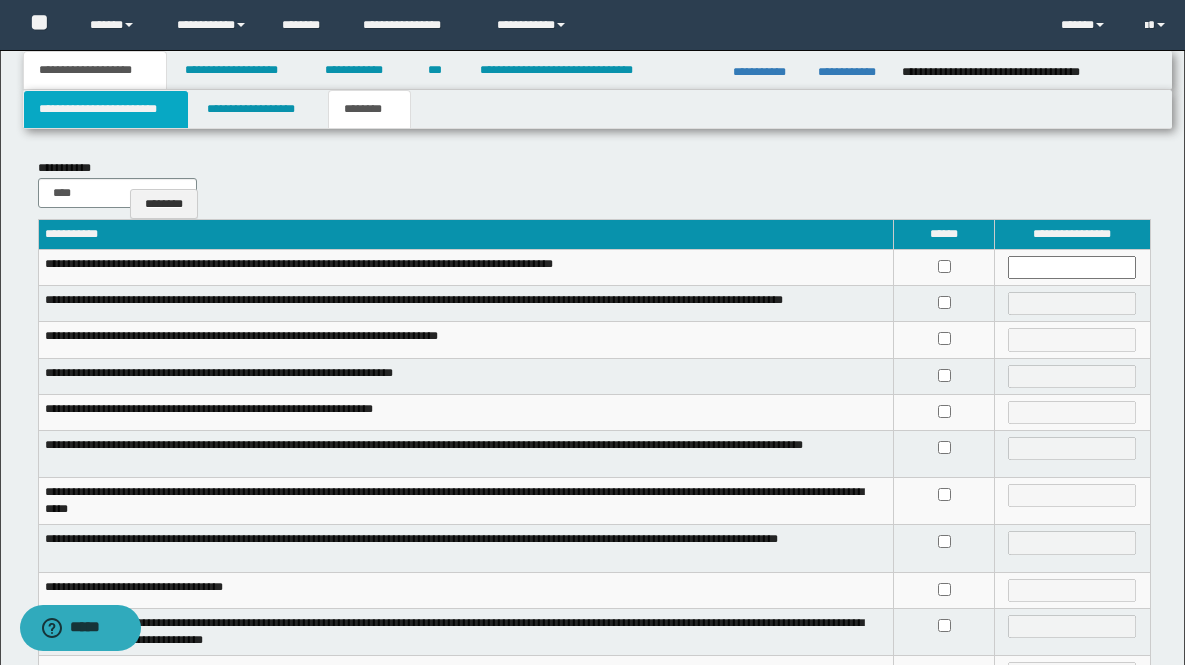 click on "**********" at bounding box center [106, 109] 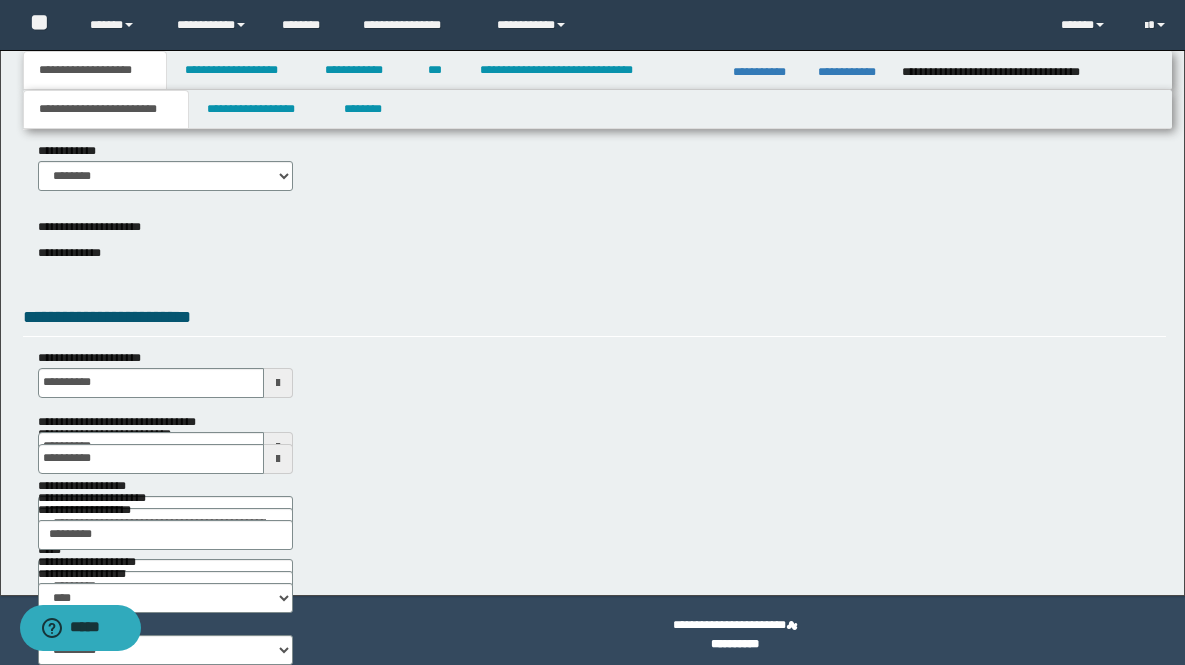 scroll, scrollTop: 80, scrollLeft: 0, axis: vertical 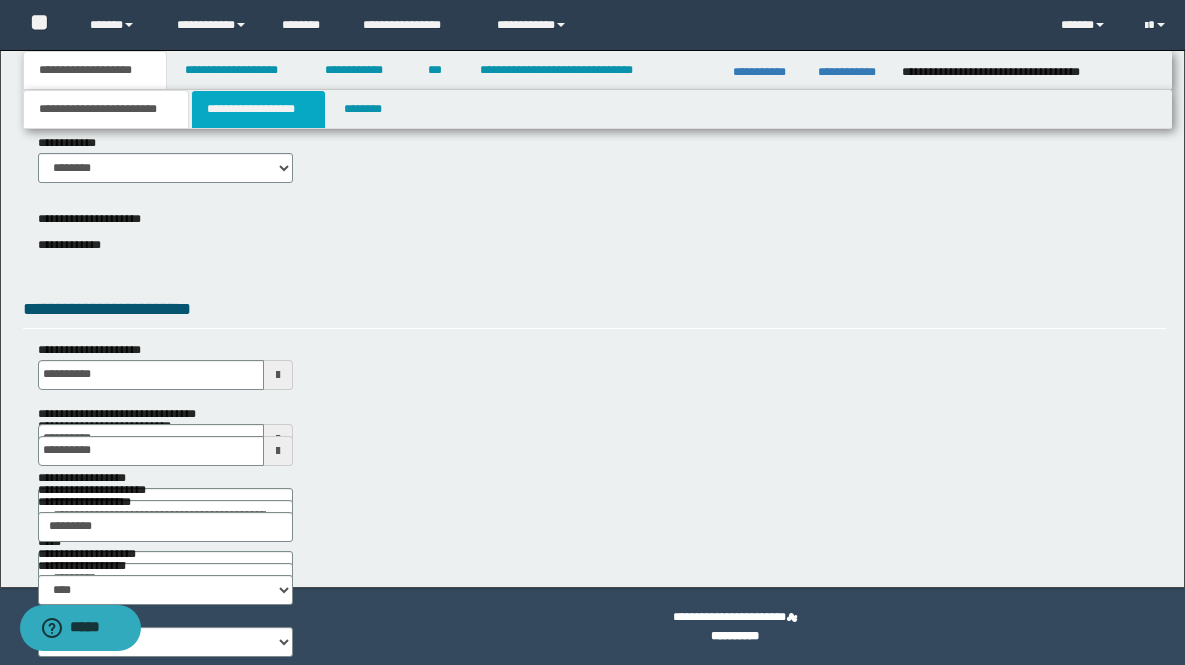 click on "**********" at bounding box center (258, 109) 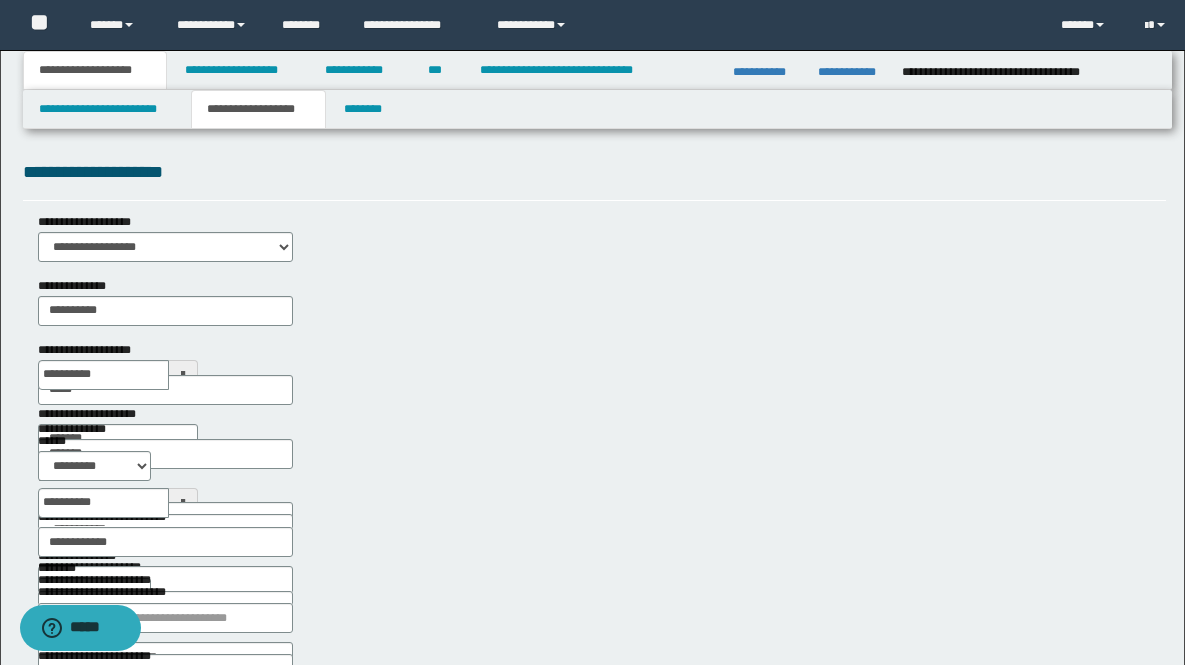 scroll, scrollTop: 0, scrollLeft: 0, axis: both 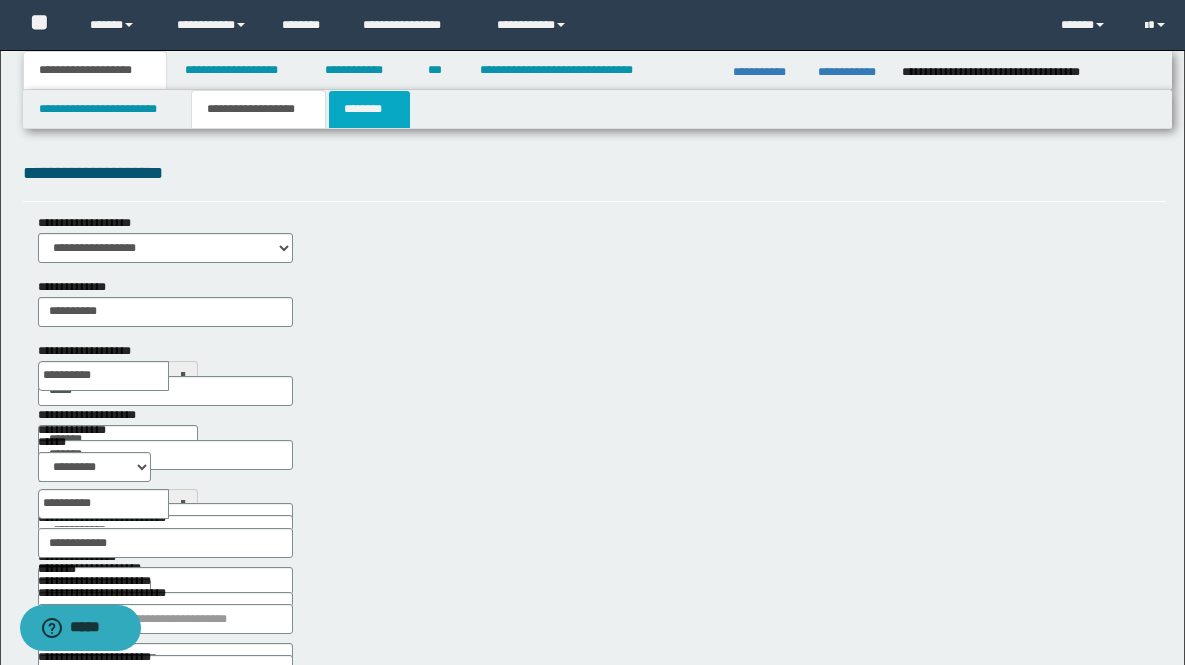 click on "********" at bounding box center [369, 109] 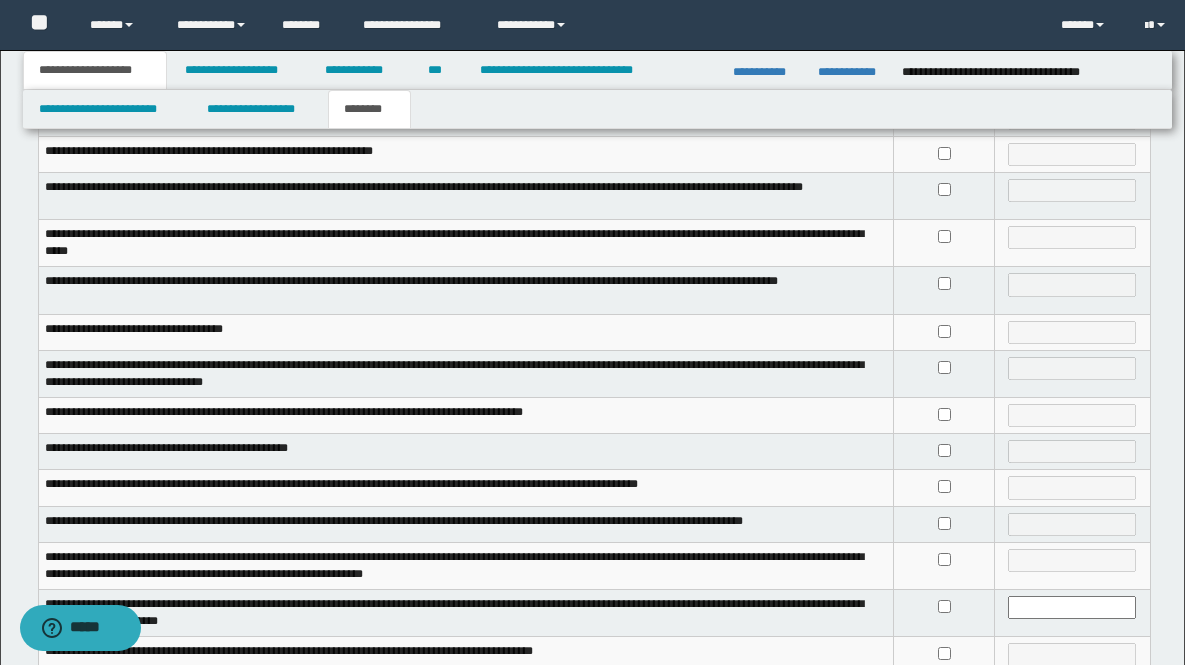 scroll, scrollTop: 245, scrollLeft: 0, axis: vertical 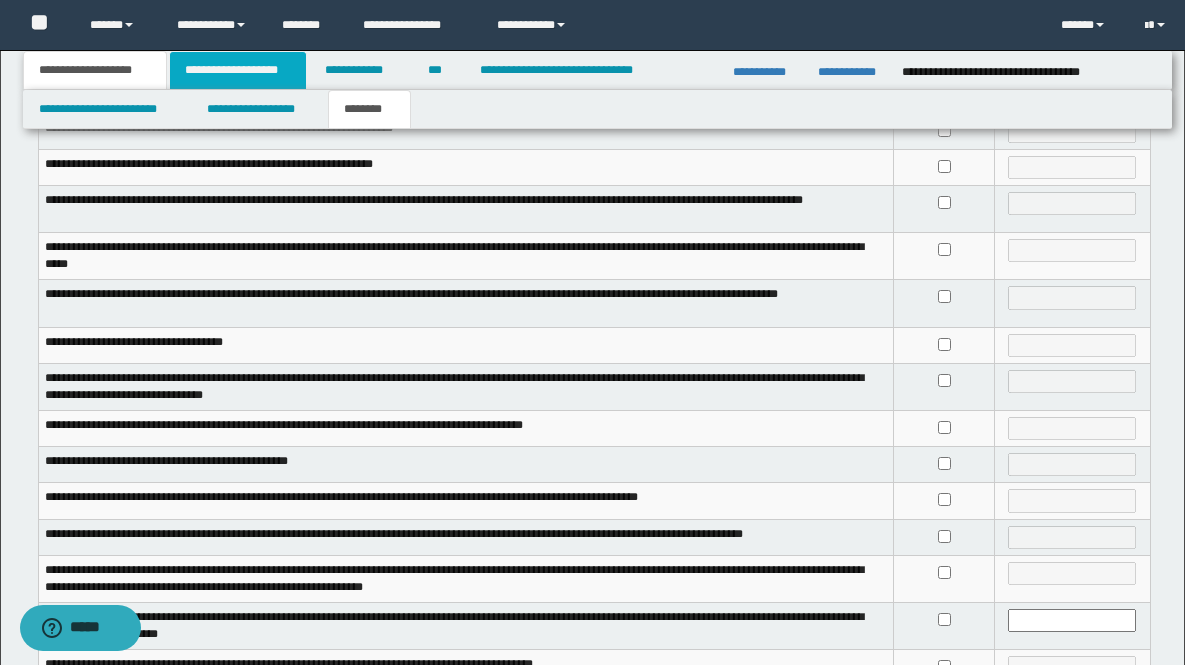 click on "**********" at bounding box center (238, 70) 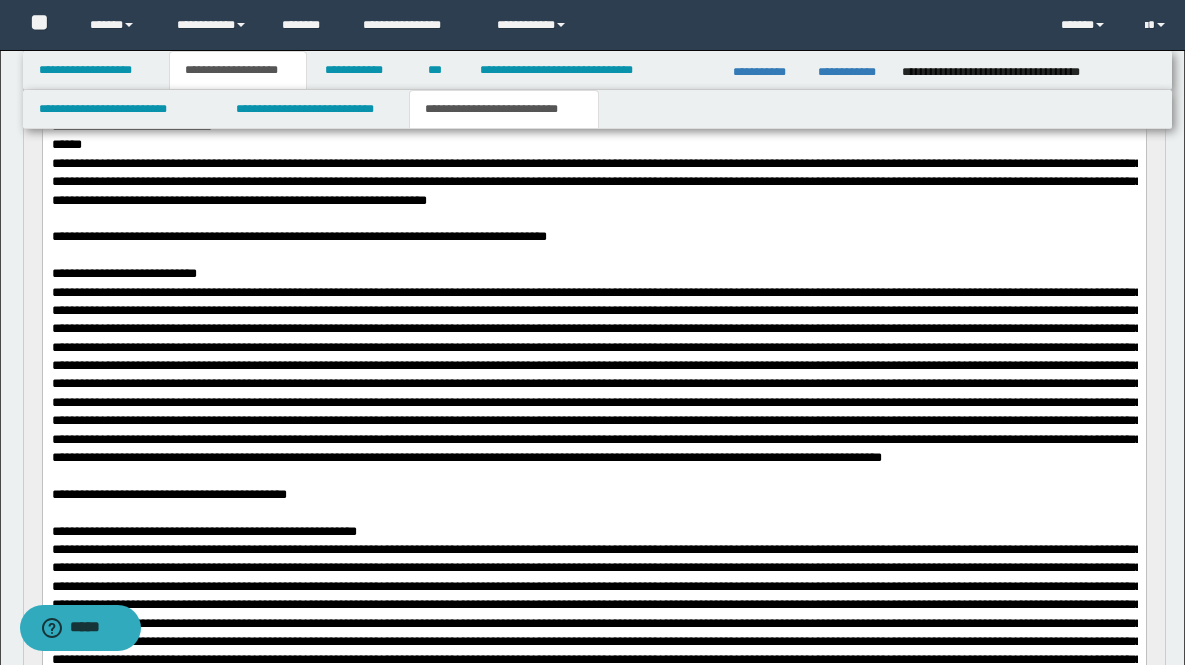 type 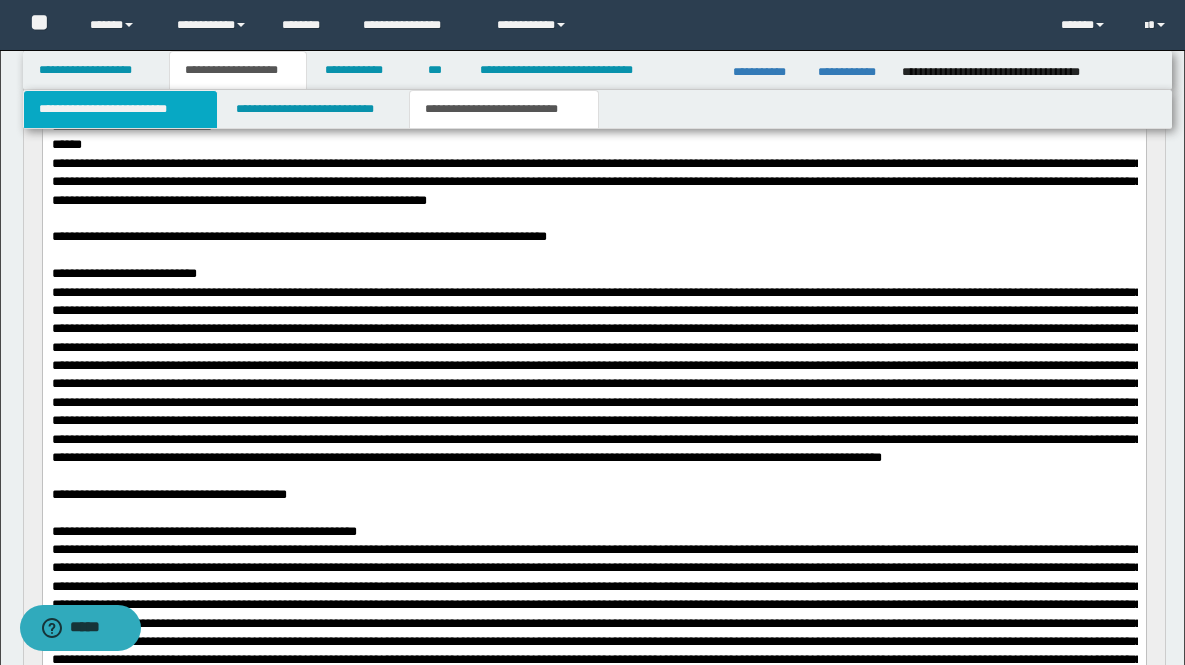 click on "**********" at bounding box center [120, 109] 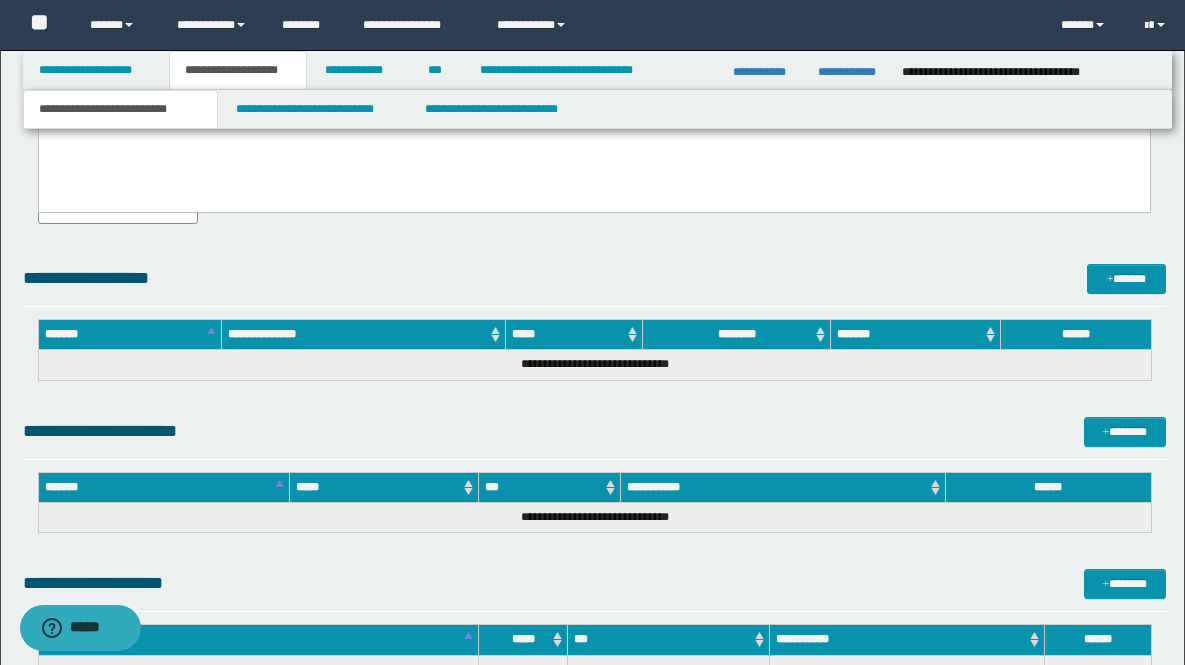 scroll, scrollTop: 1164, scrollLeft: 0, axis: vertical 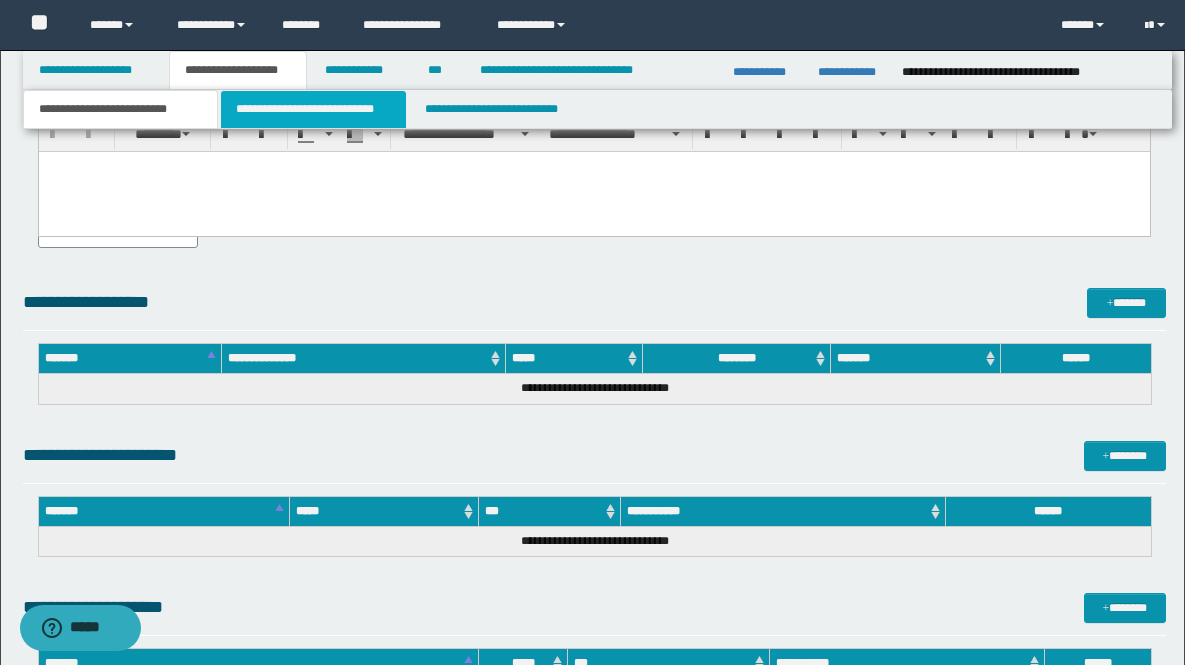 click on "**********" at bounding box center [314, 109] 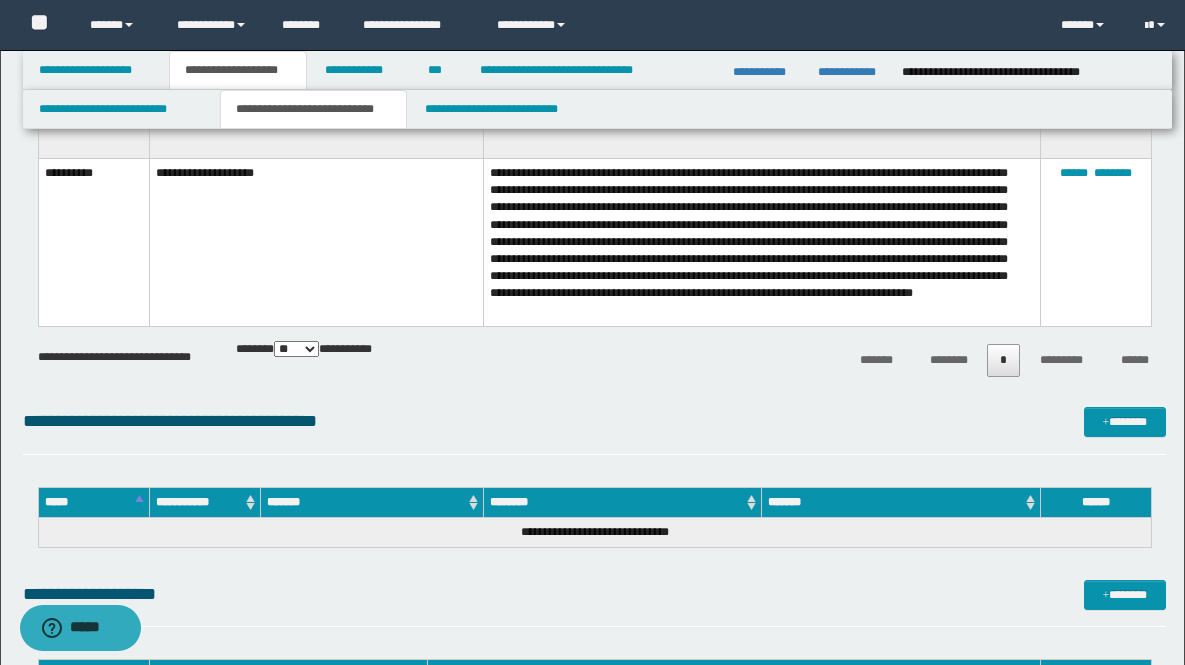 scroll, scrollTop: 1612, scrollLeft: 0, axis: vertical 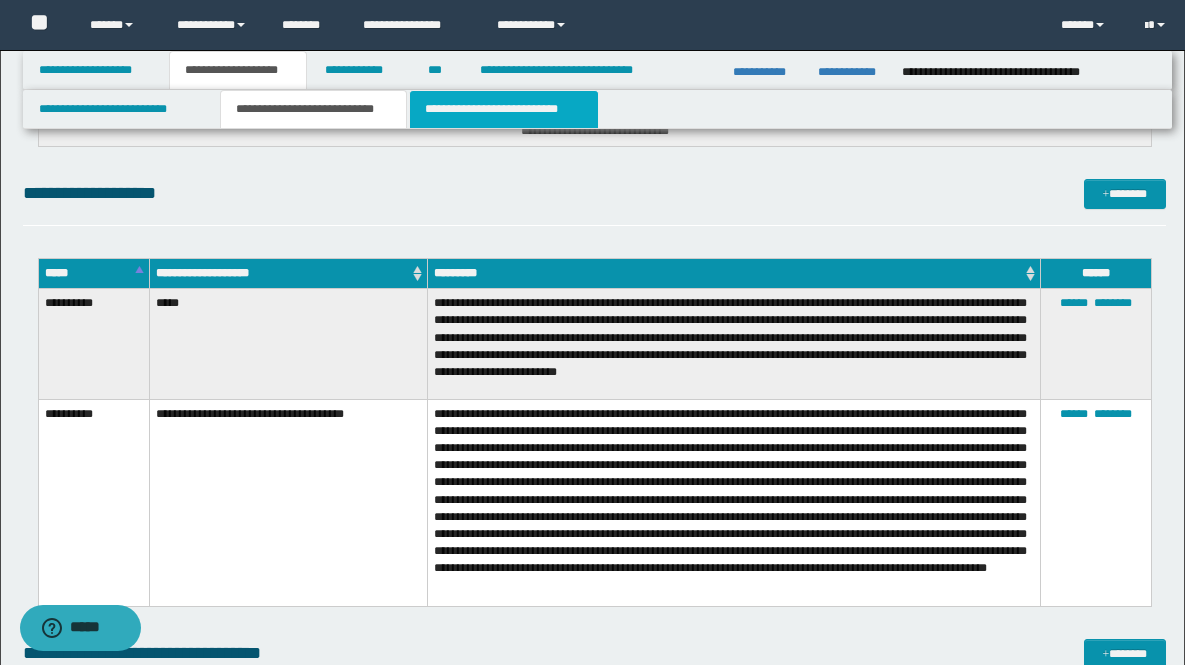 click on "**********" at bounding box center (504, 109) 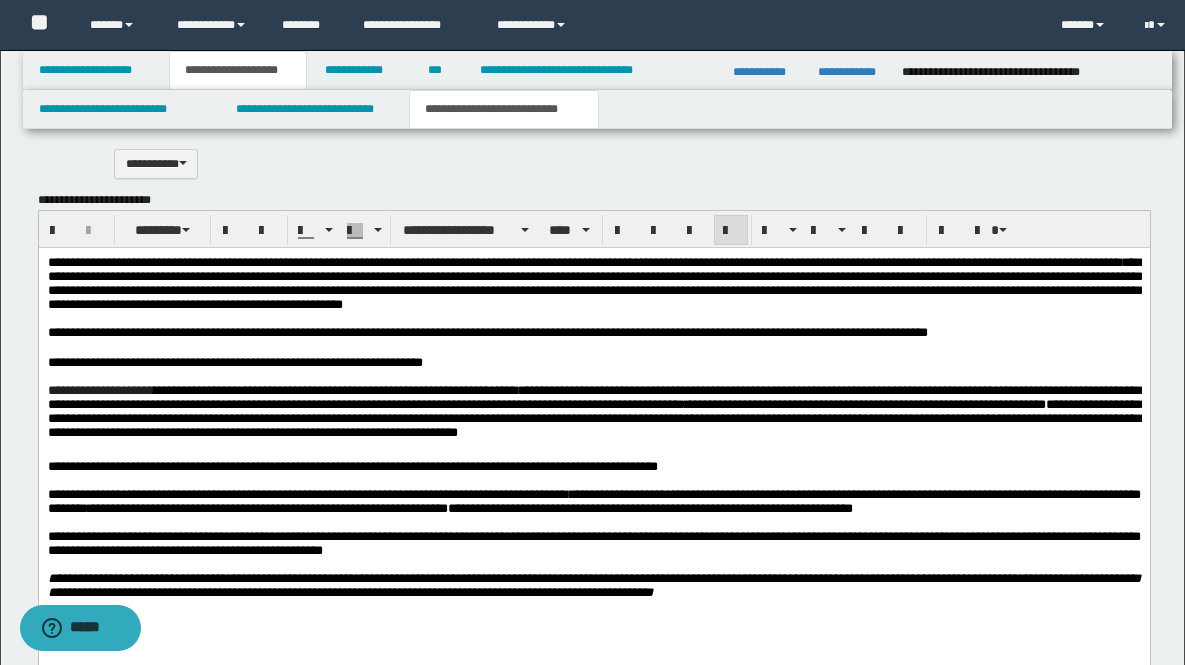 scroll, scrollTop: 2115, scrollLeft: 0, axis: vertical 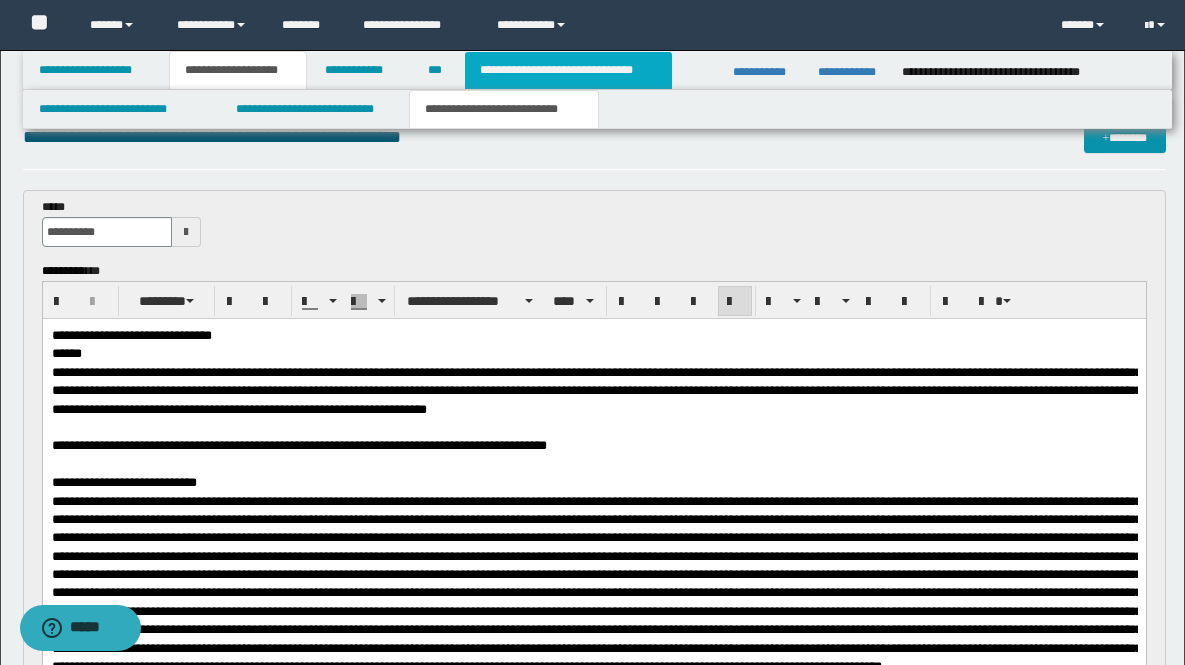 click on "**********" at bounding box center [568, 70] 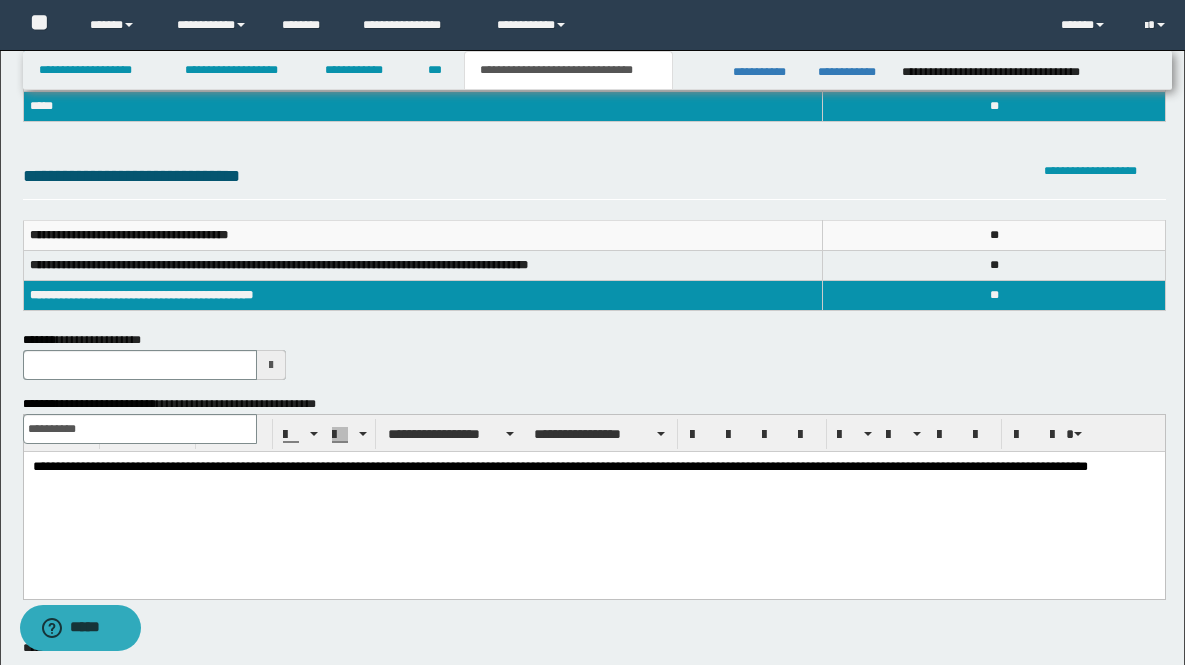 scroll, scrollTop: 0, scrollLeft: 0, axis: both 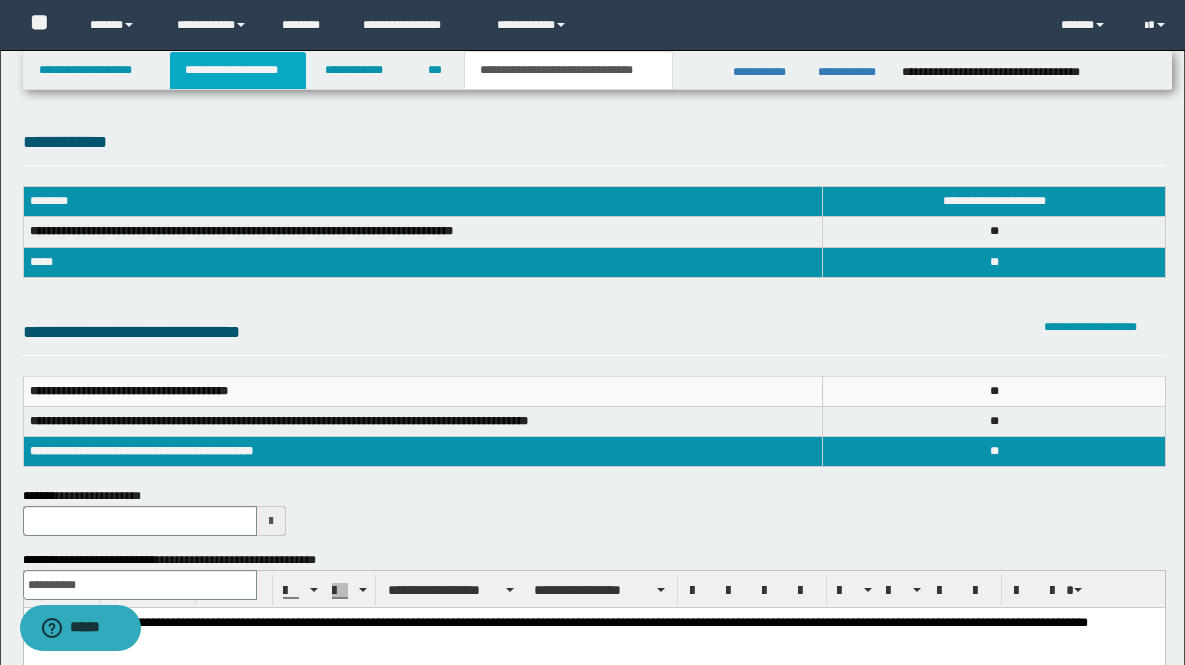 click on "**********" at bounding box center [238, 70] 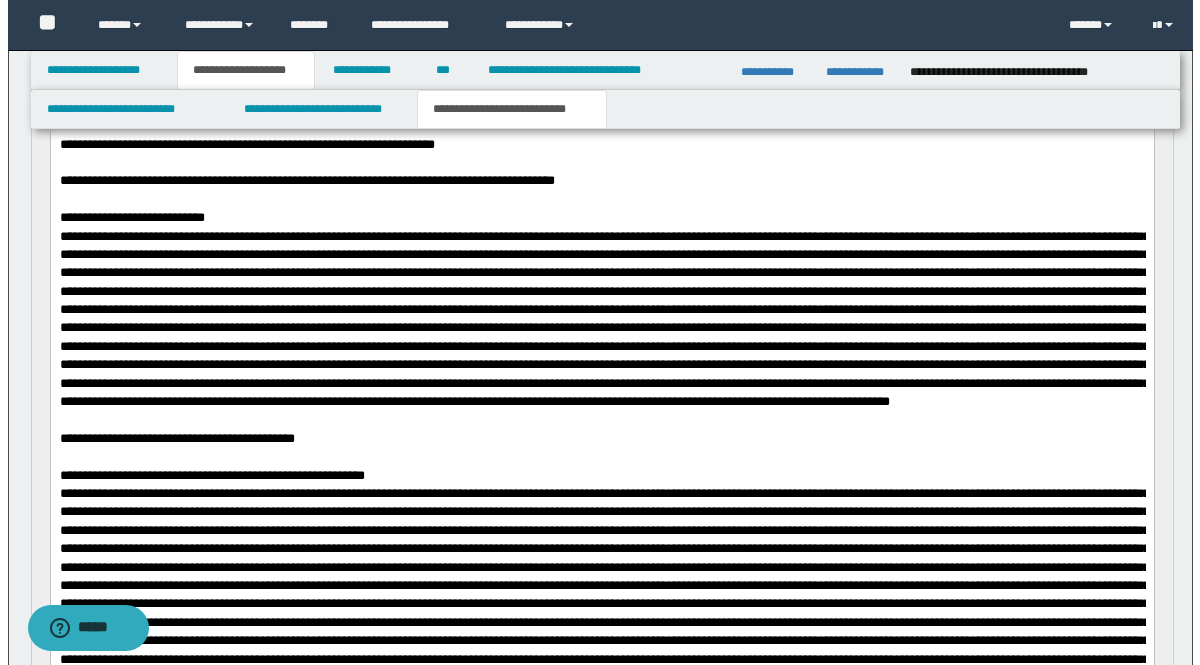 scroll, scrollTop: 0, scrollLeft: 0, axis: both 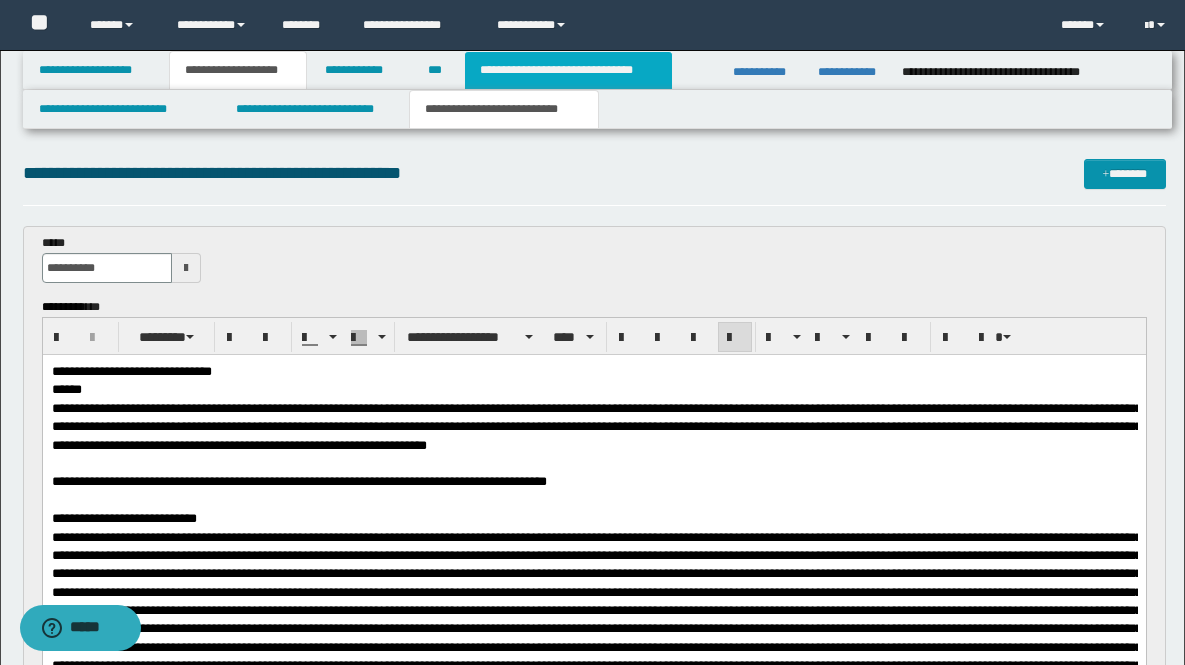 click on "**********" at bounding box center (568, 70) 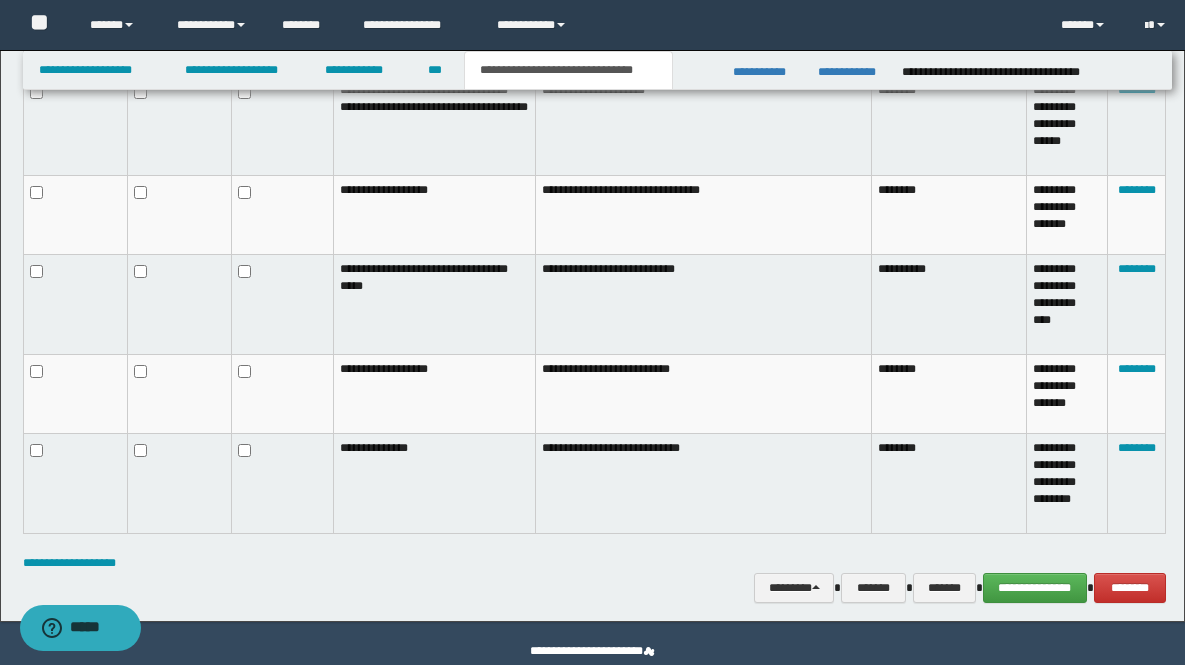 scroll, scrollTop: 1238, scrollLeft: 0, axis: vertical 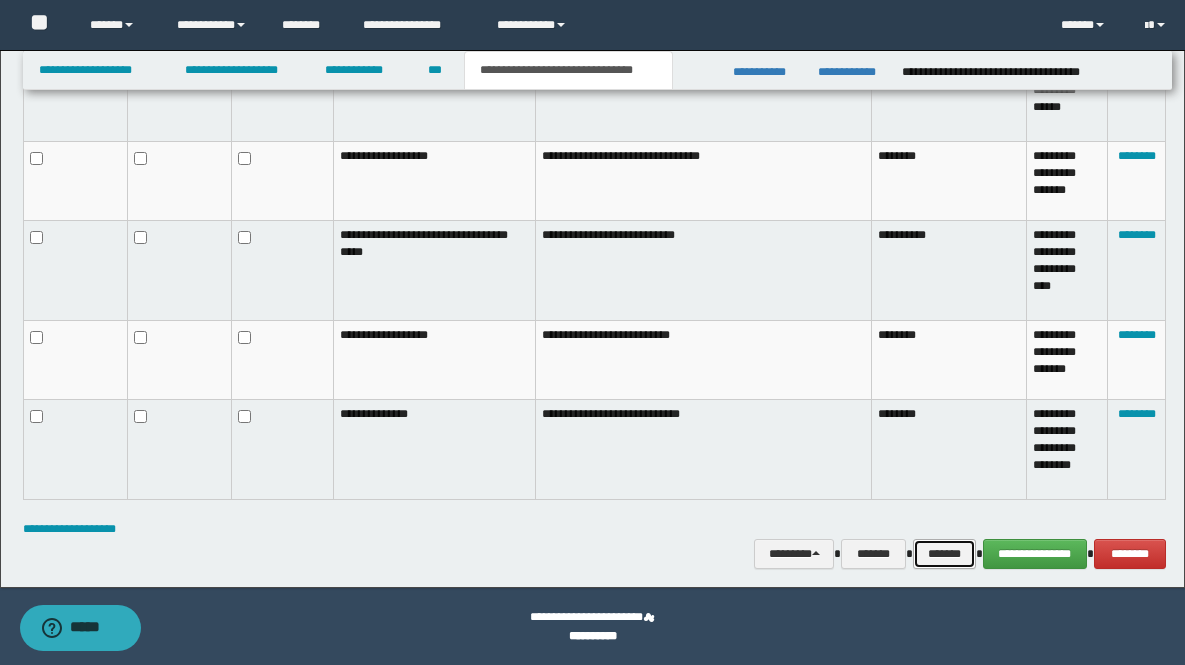 click on "*******" at bounding box center [944, 554] 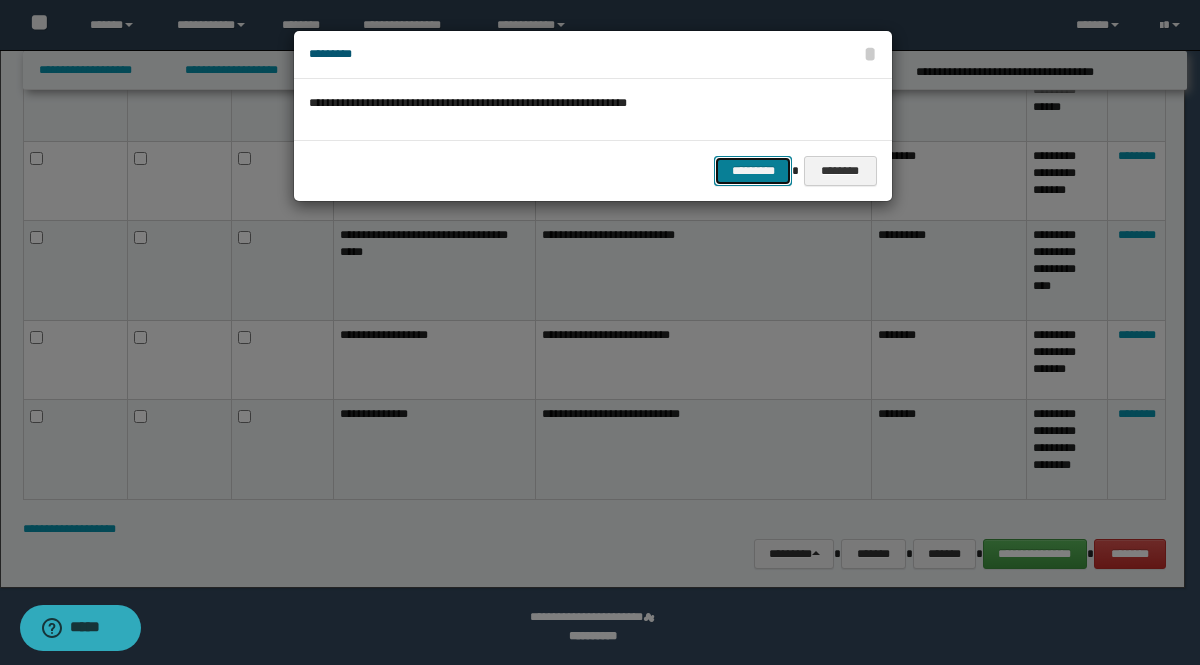 click on "*********" at bounding box center (753, 171) 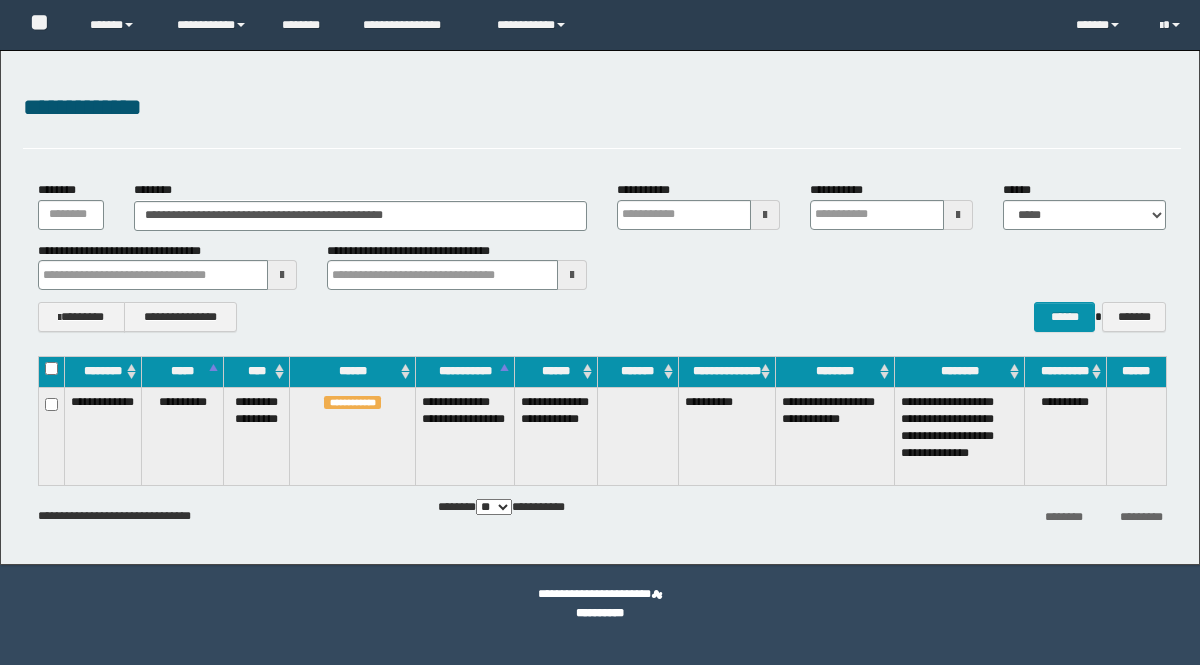 scroll, scrollTop: 0, scrollLeft: 0, axis: both 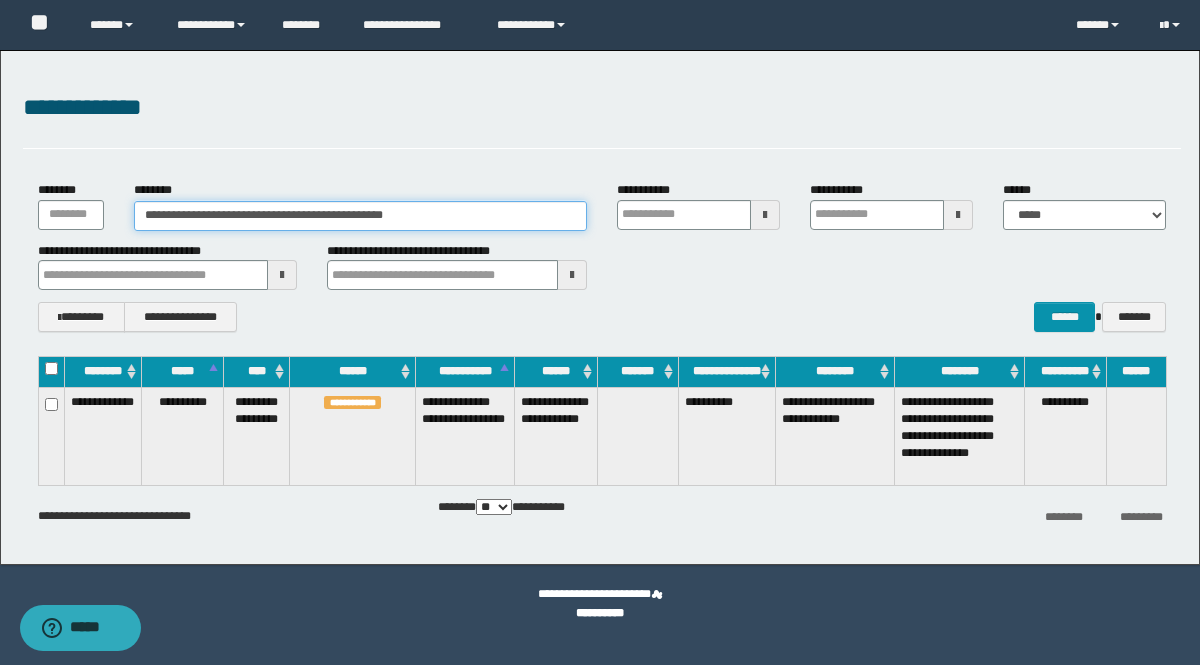 drag, startPoint x: 528, startPoint y: 217, endPoint x: 221, endPoint y: 206, distance: 307.197 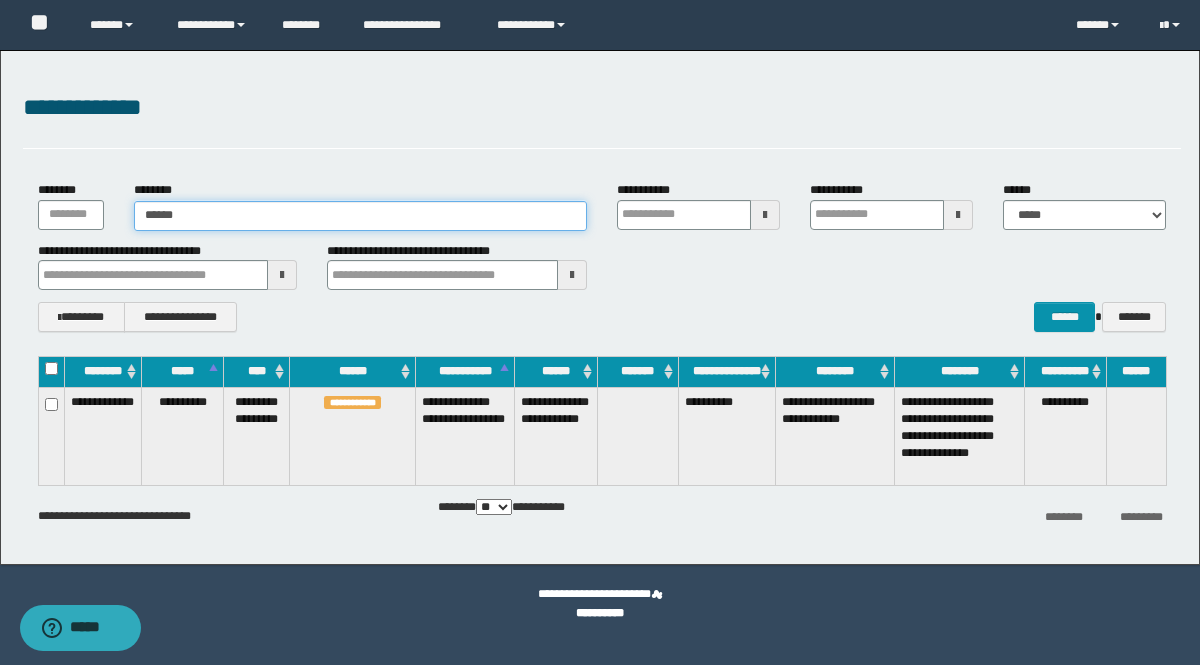 type on "*****" 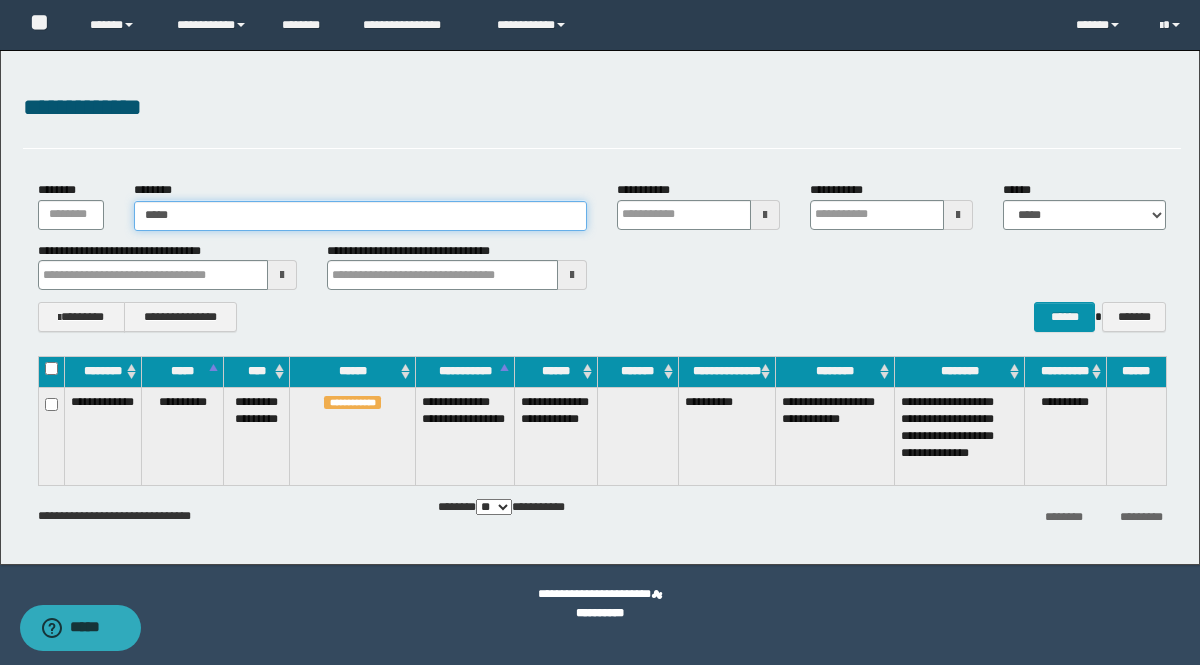 type on "*****" 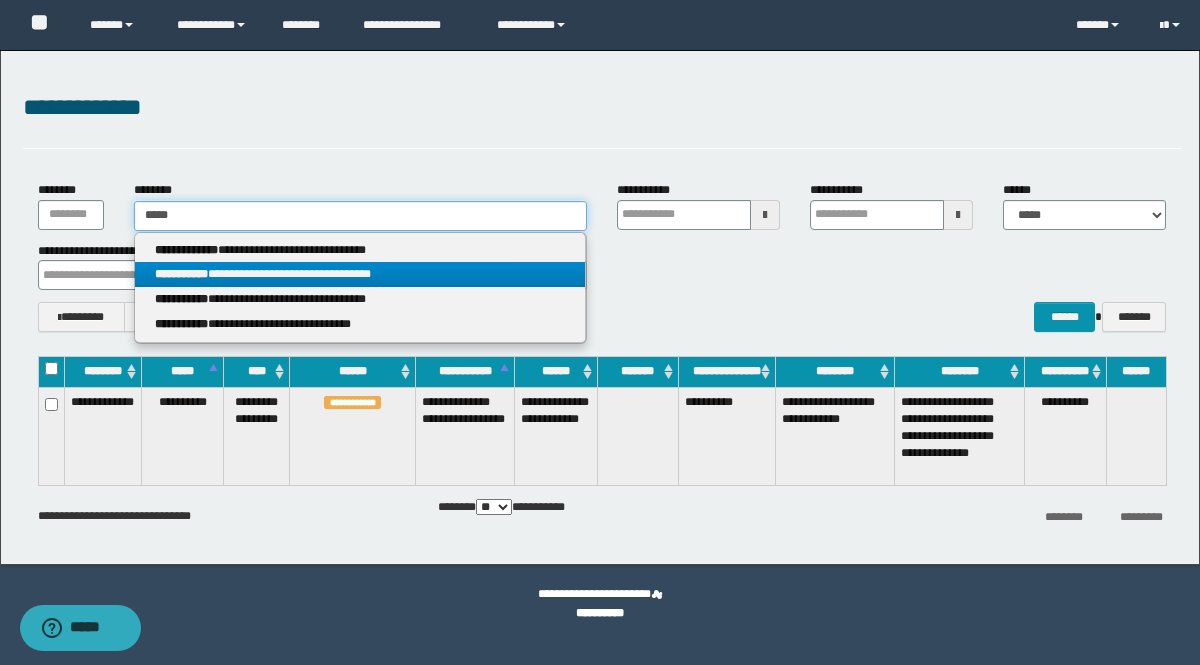 type on "*****" 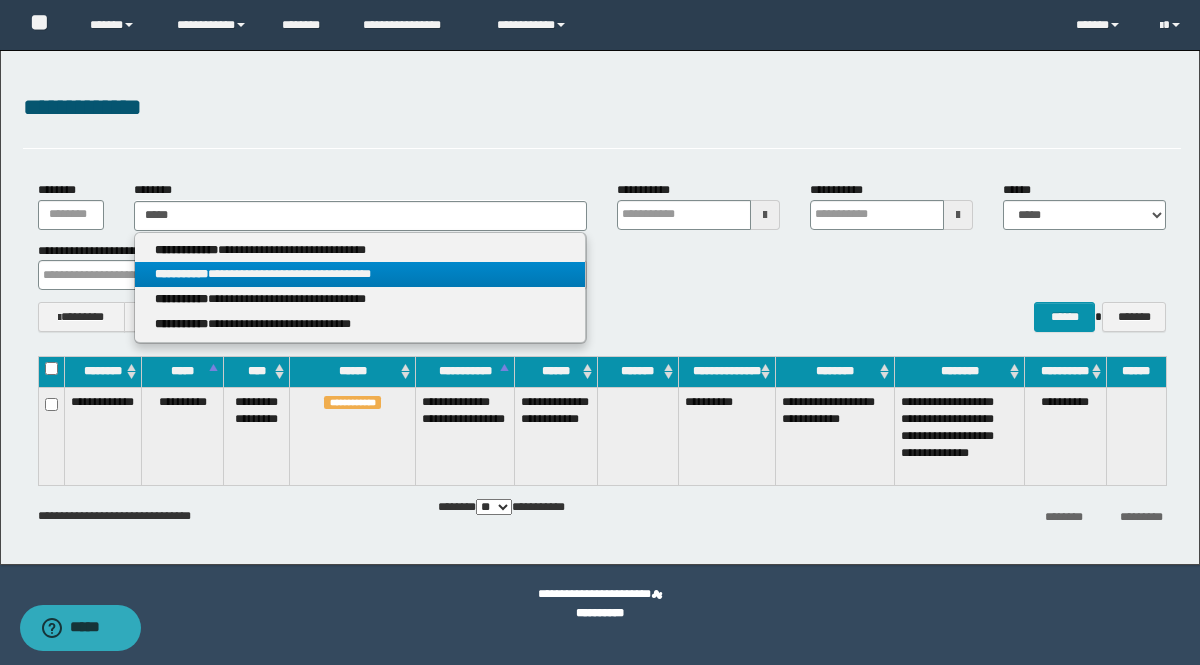 click on "**********" at bounding box center [360, 274] 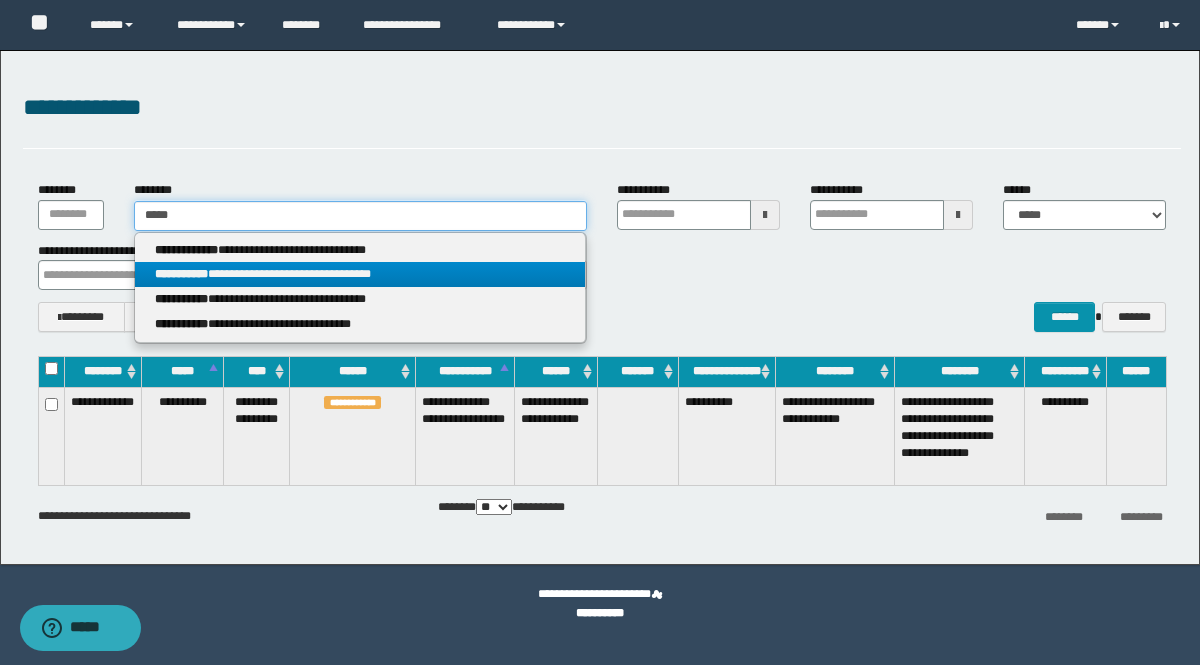 type 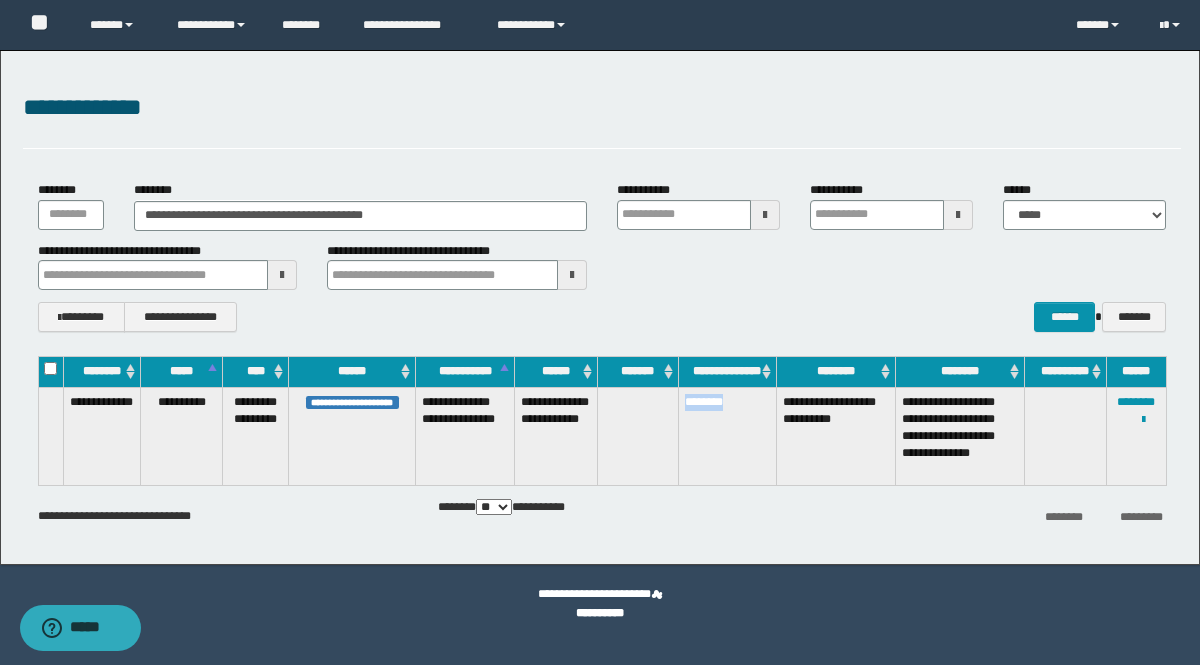 drag, startPoint x: 747, startPoint y: 400, endPoint x: 652, endPoint y: 394, distance: 95.189285 